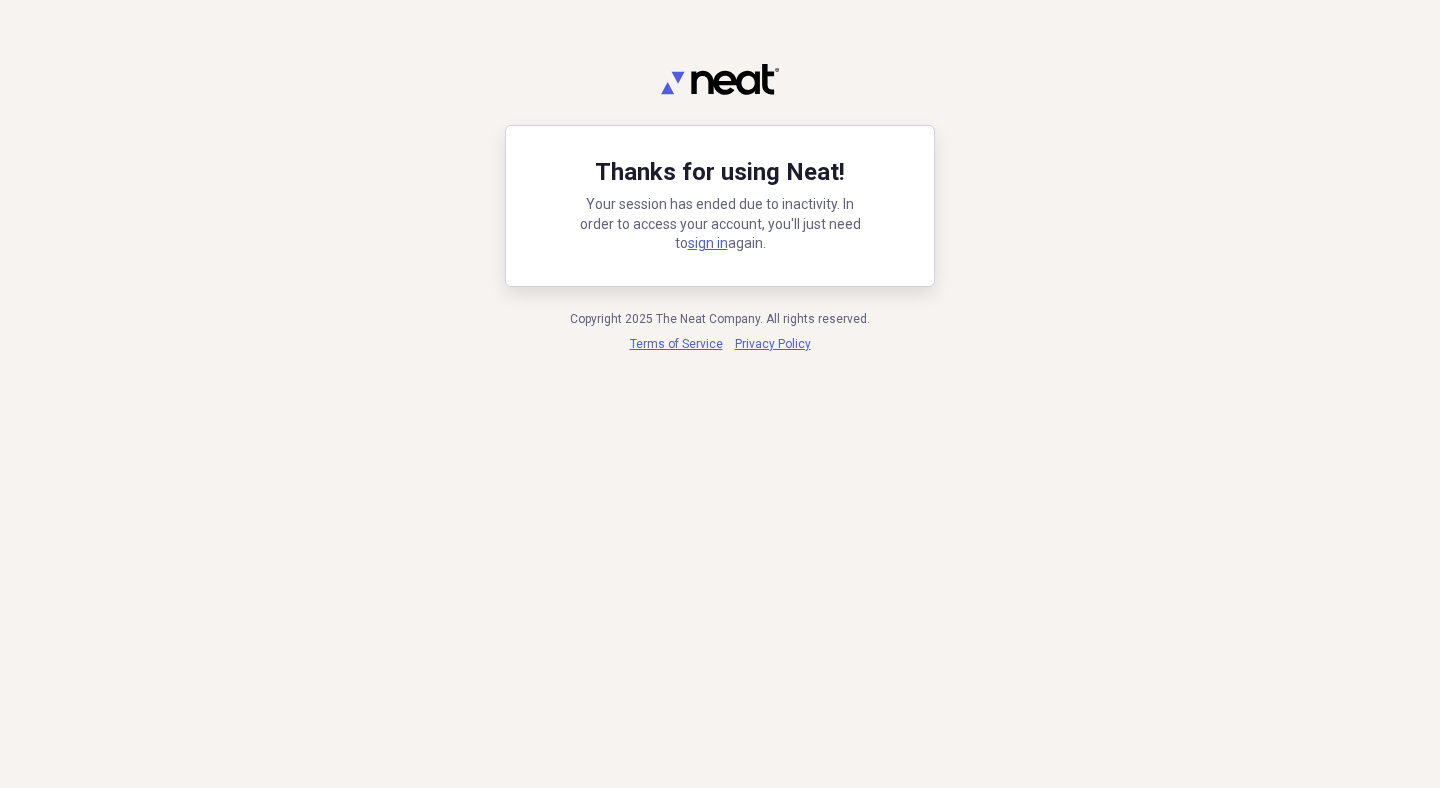 scroll, scrollTop: 0, scrollLeft: 0, axis: both 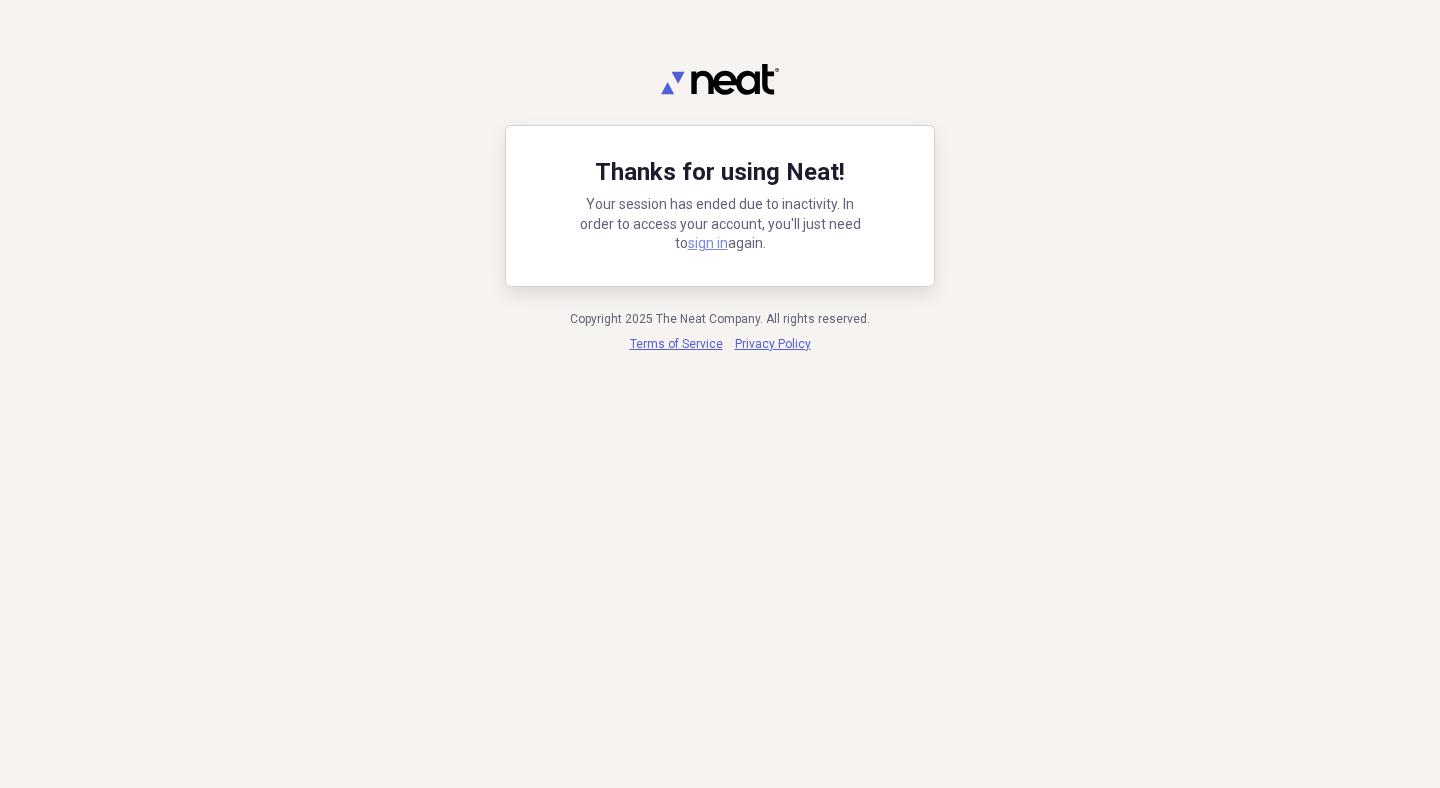 click on "sign in" at bounding box center (708, 243) 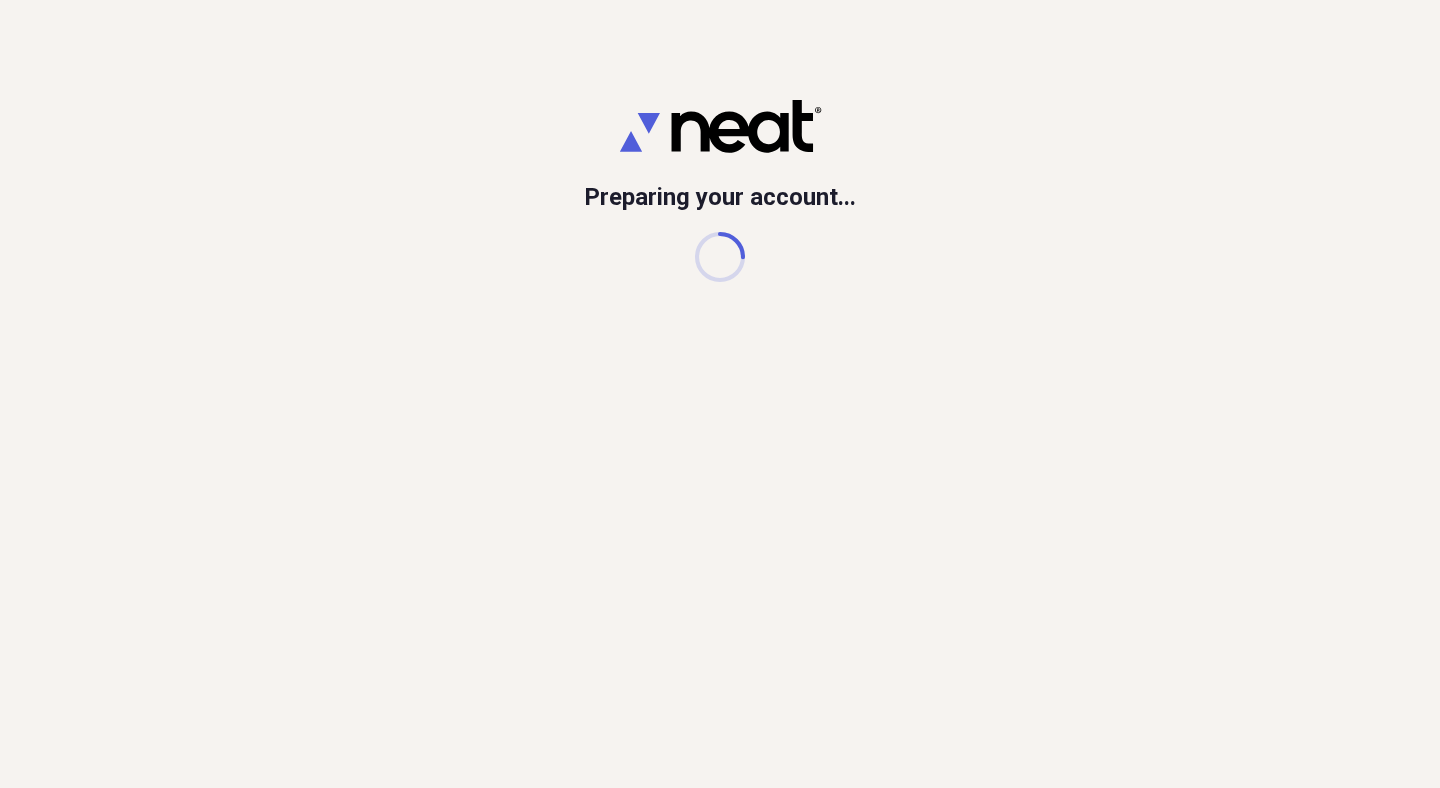 scroll, scrollTop: 0, scrollLeft: 0, axis: both 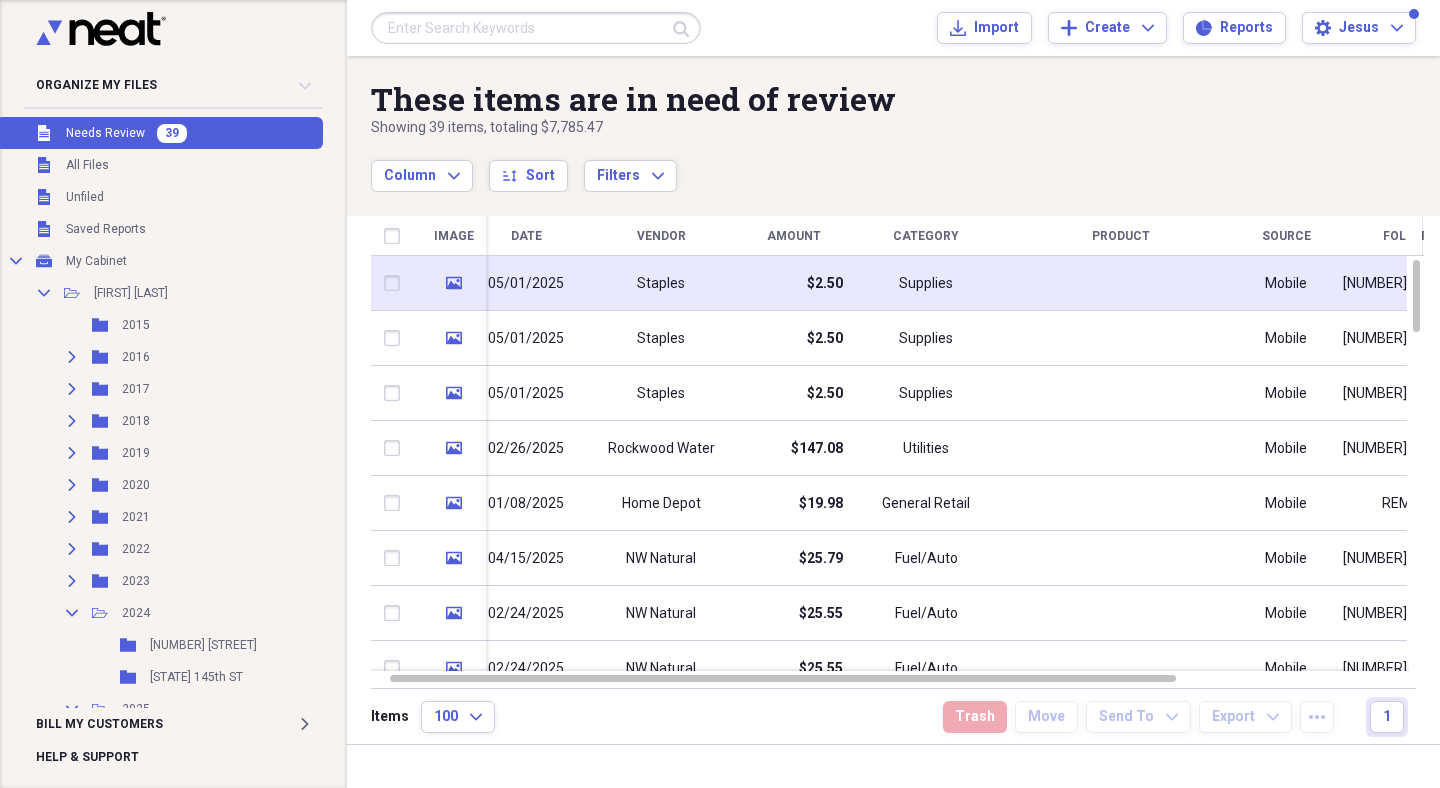 click on "Staples" at bounding box center (661, 283) 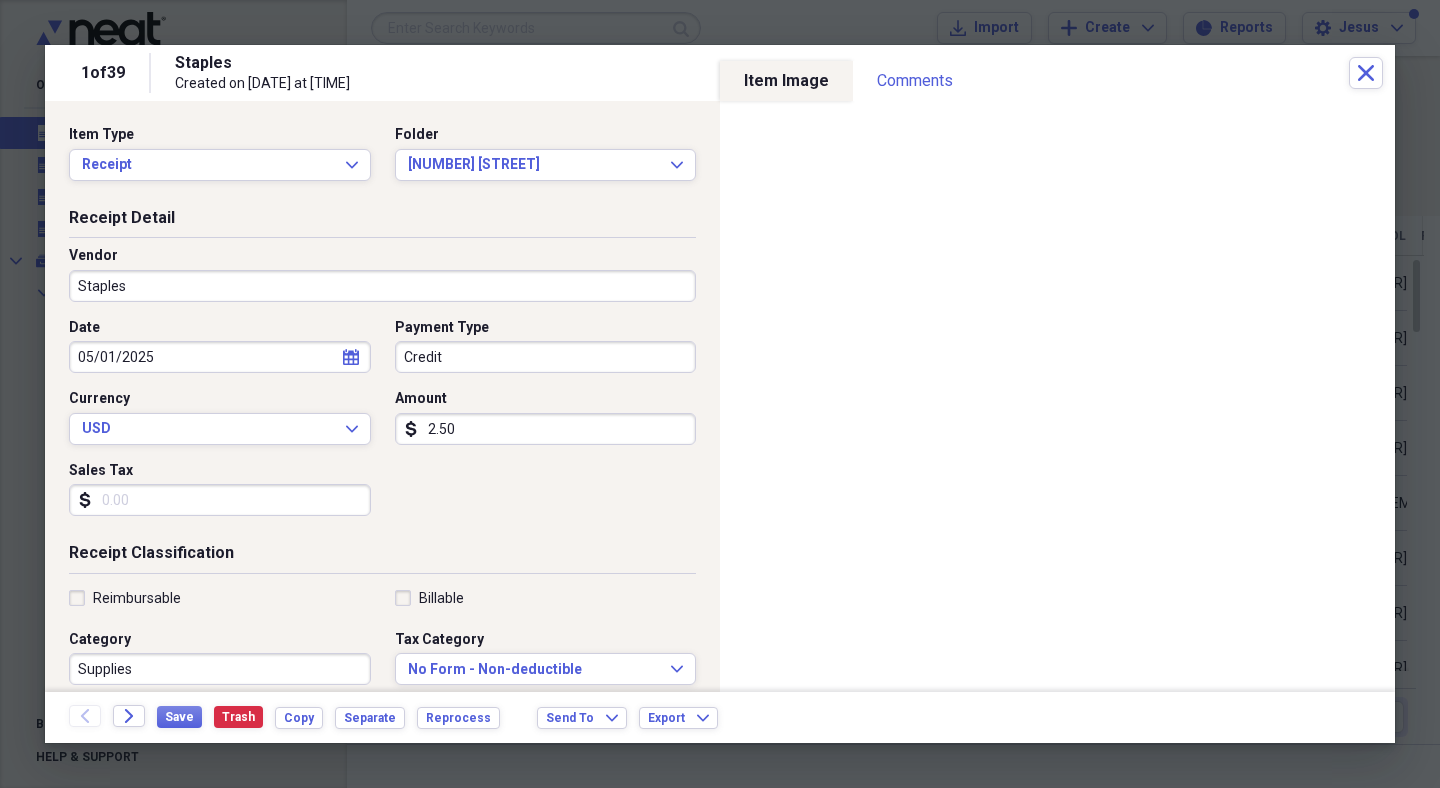click on "Staples" at bounding box center [382, 286] 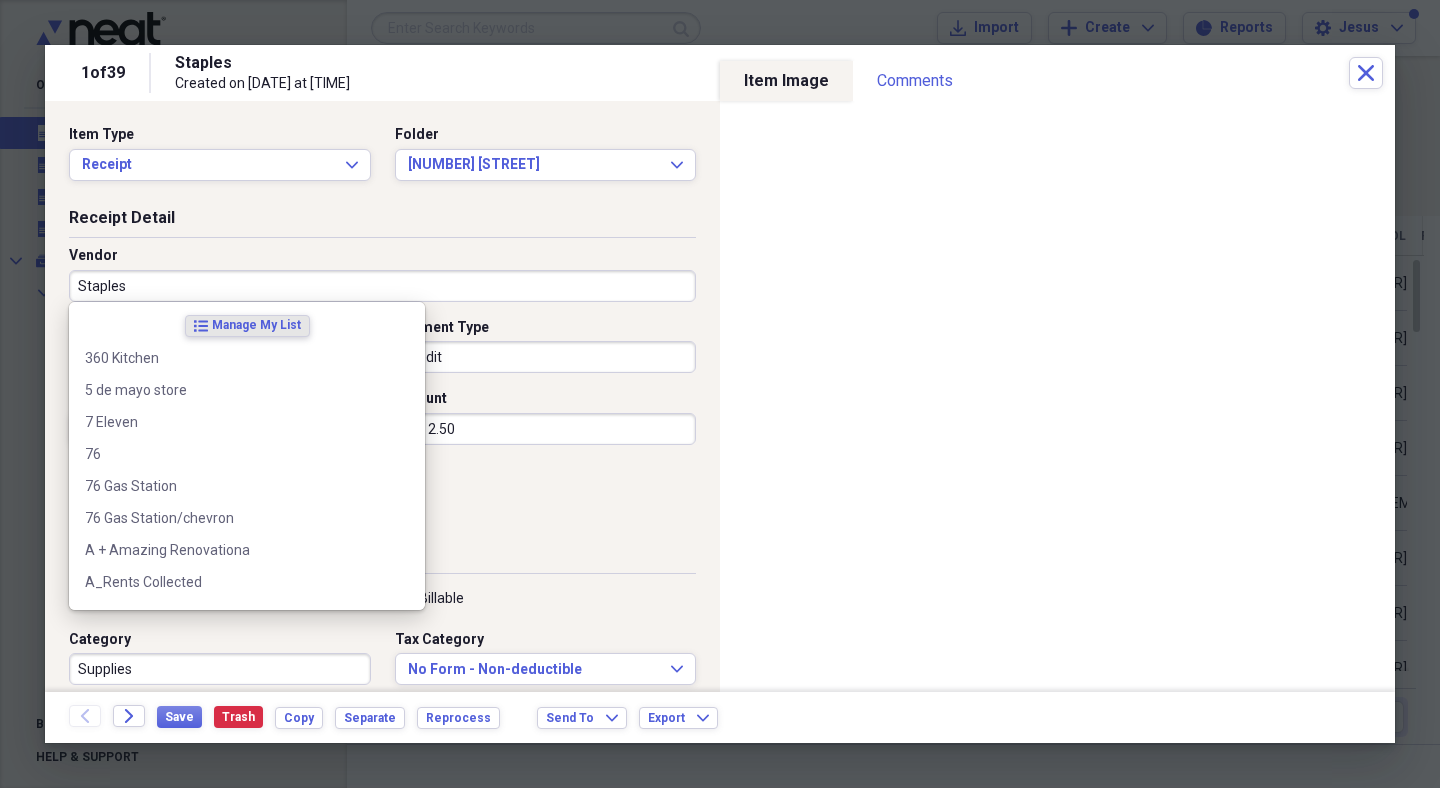 click on "Staples" at bounding box center [382, 286] 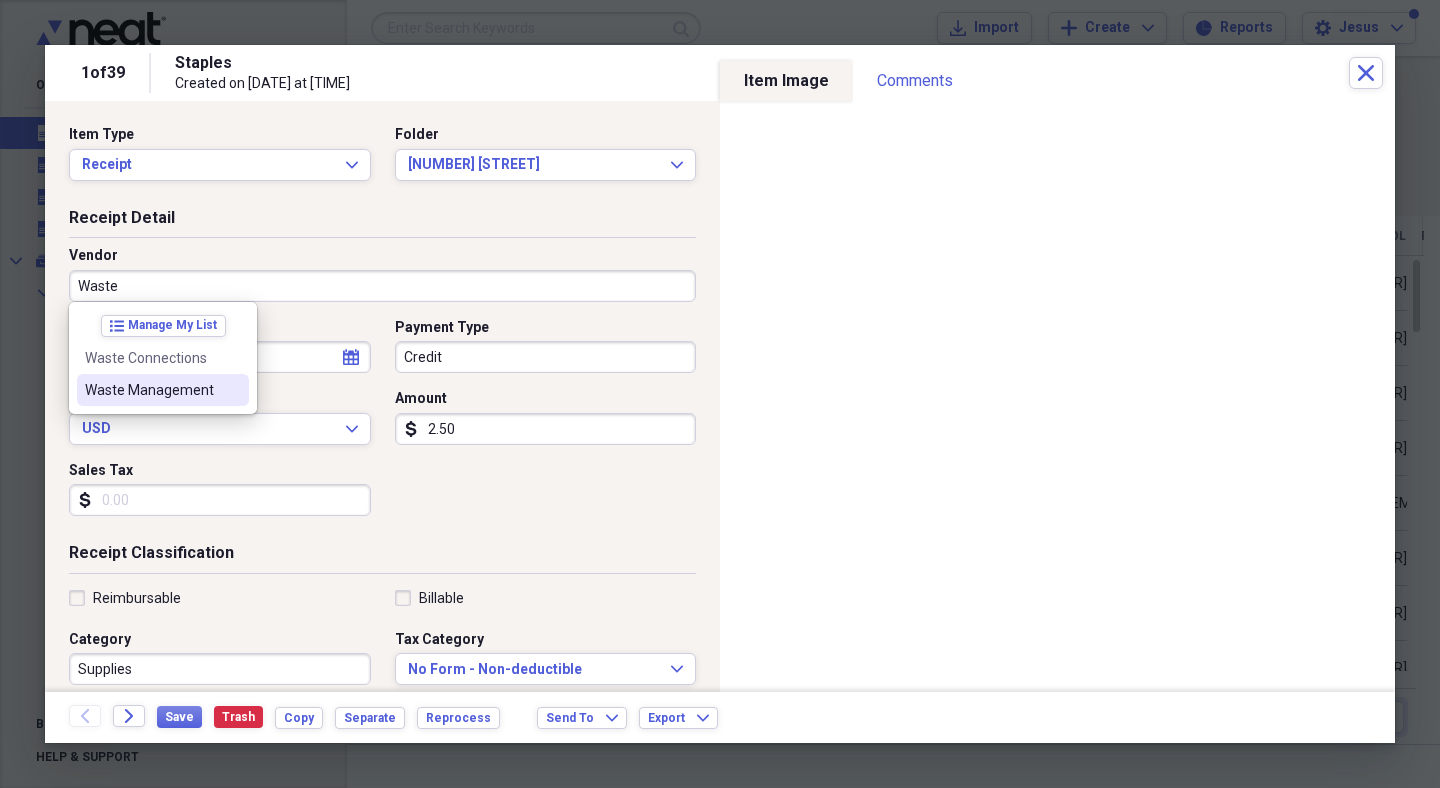 click on "Waste Management" at bounding box center (151, 390) 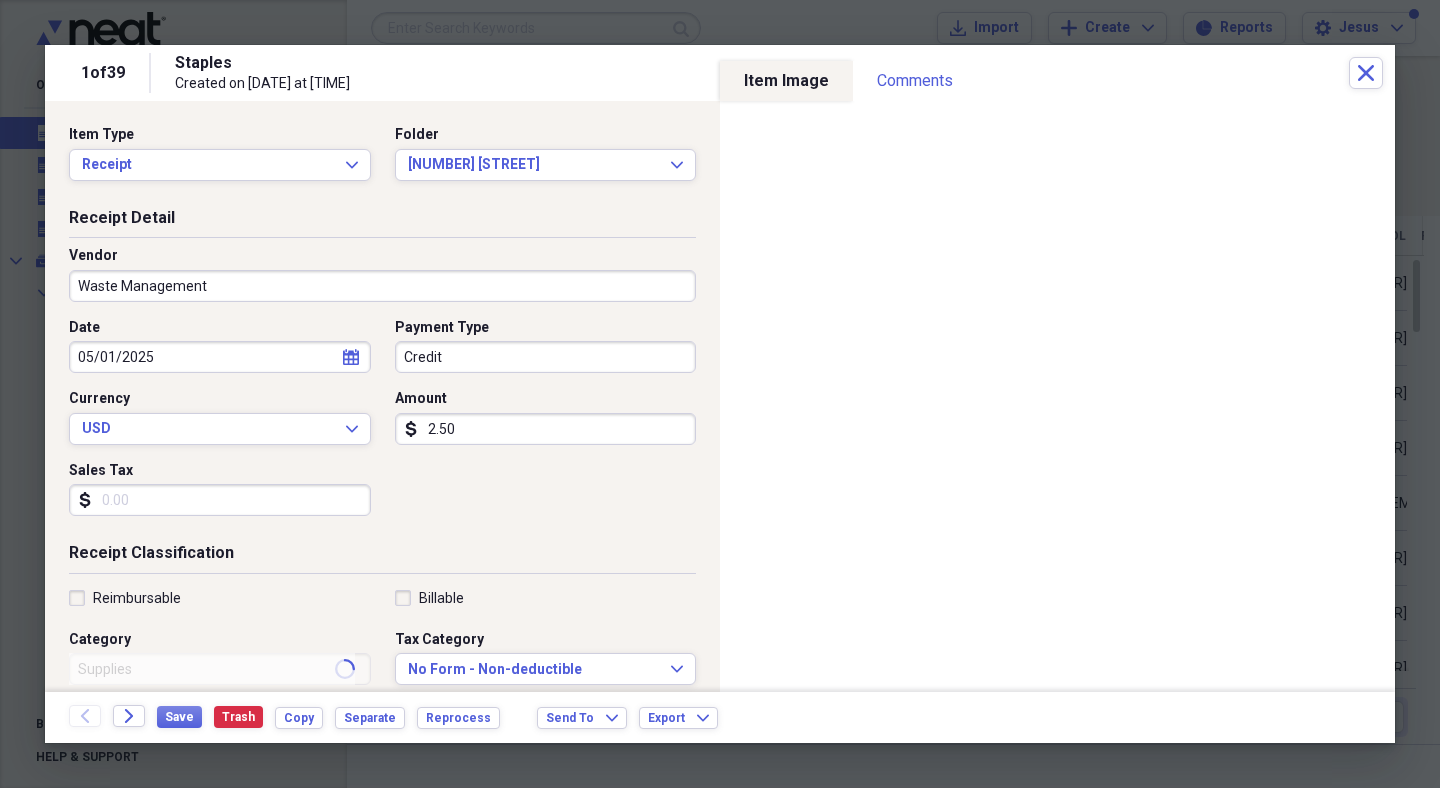type on "Utilities" 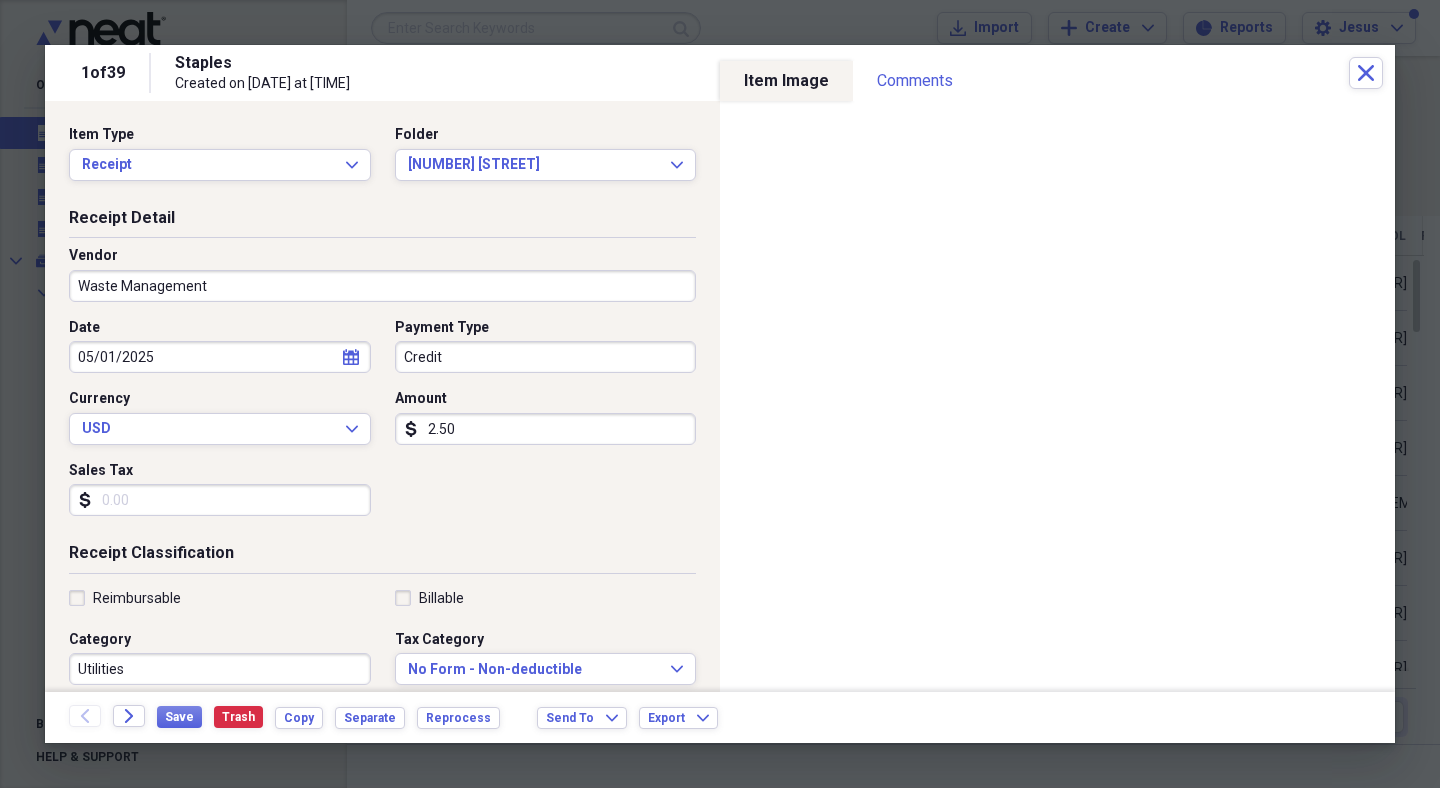 click on "2.50" at bounding box center [546, 429] 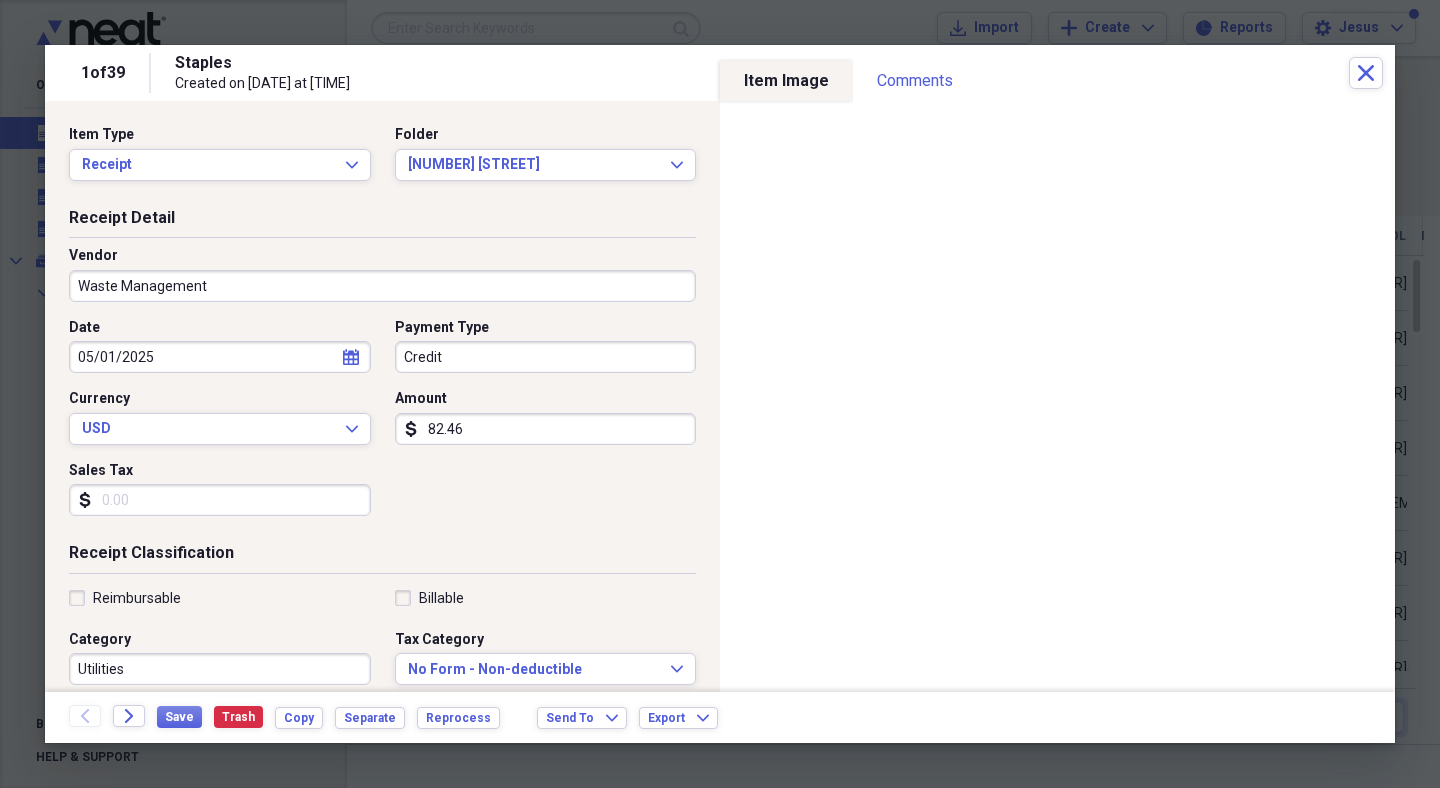 type on "82.46" 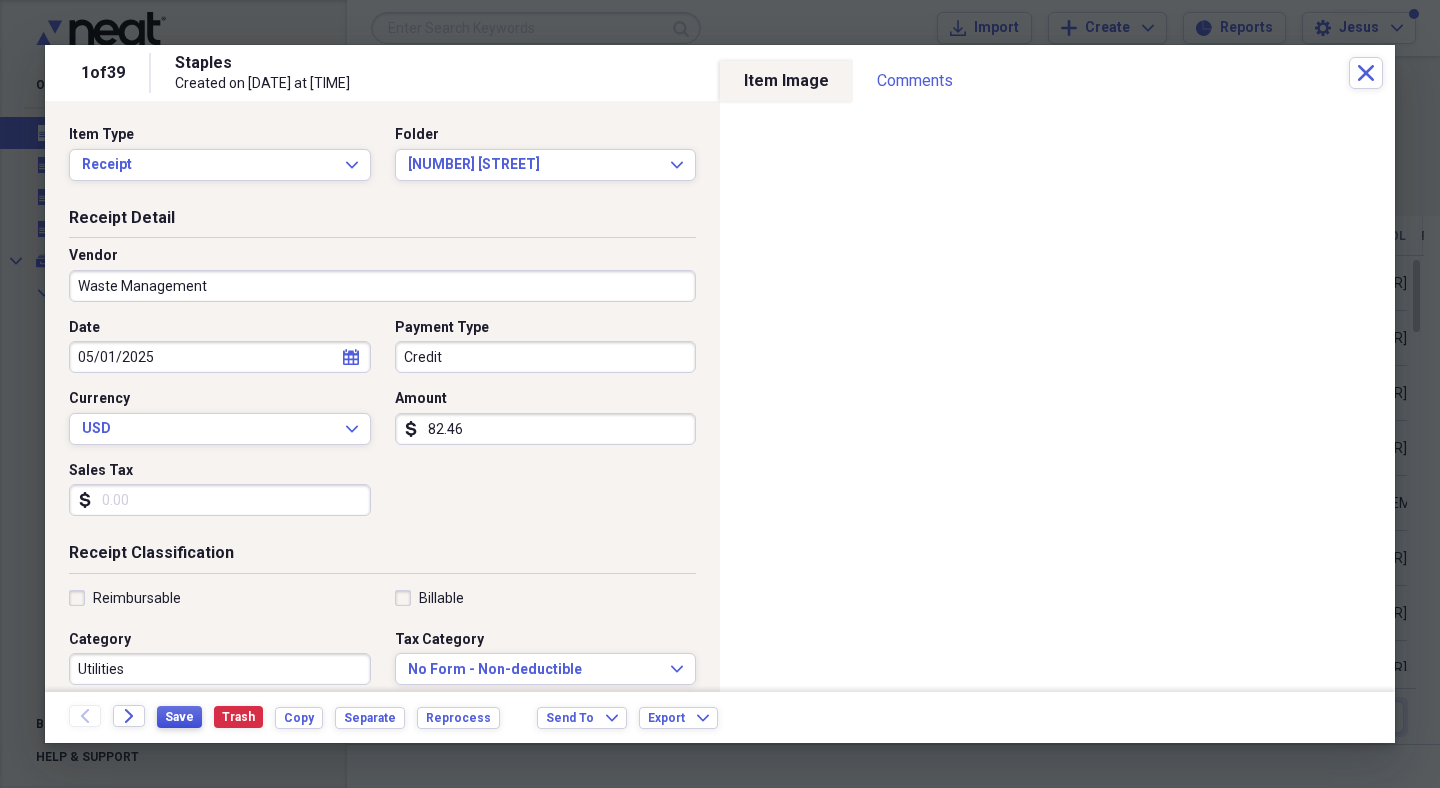 click on "Save" at bounding box center [179, 717] 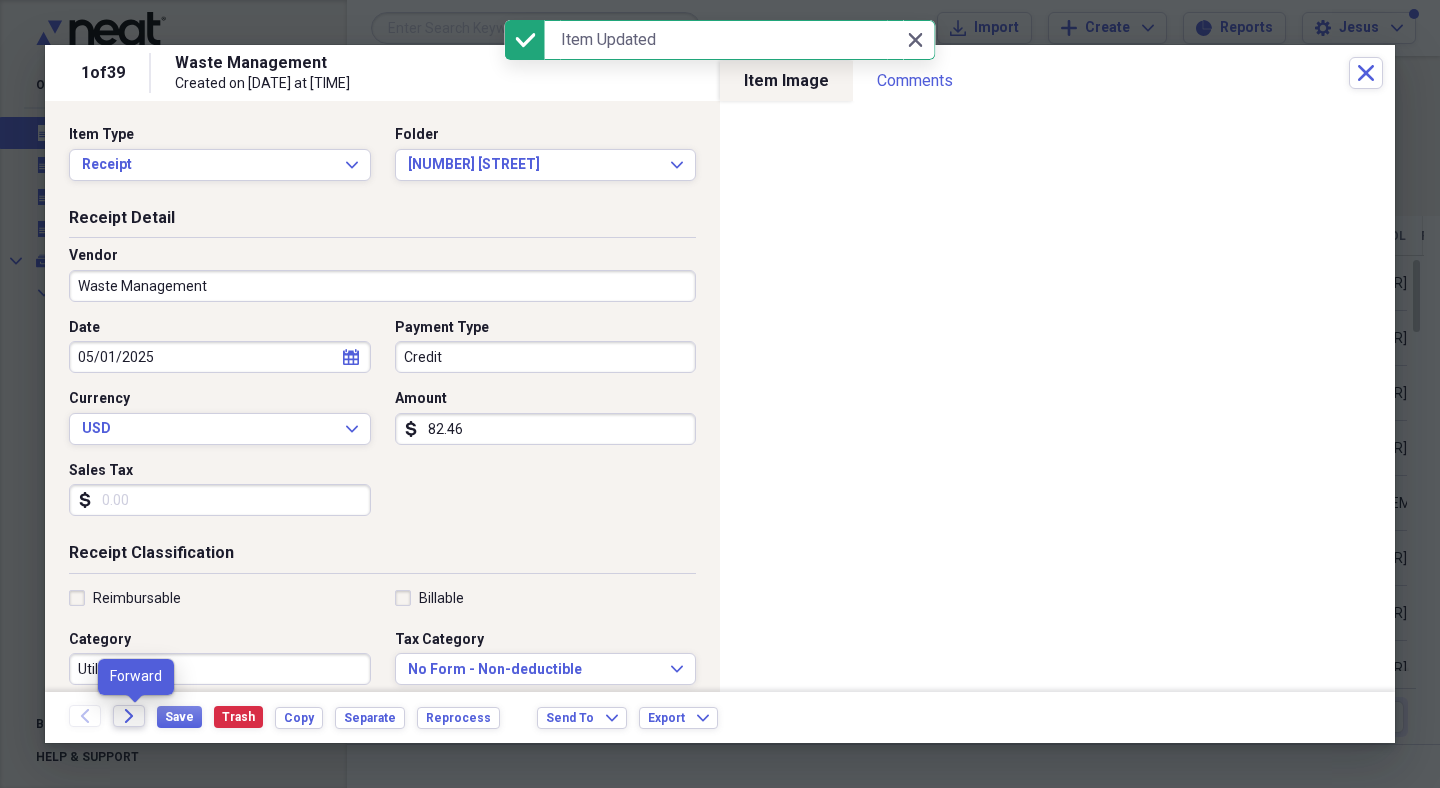 click on "Forward" at bounding box center [129, 716] 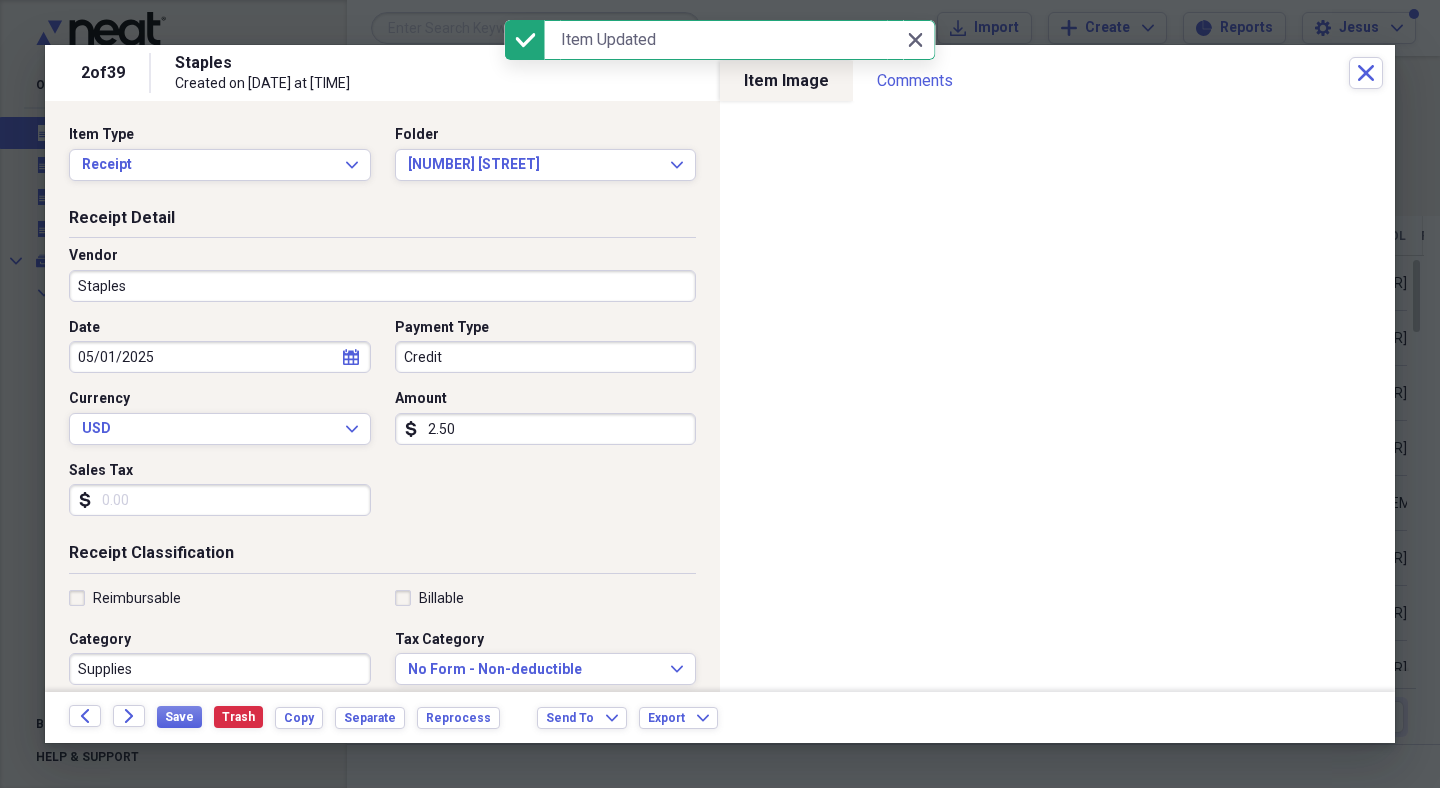 click on "Staples" at bounding box center [382, 286] 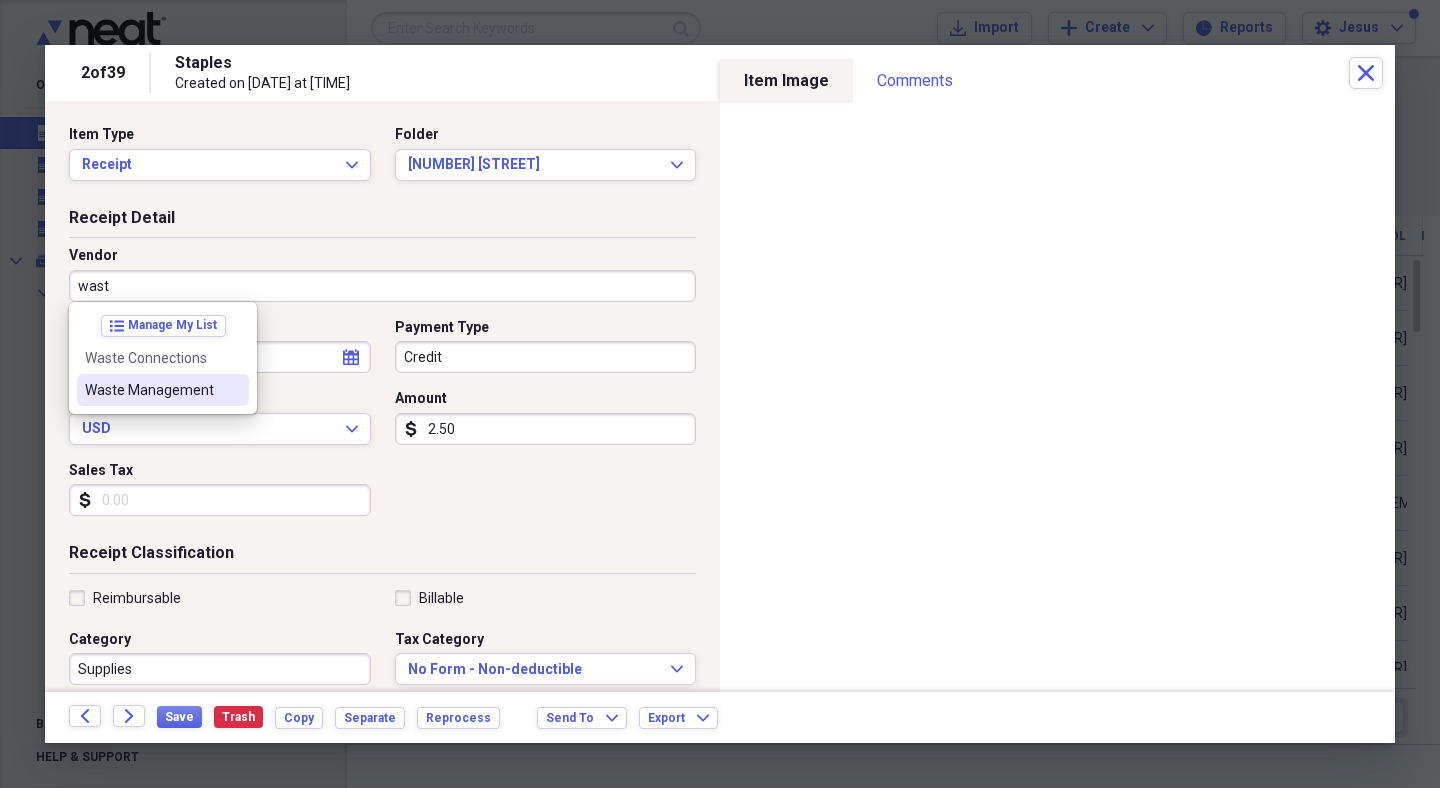 click on "Waste Management" at bounding box center [163, 390] 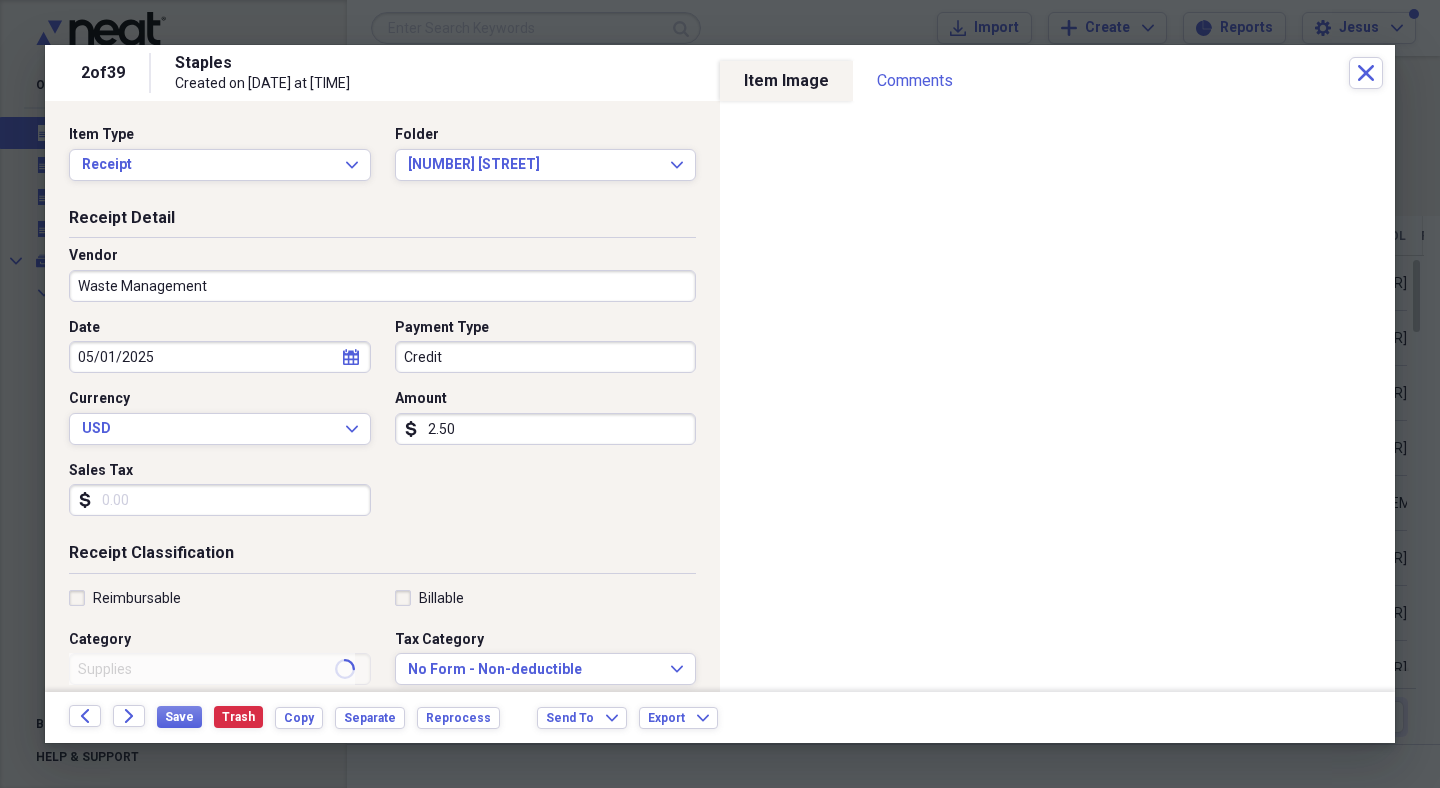 type on "Utilities" 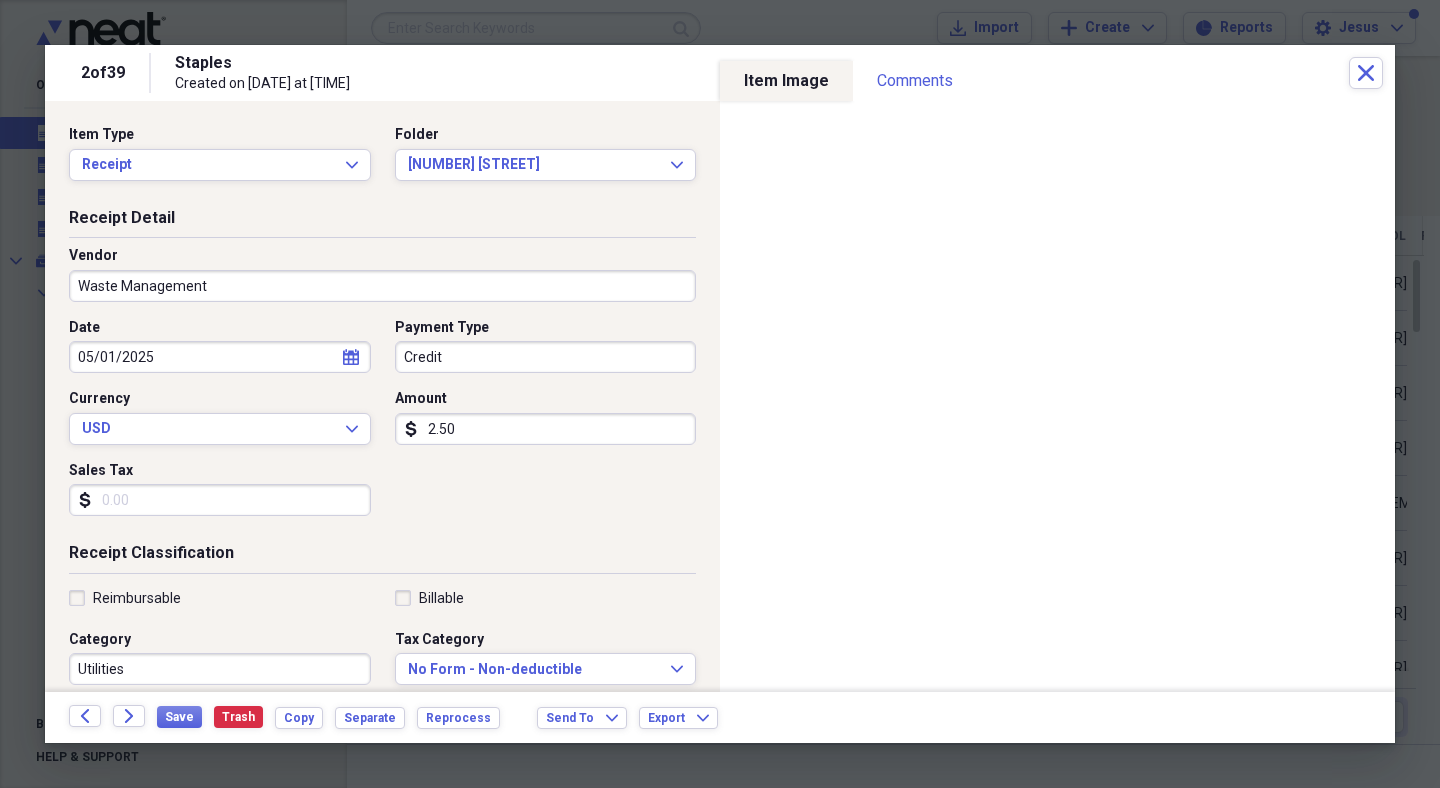 click on "2.50" at bounding box center [546, 429] 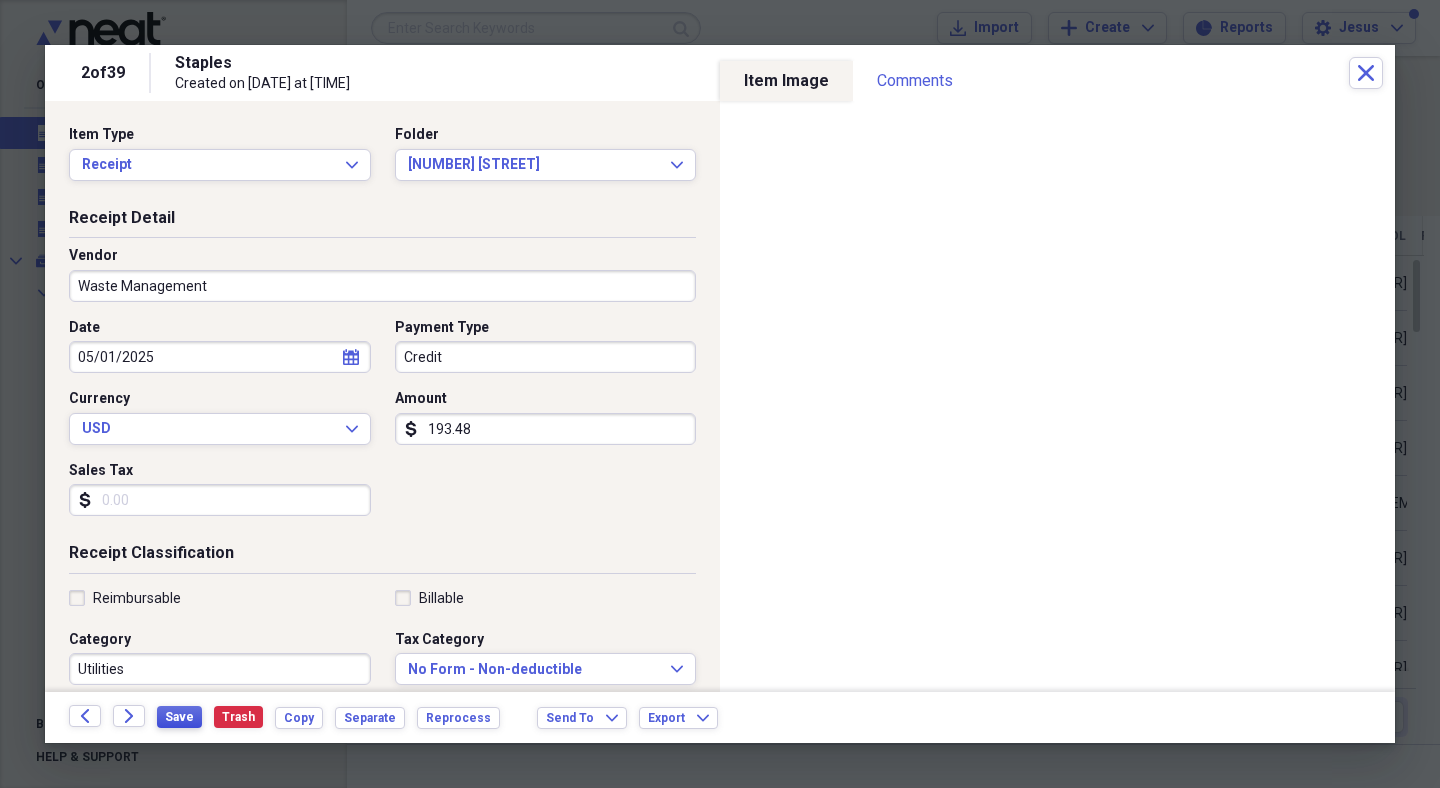 type on "193.48" 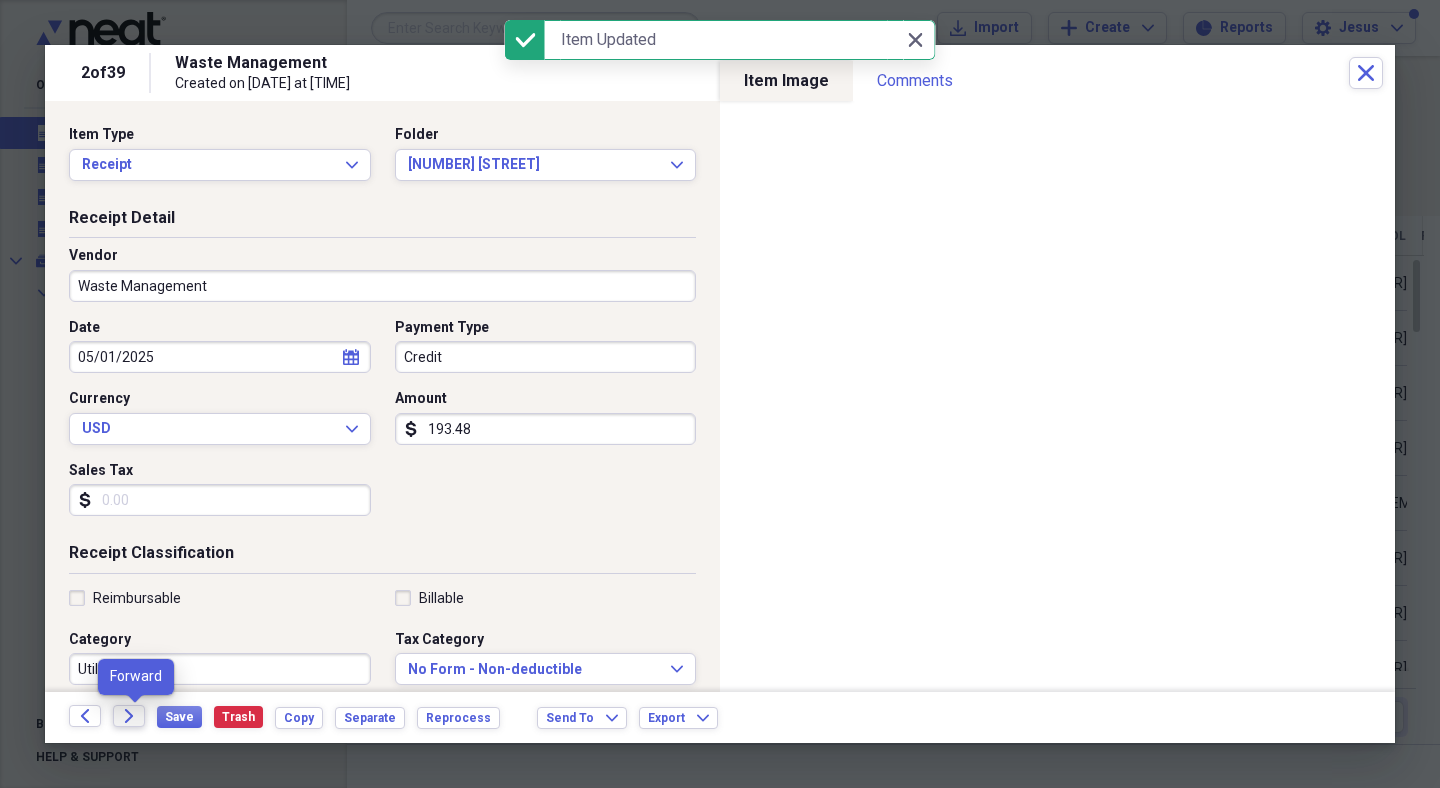 click on "Forward" at bounding box center (129, 716) 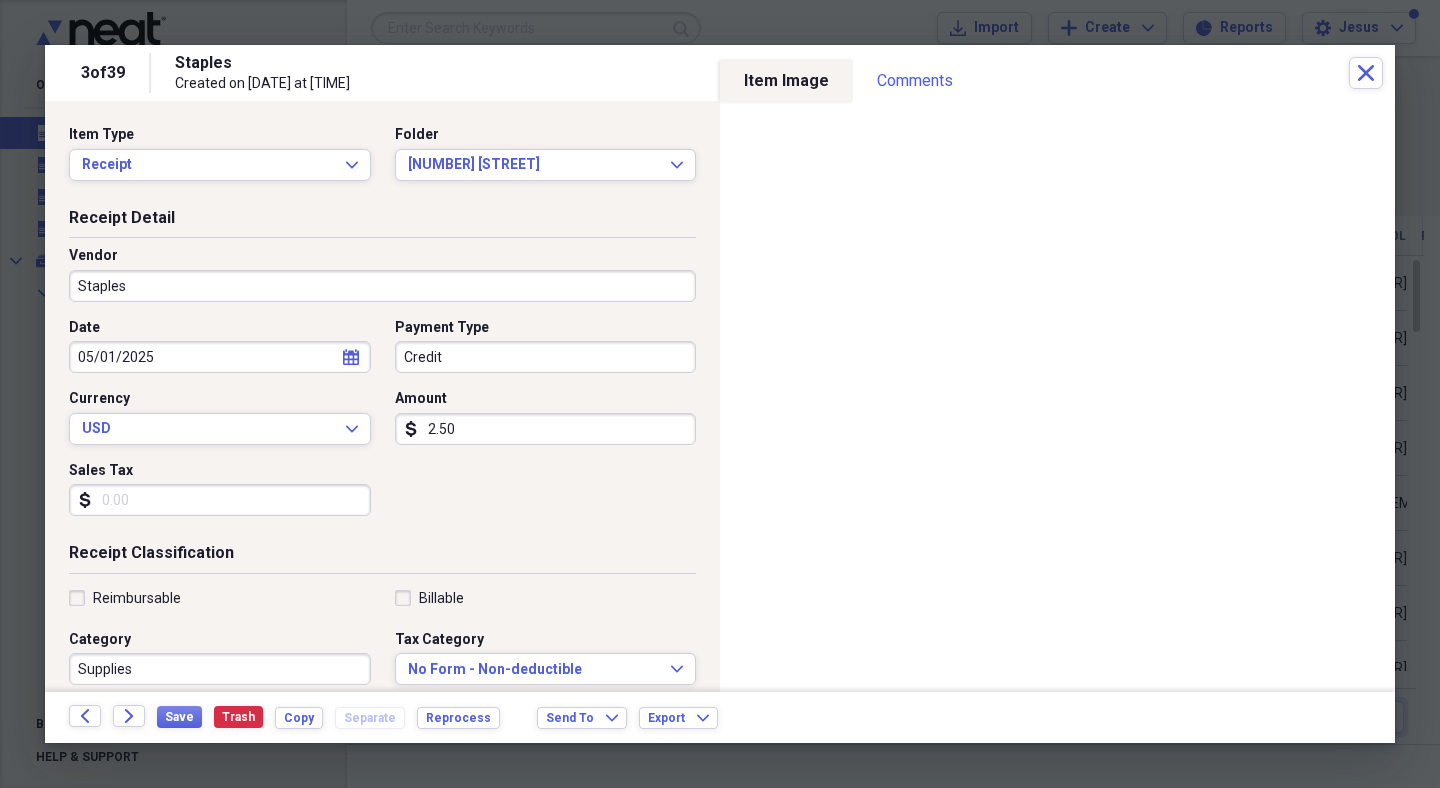 click on "Staples" at bounding box center [382, 286] 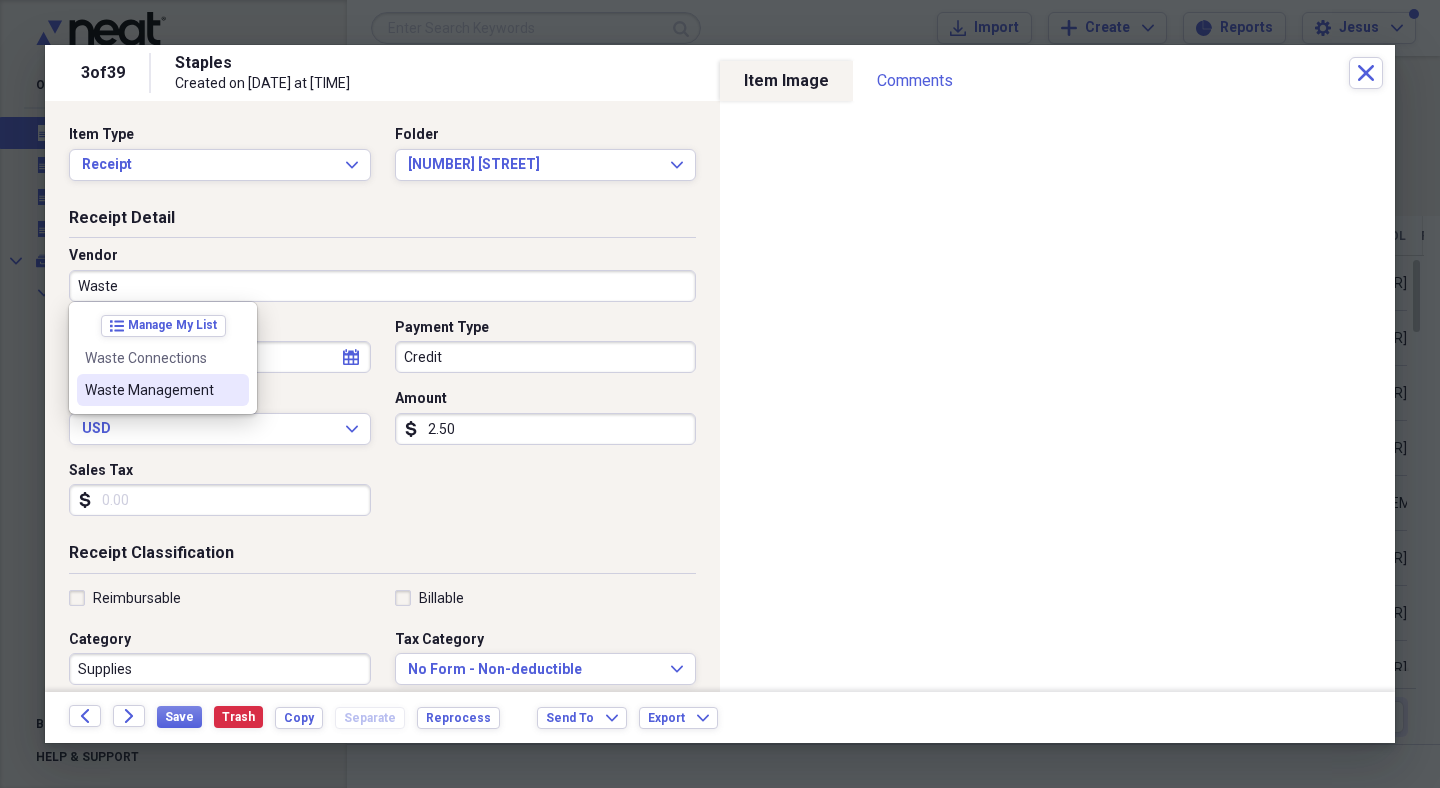 click on "Waste Management" at bounding box center (163, 390) 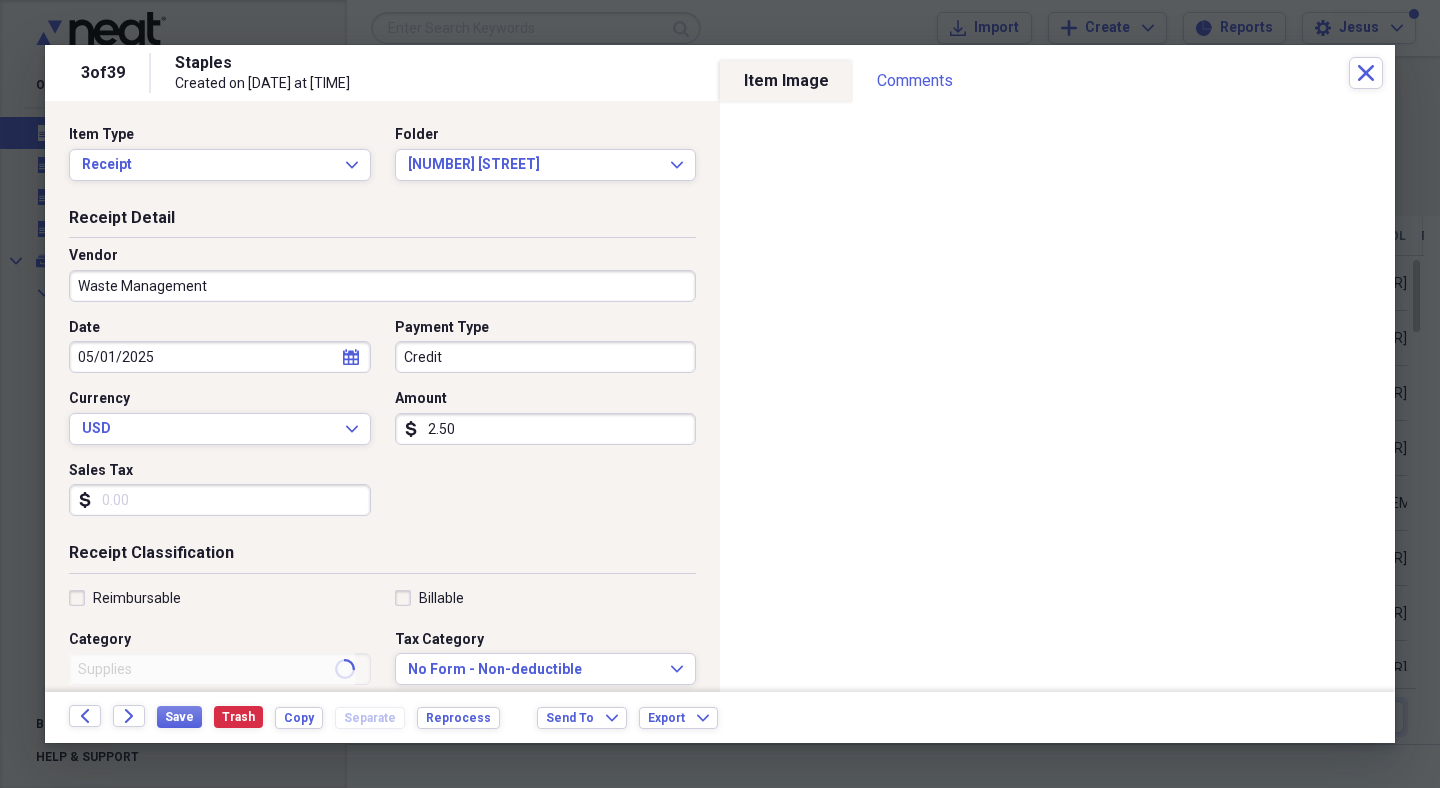 type on "Utilities" 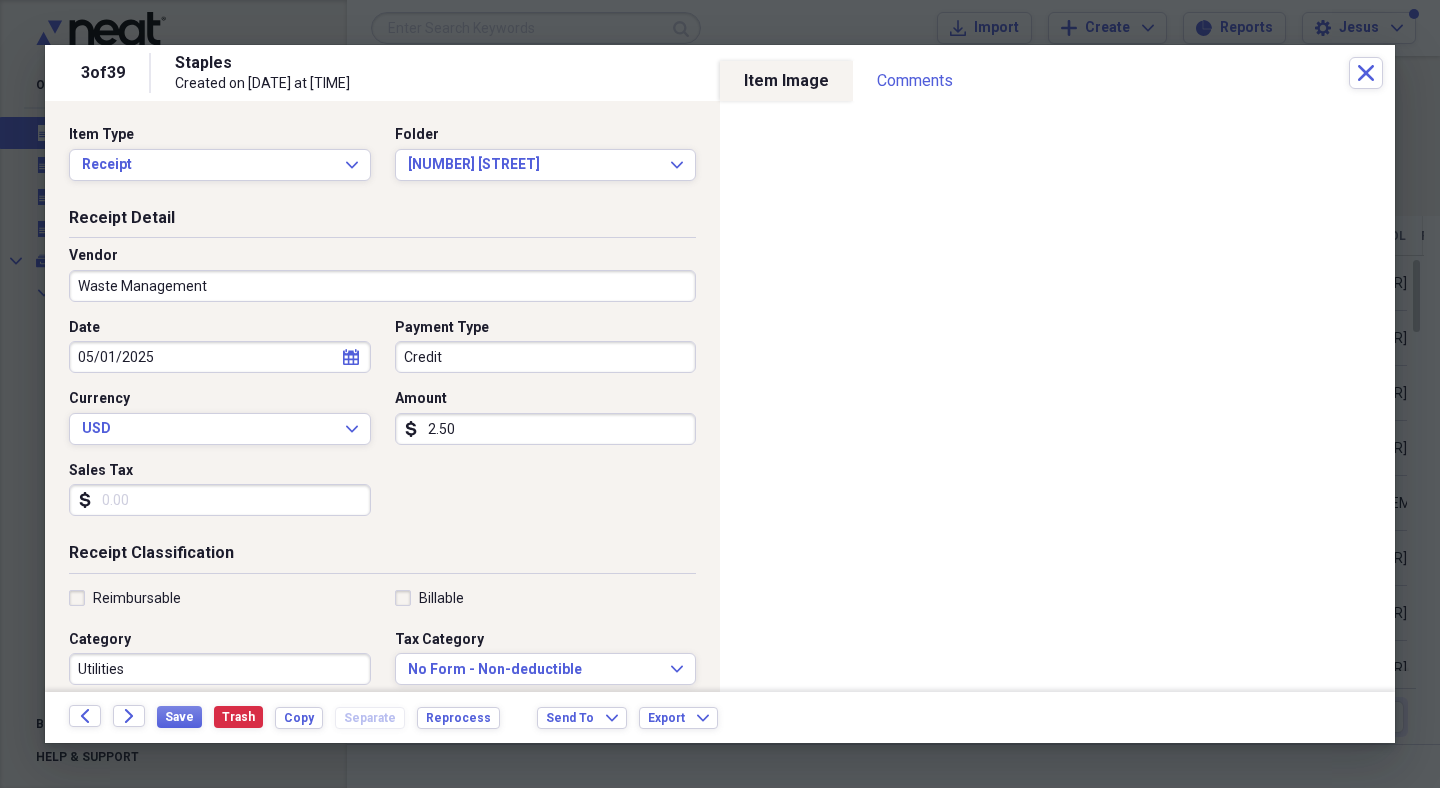 click on "2.50" at bounding box center [546, 429] 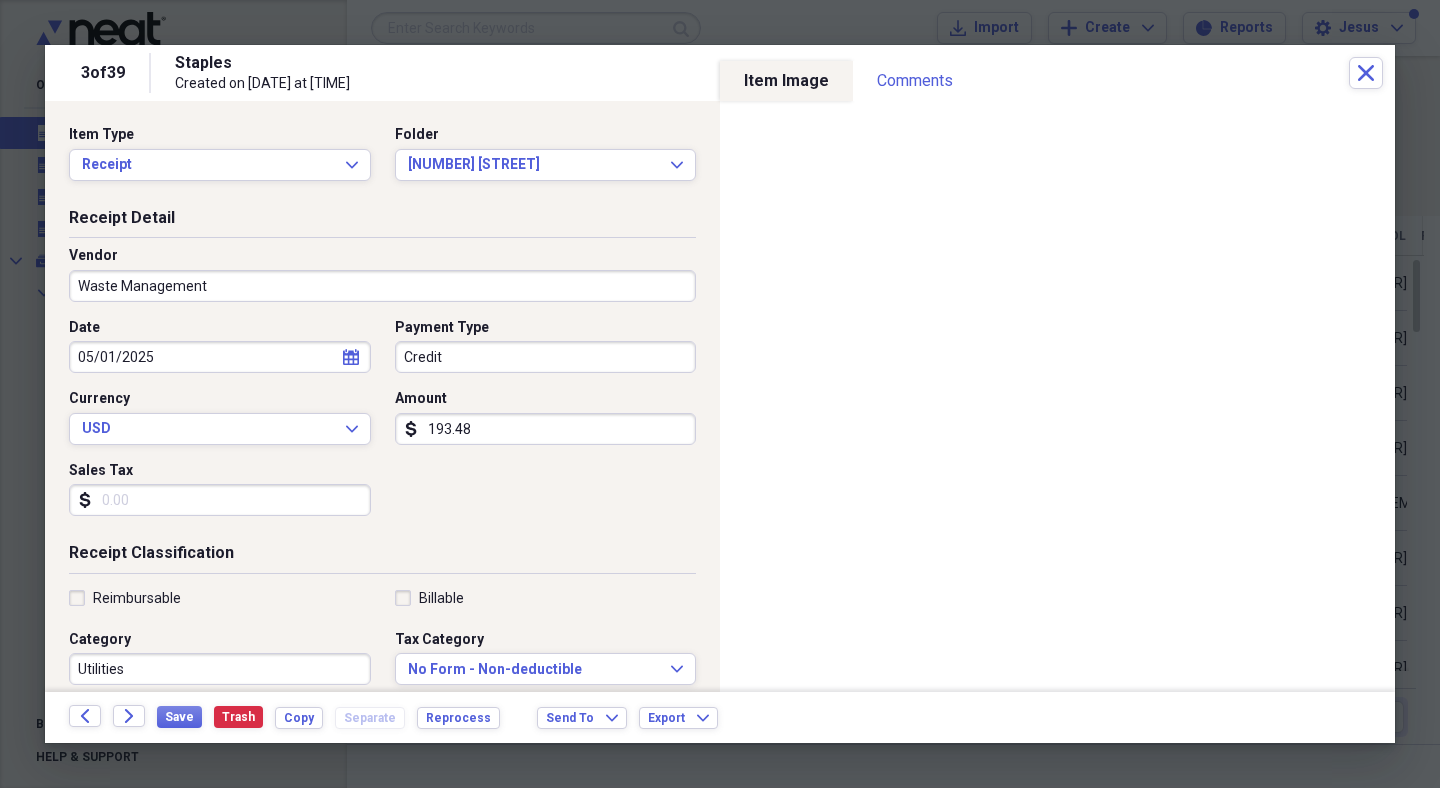 type on "193.48" 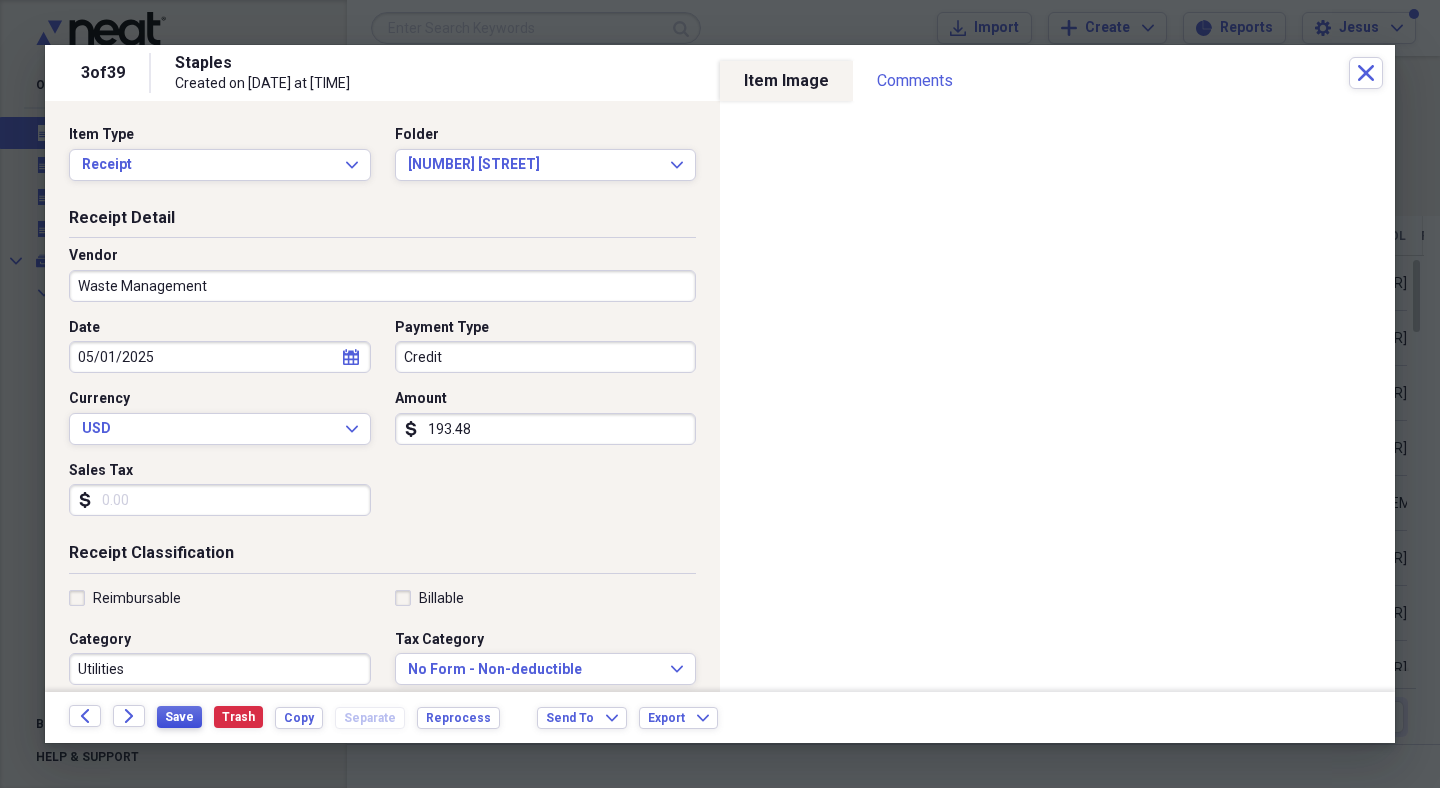 click on "Save" at bounding box center [179, 717] 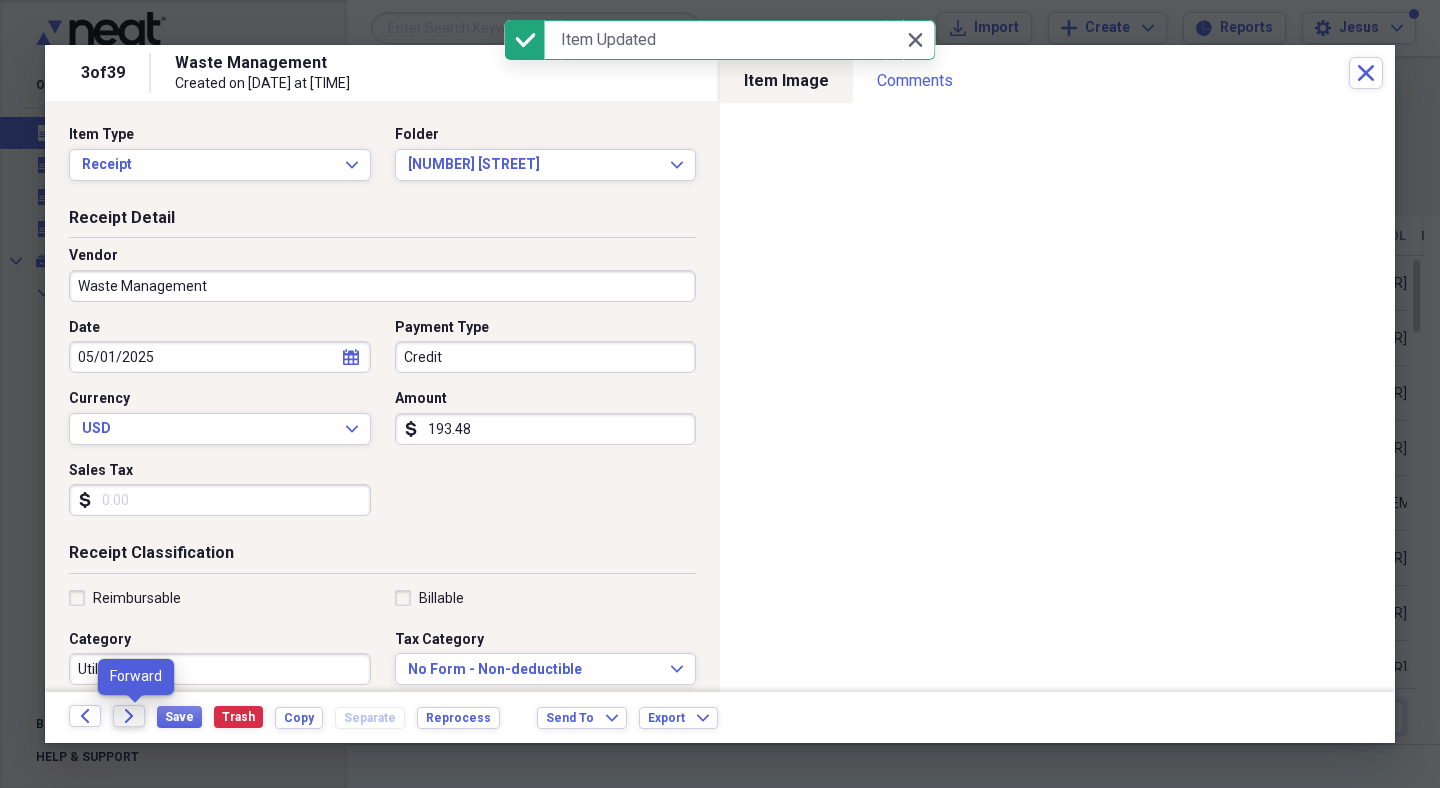 click on "Forward" 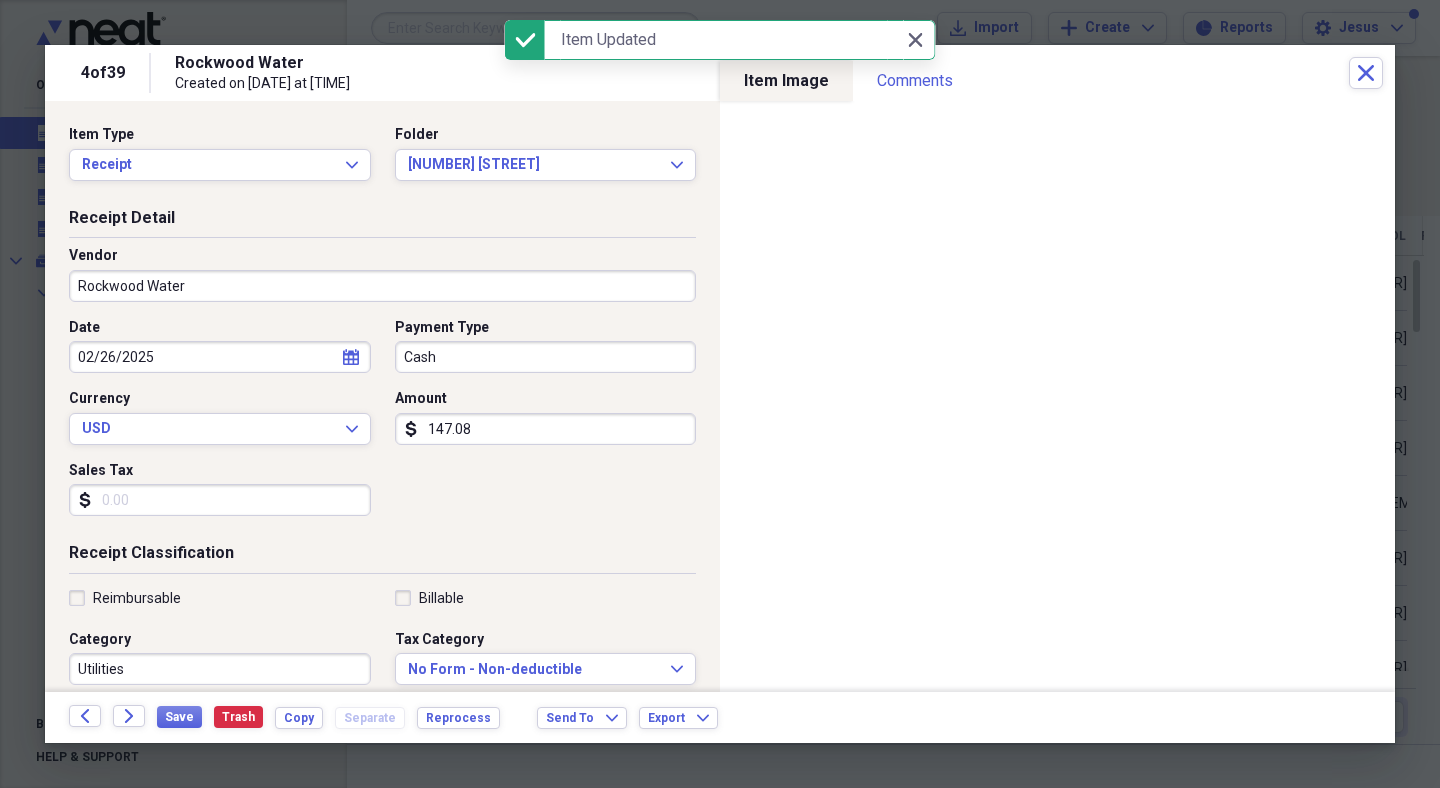 click on "147.08" at bounding box center (546, 429) 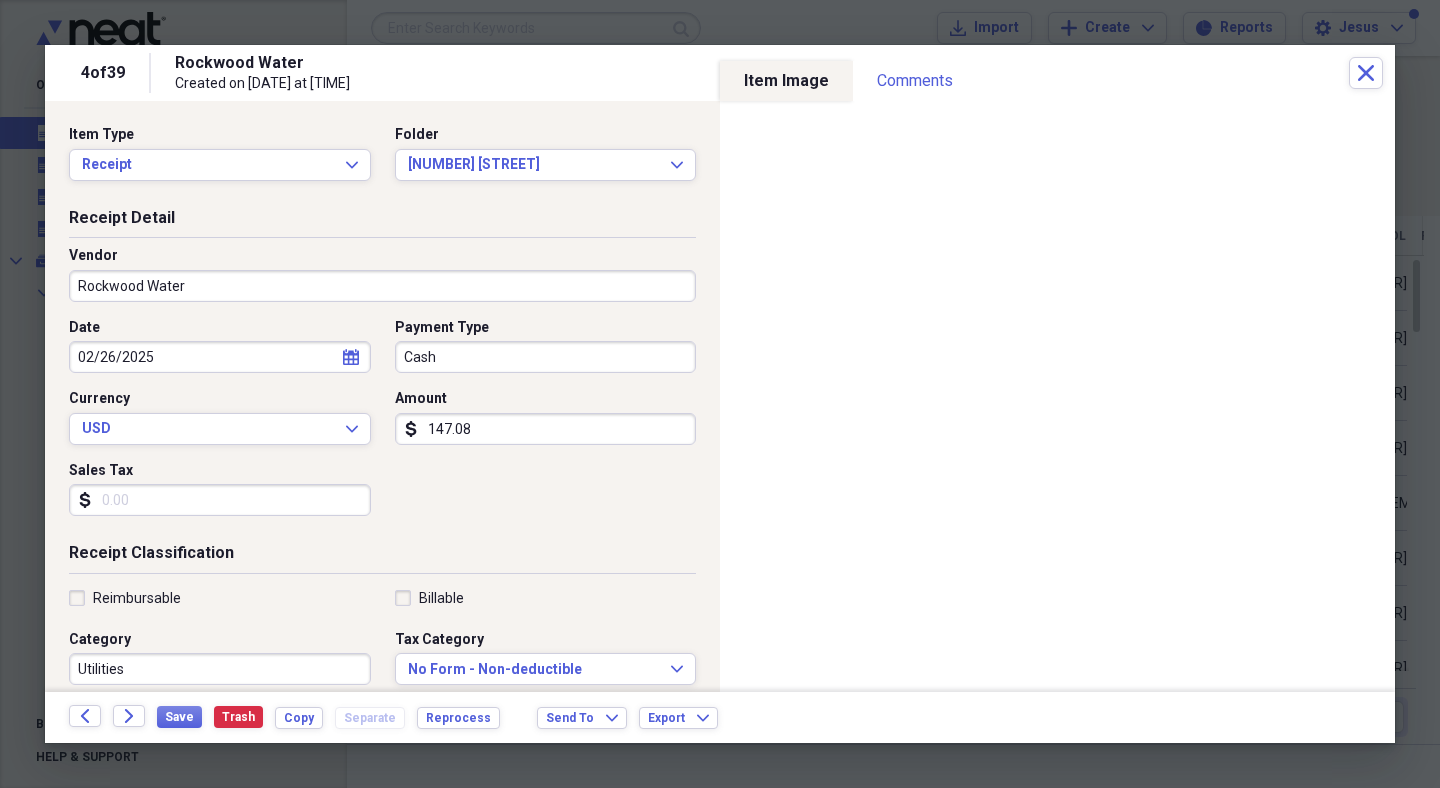 click on "Date [DATE] calendar Calendar Payment Type Cash Currency USD Expand Amount dollar-sign 147.08 Sales Tax dollar-sign" at bounding box center (382, 425) 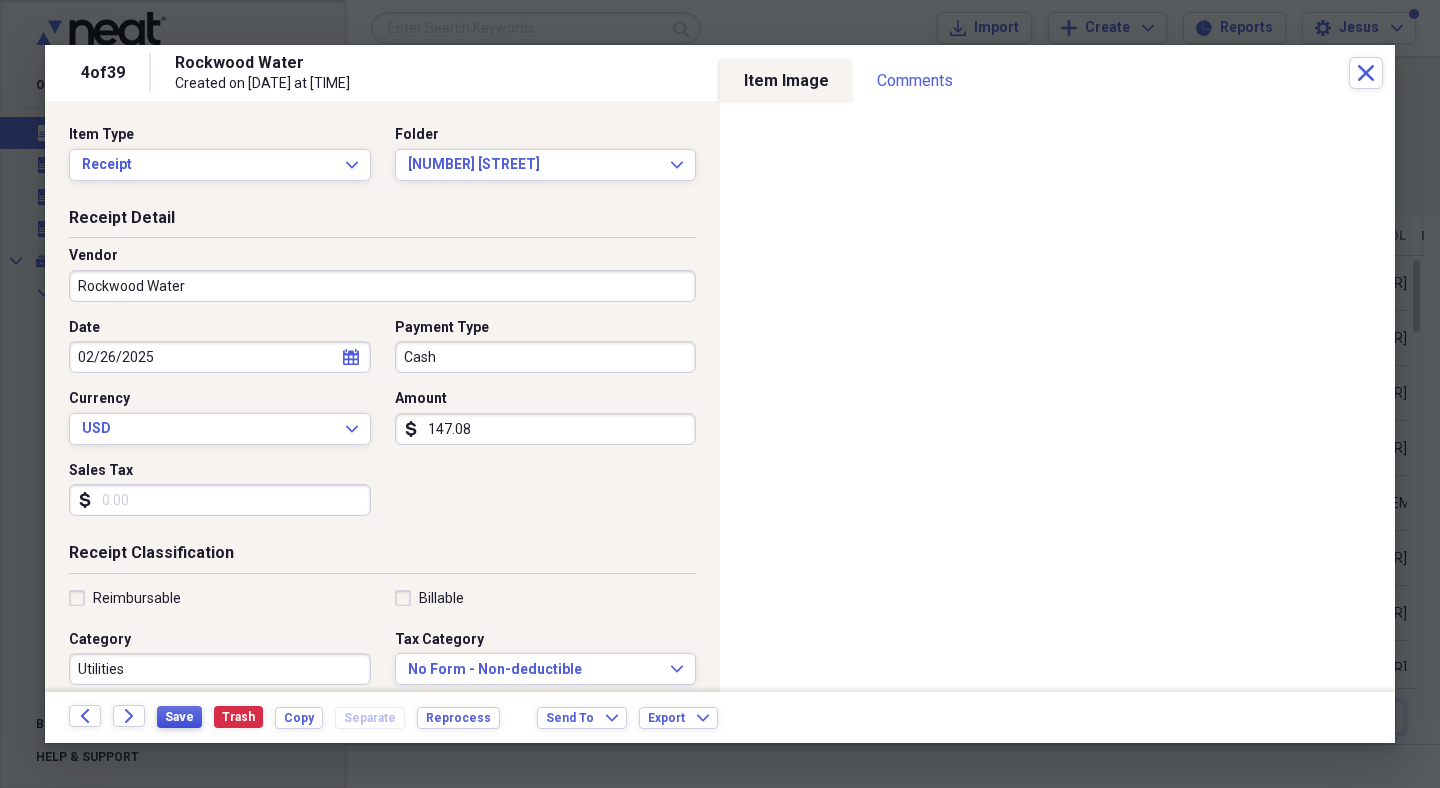 click on "Save" at bounding box center (179, 717) 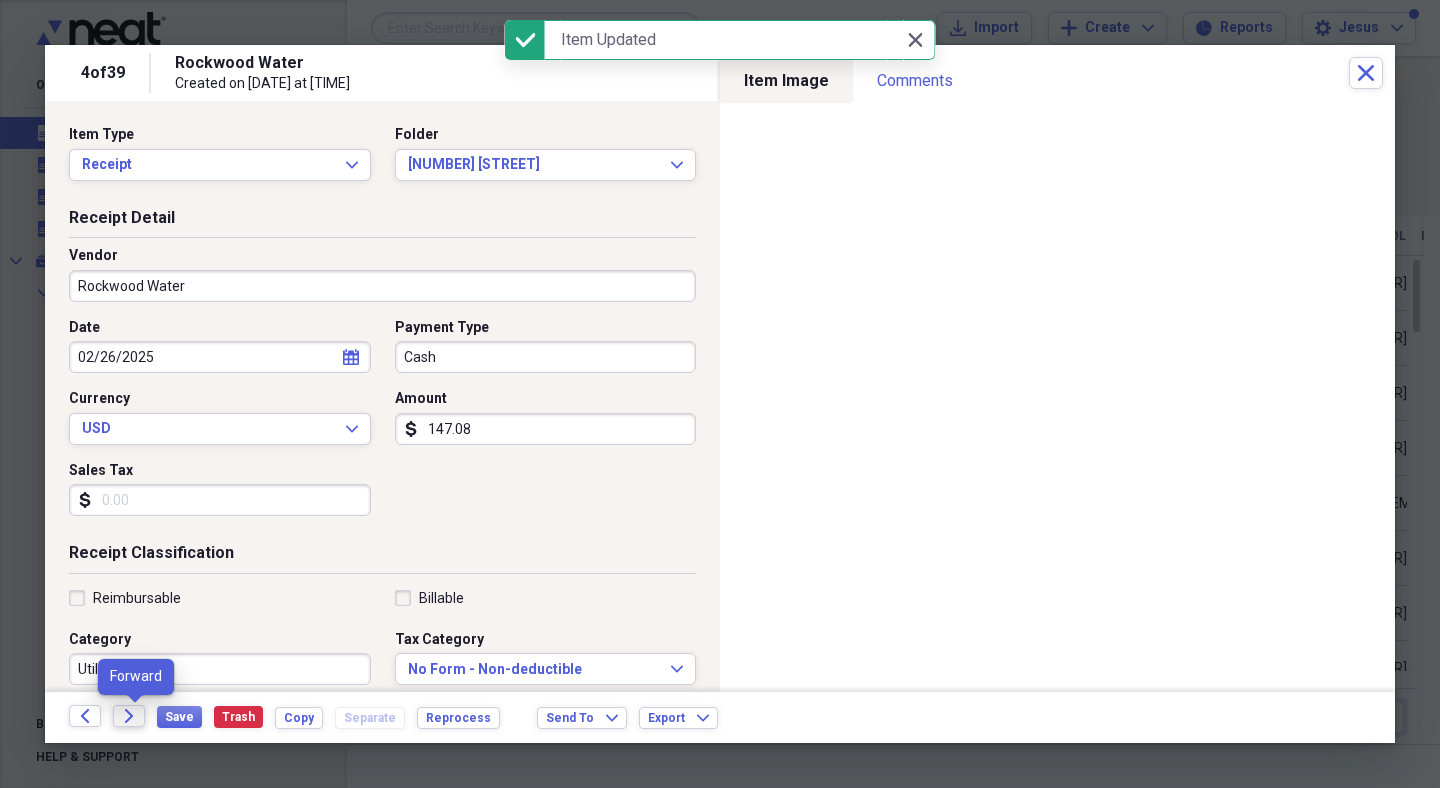 click on "Forward" 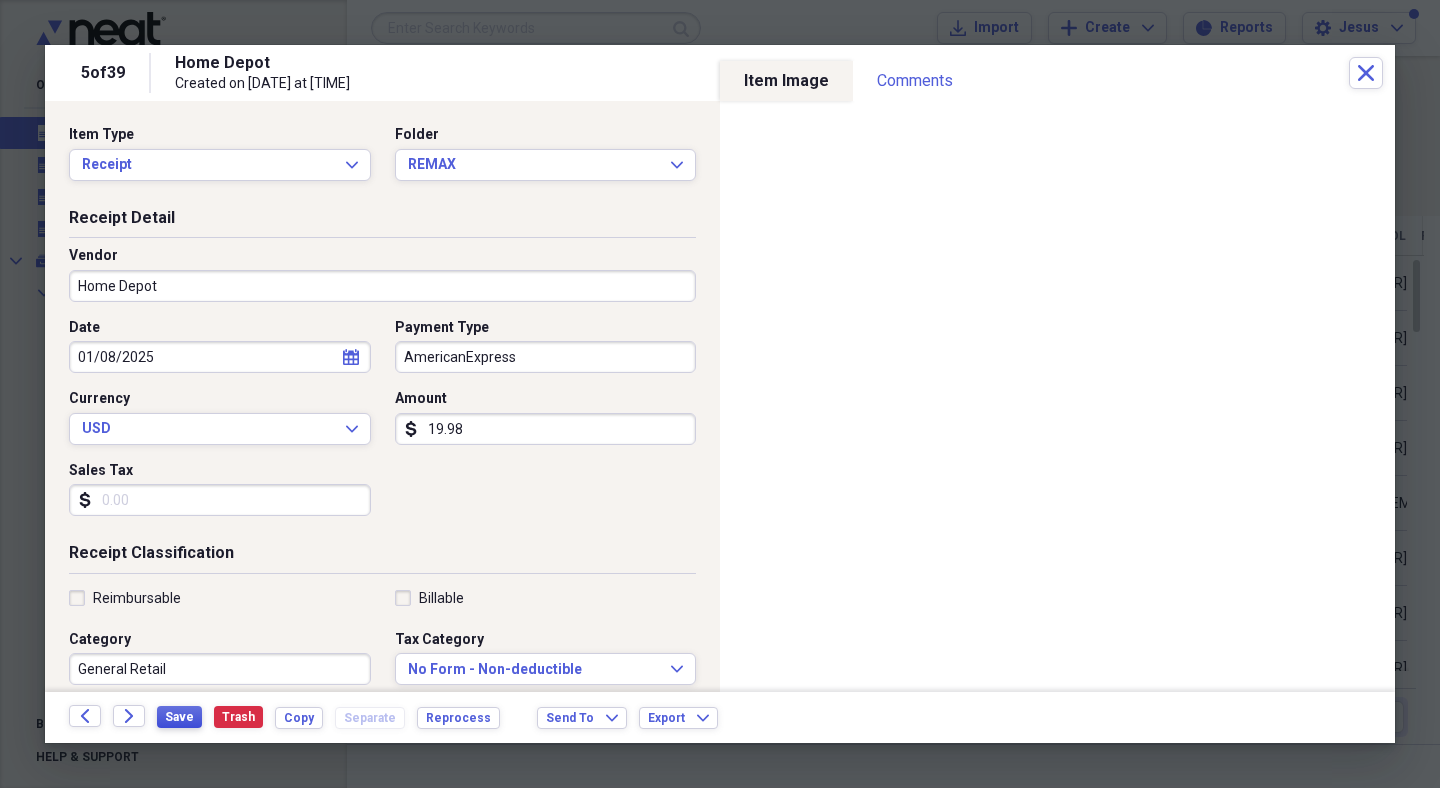 click on "Save" at bounding box center (179, 717) 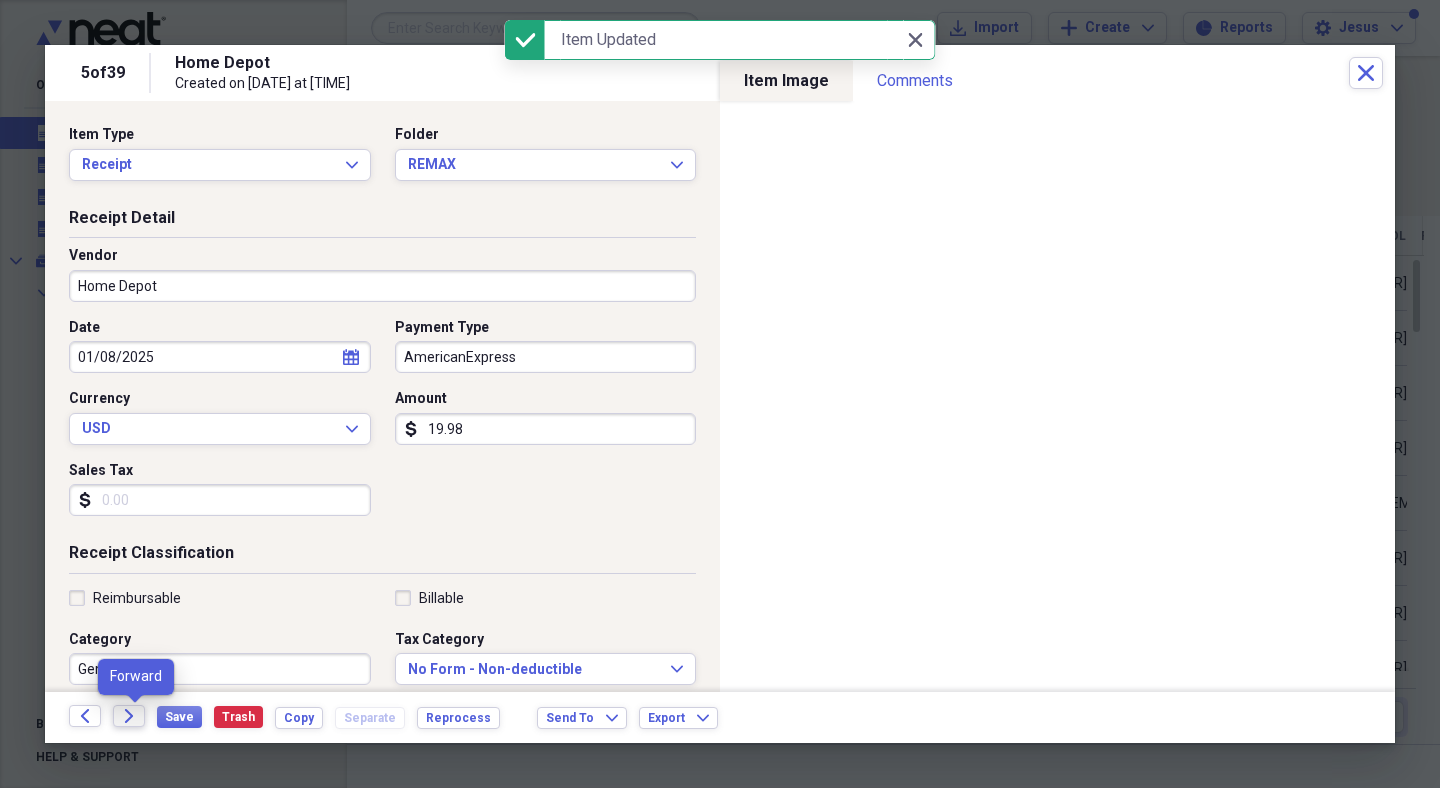 click on "Forward" 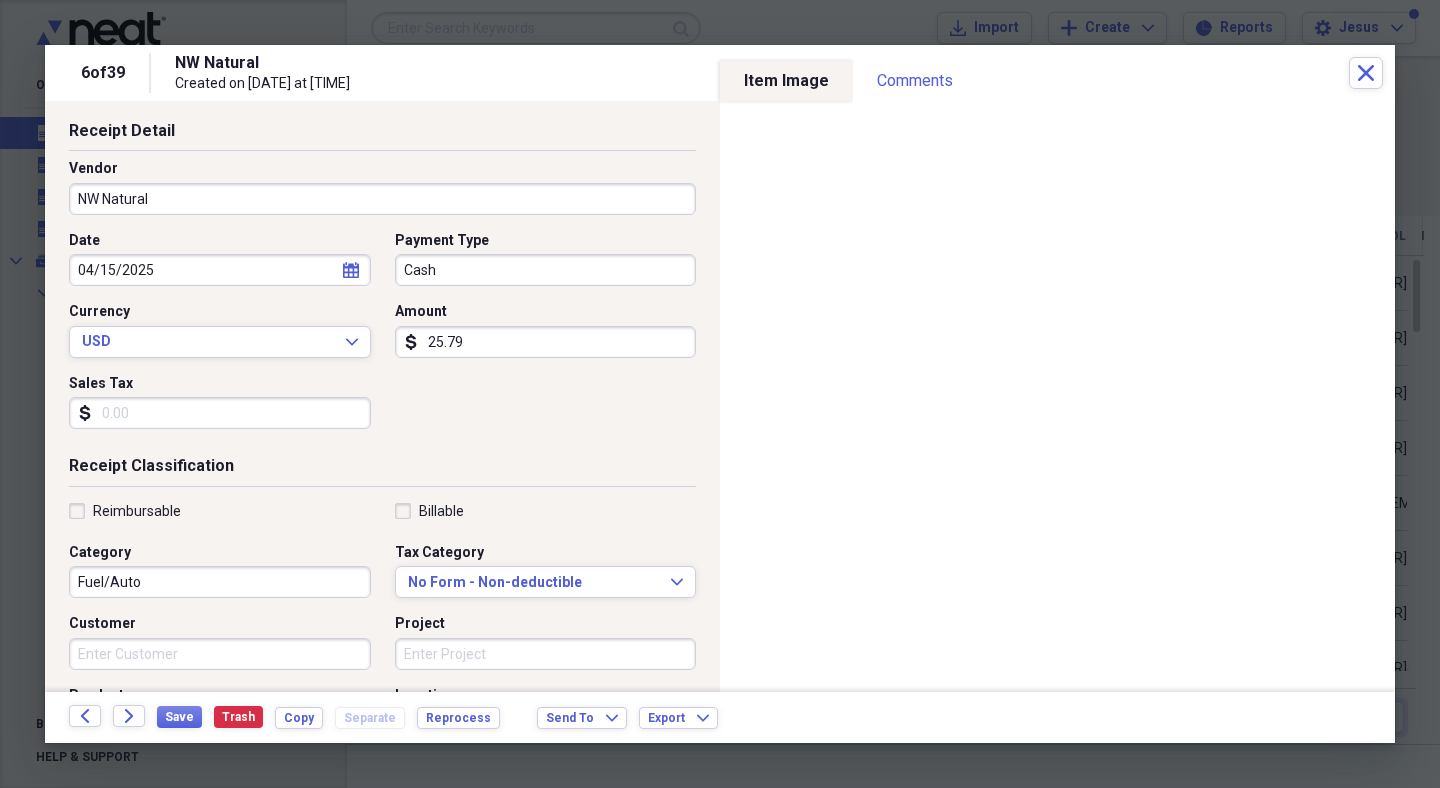 scroll, scrollTop: 119, scrollLeft: 0, axis: vertical 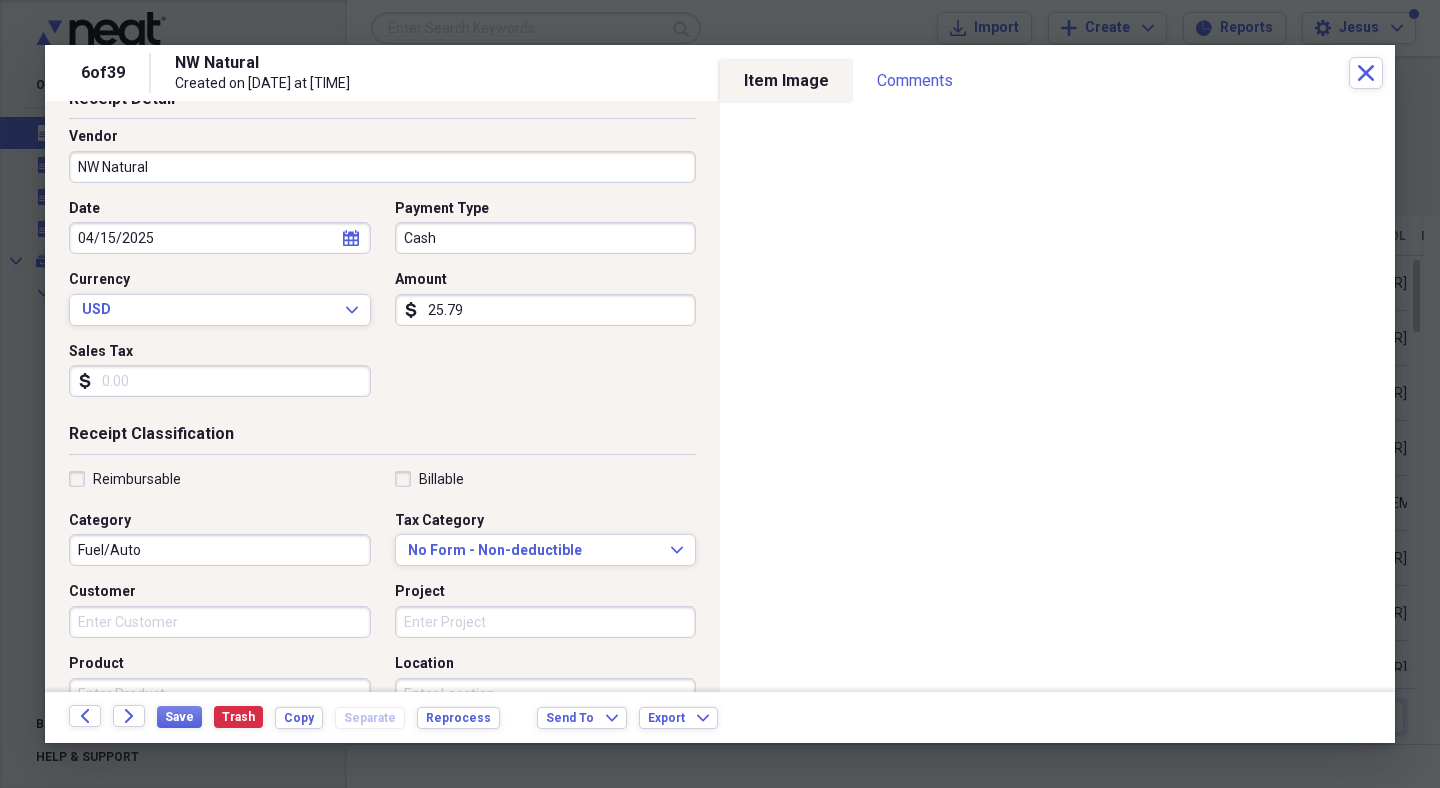click on "Fuel/Auto" at bounding box center [220, 550] 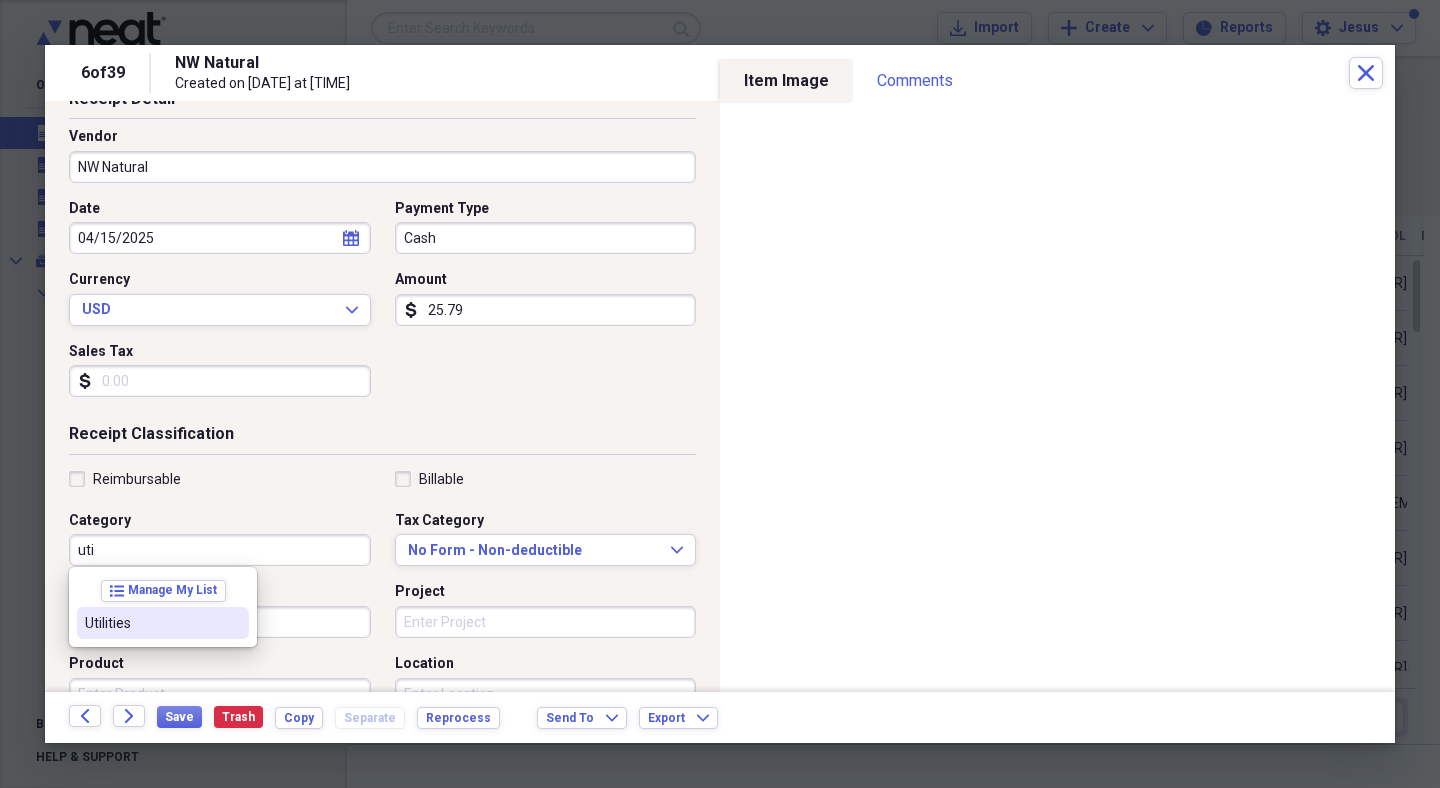 click on "Utilities" at bounding box center (151, 623) 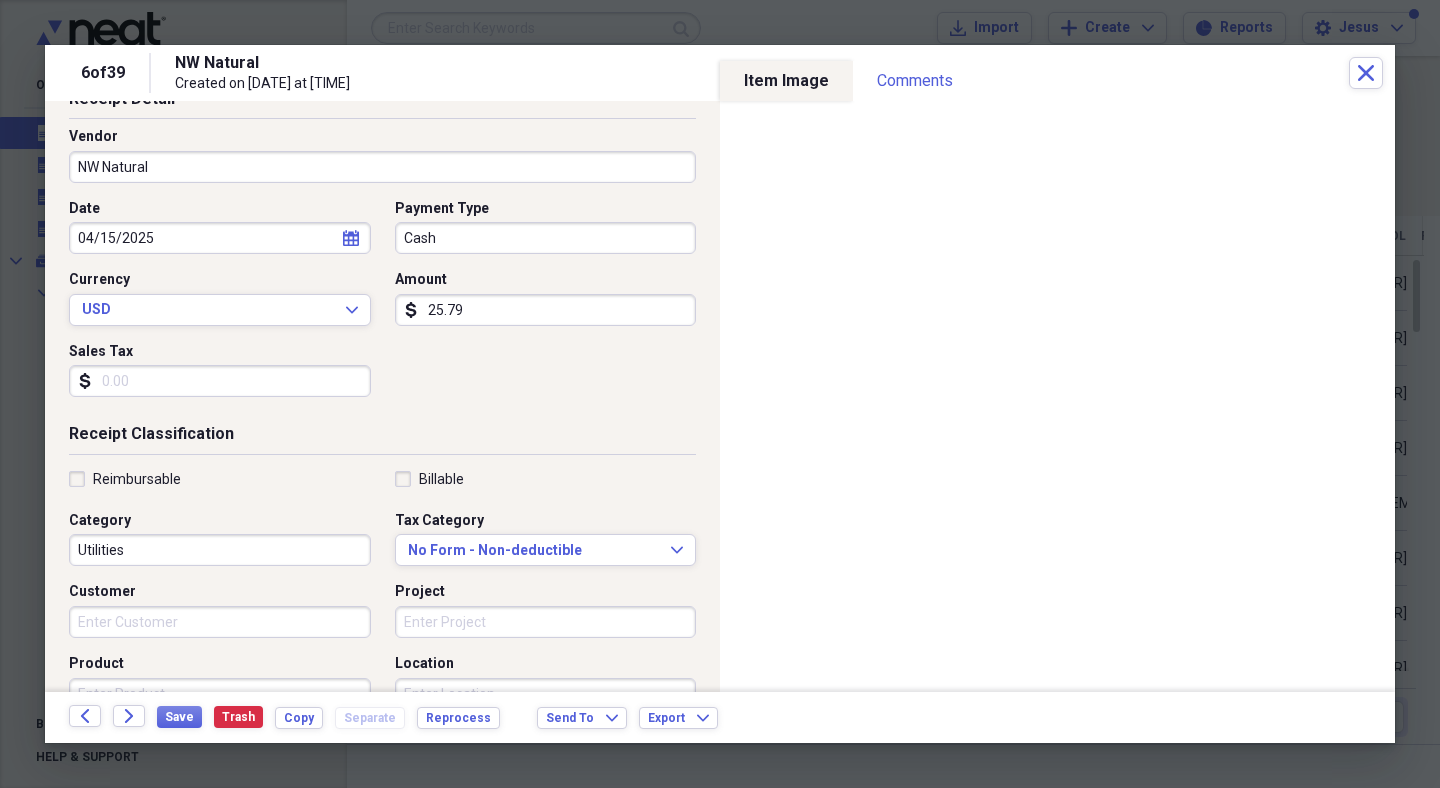 scroll, scrollTop: 0, scrollLeft: 0, axis: both 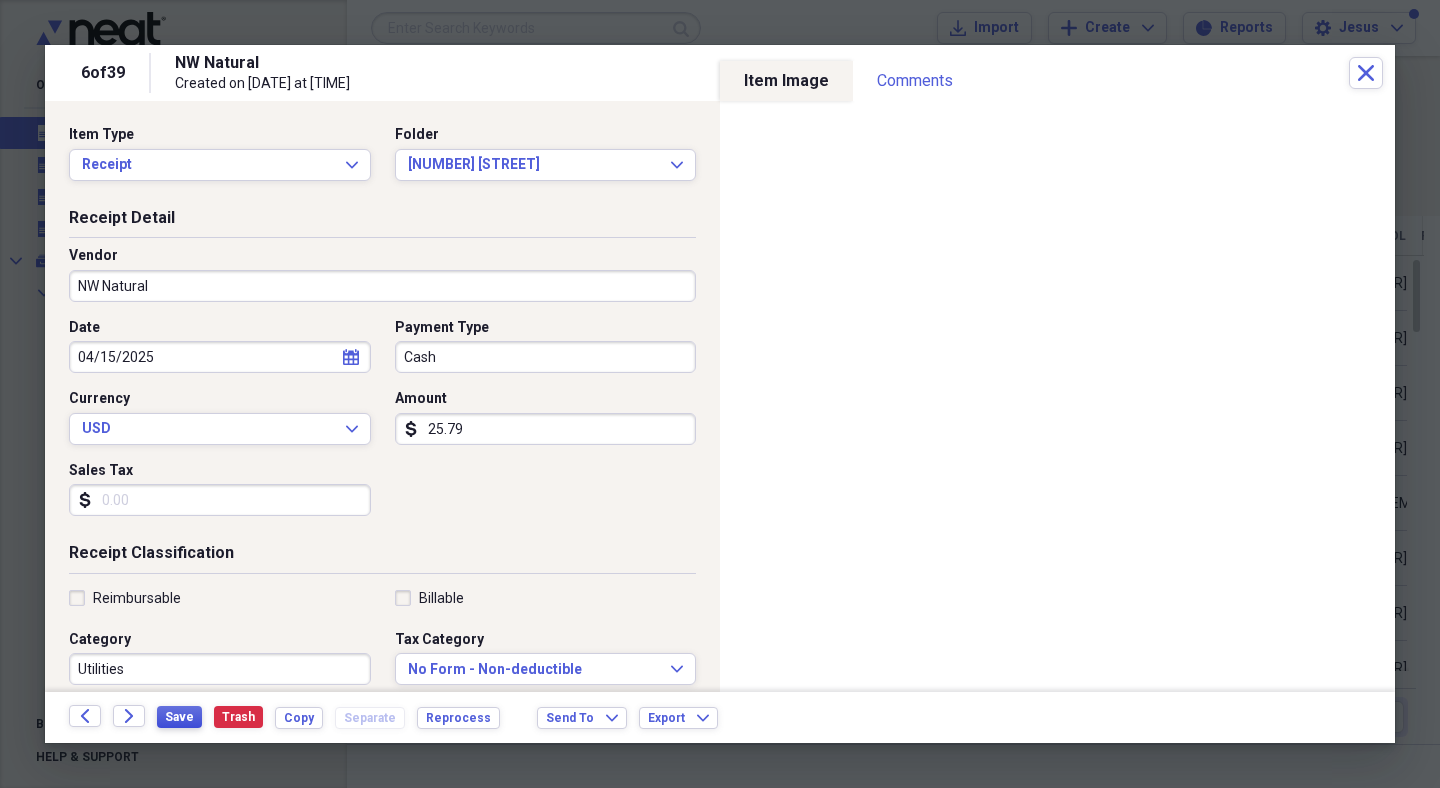 click on "Save" at bounding box center (179, 717) 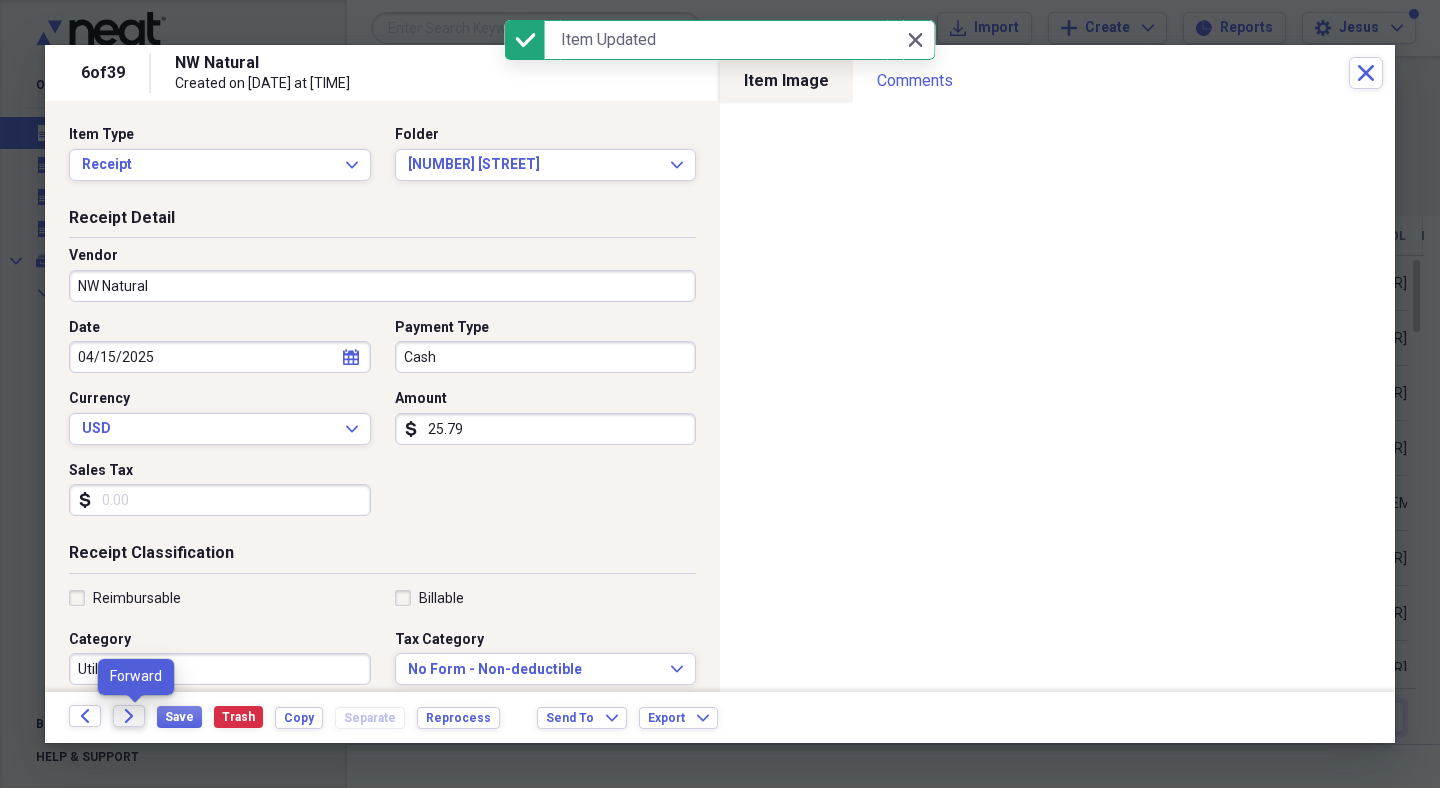 click on "Forward" 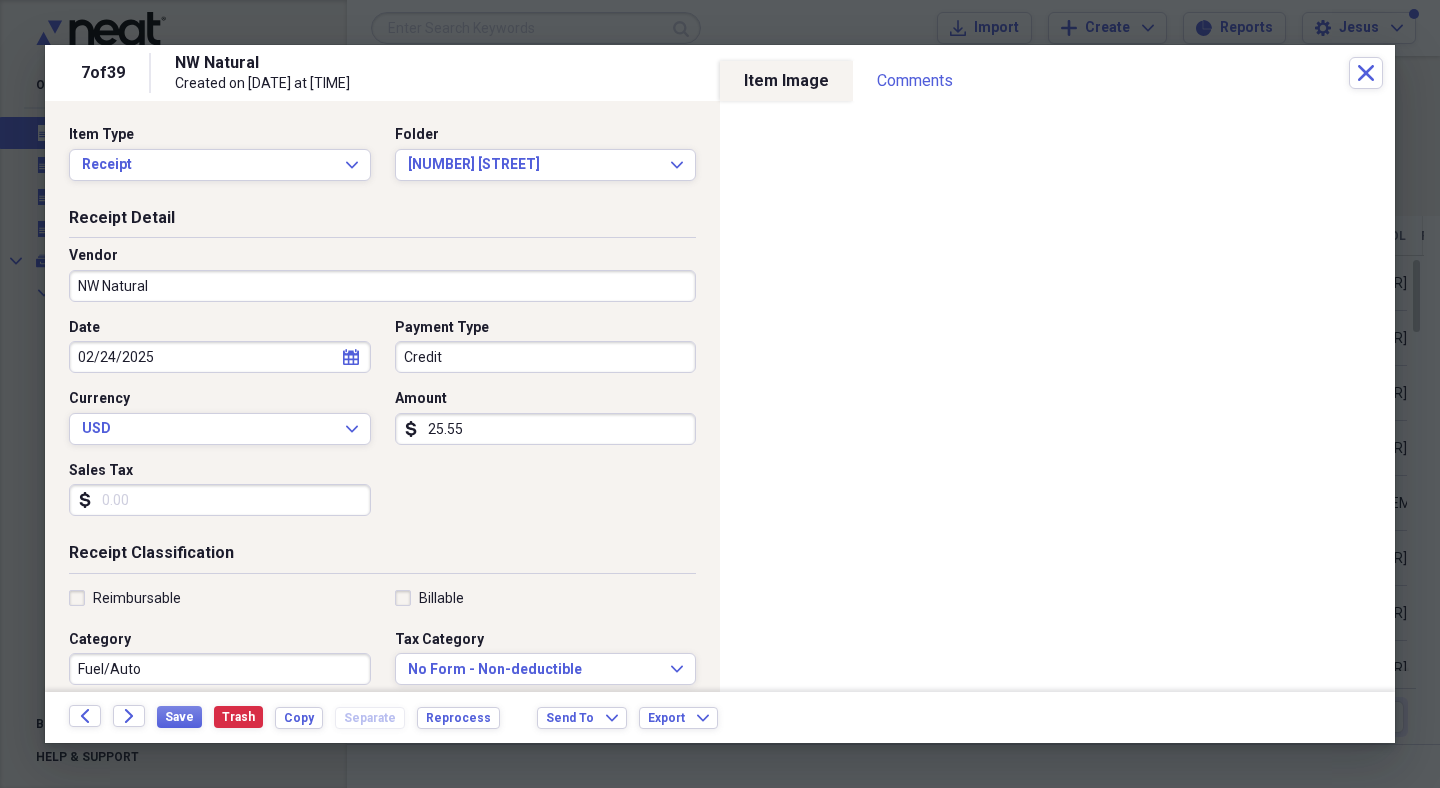 click on "calendar Calendar" at bounding box center (351, 357) 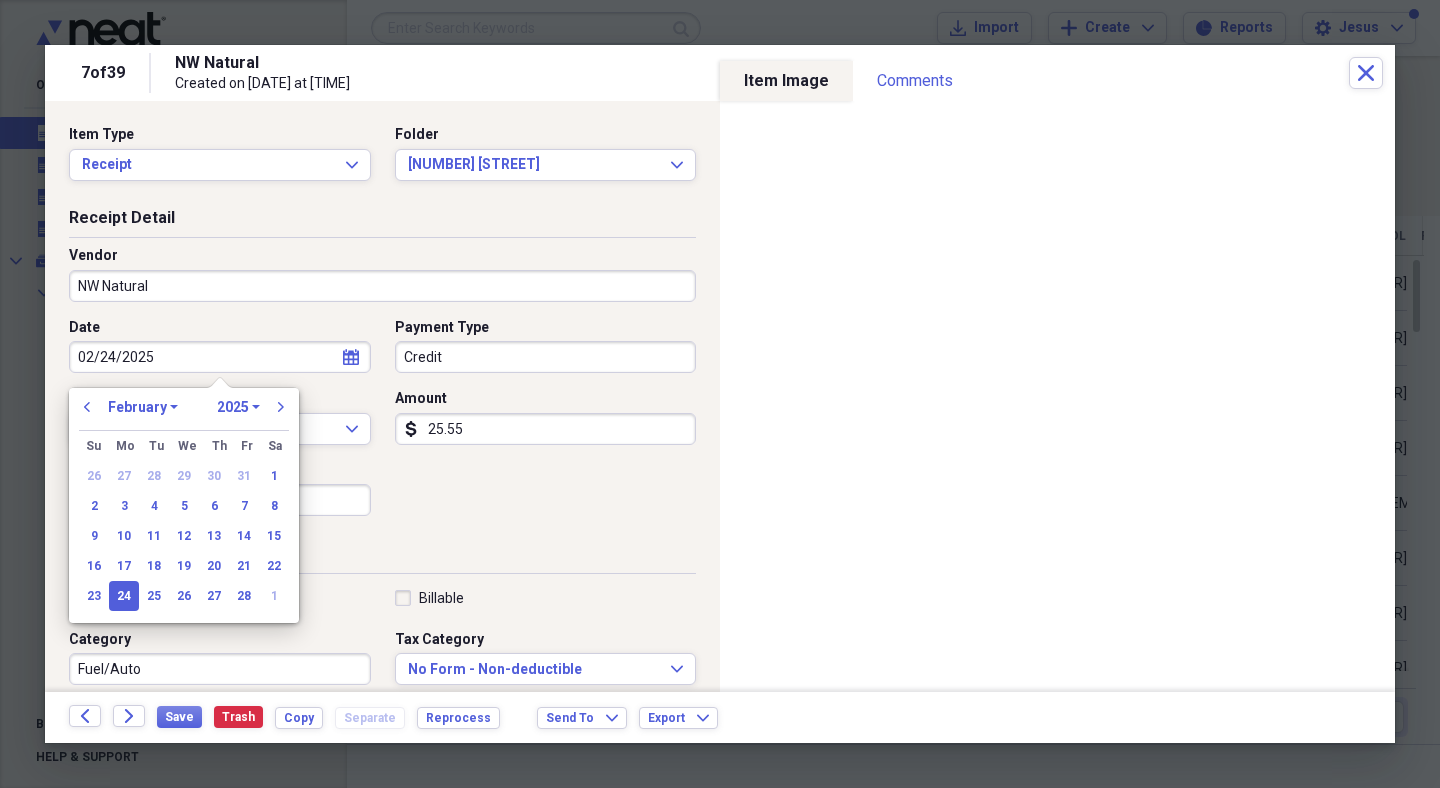 click on "January February March April May June July August September October November December" at bounding box center (143, 407) 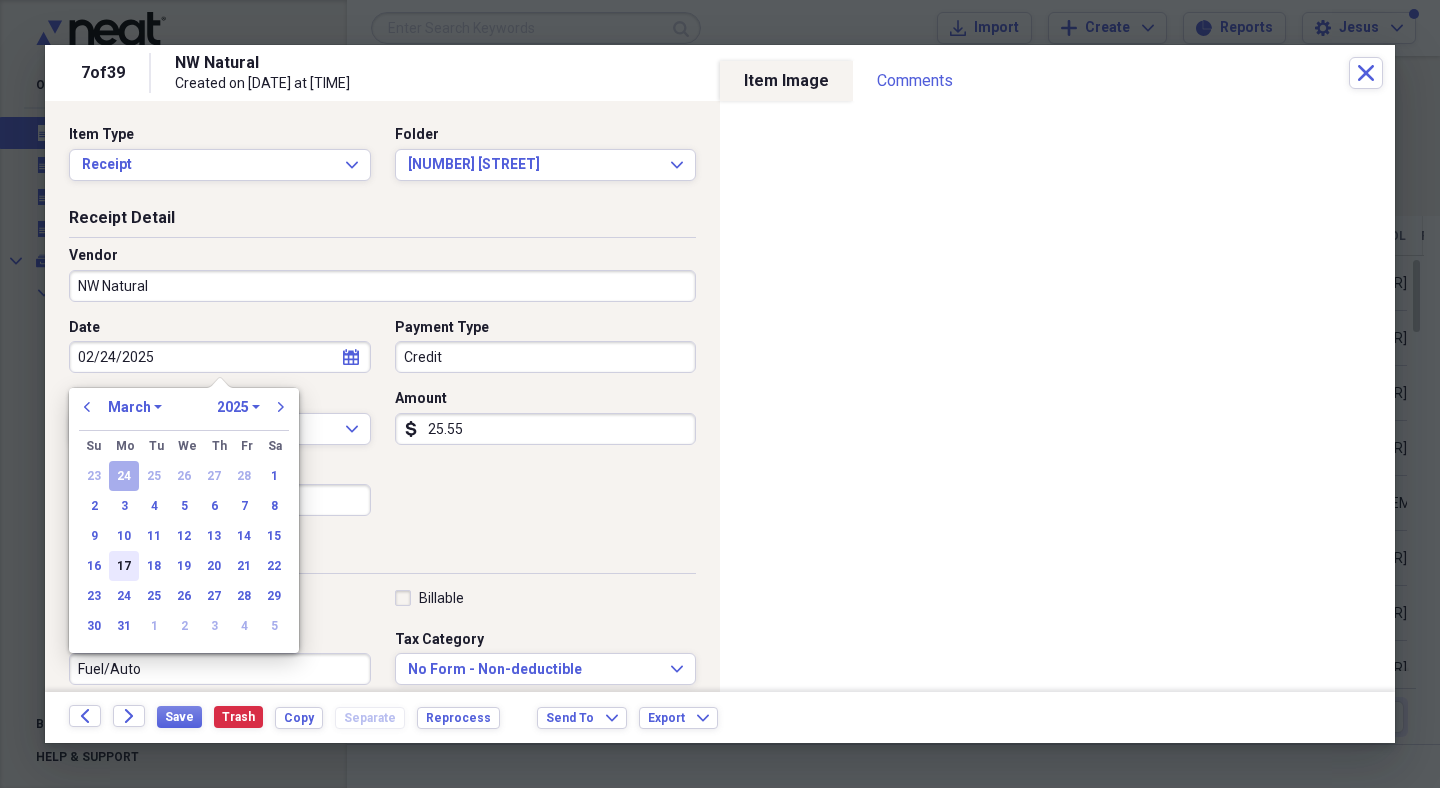 click on "17" at bounding box center (124, 566) 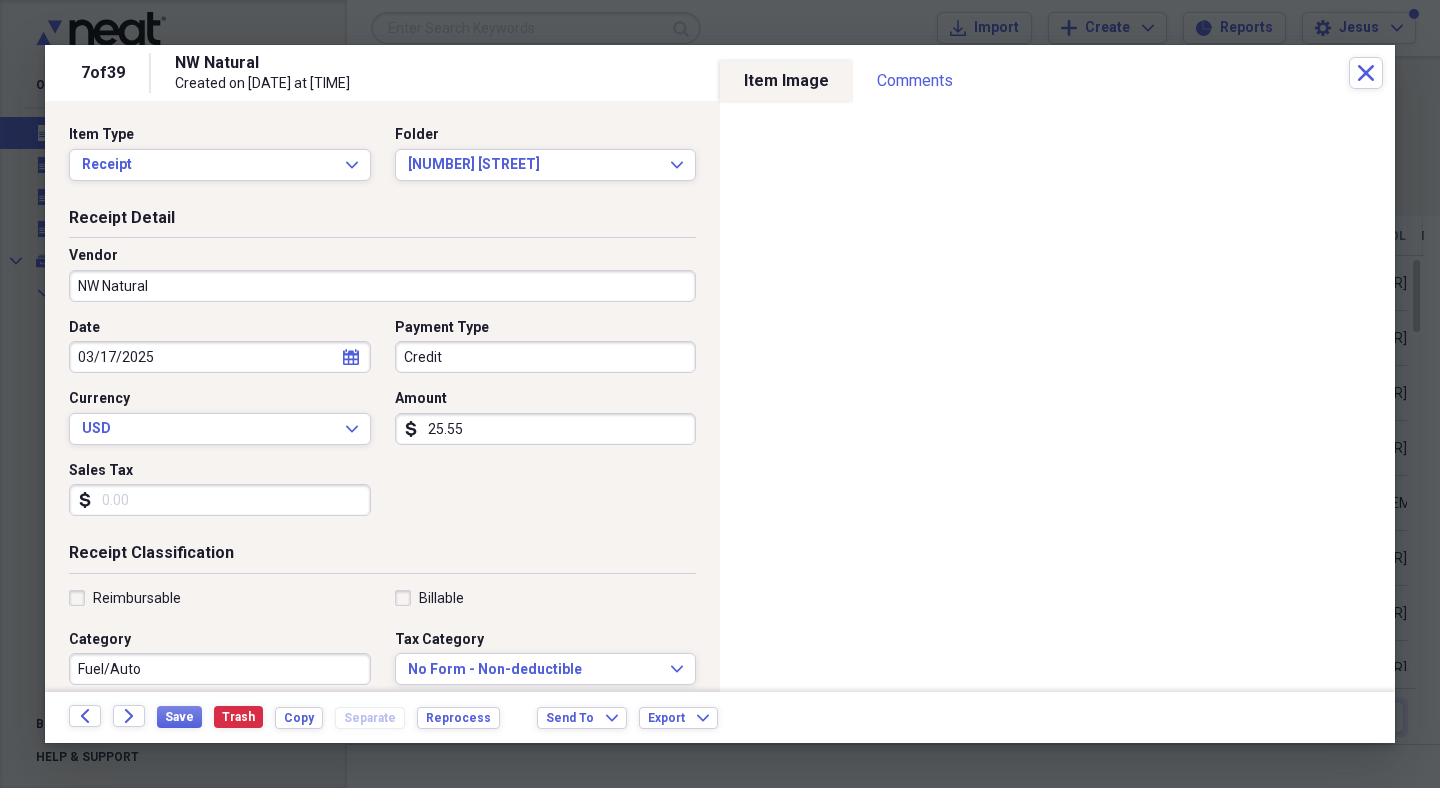 click on "Fuel/Auto" at bounding box center [220, 669] 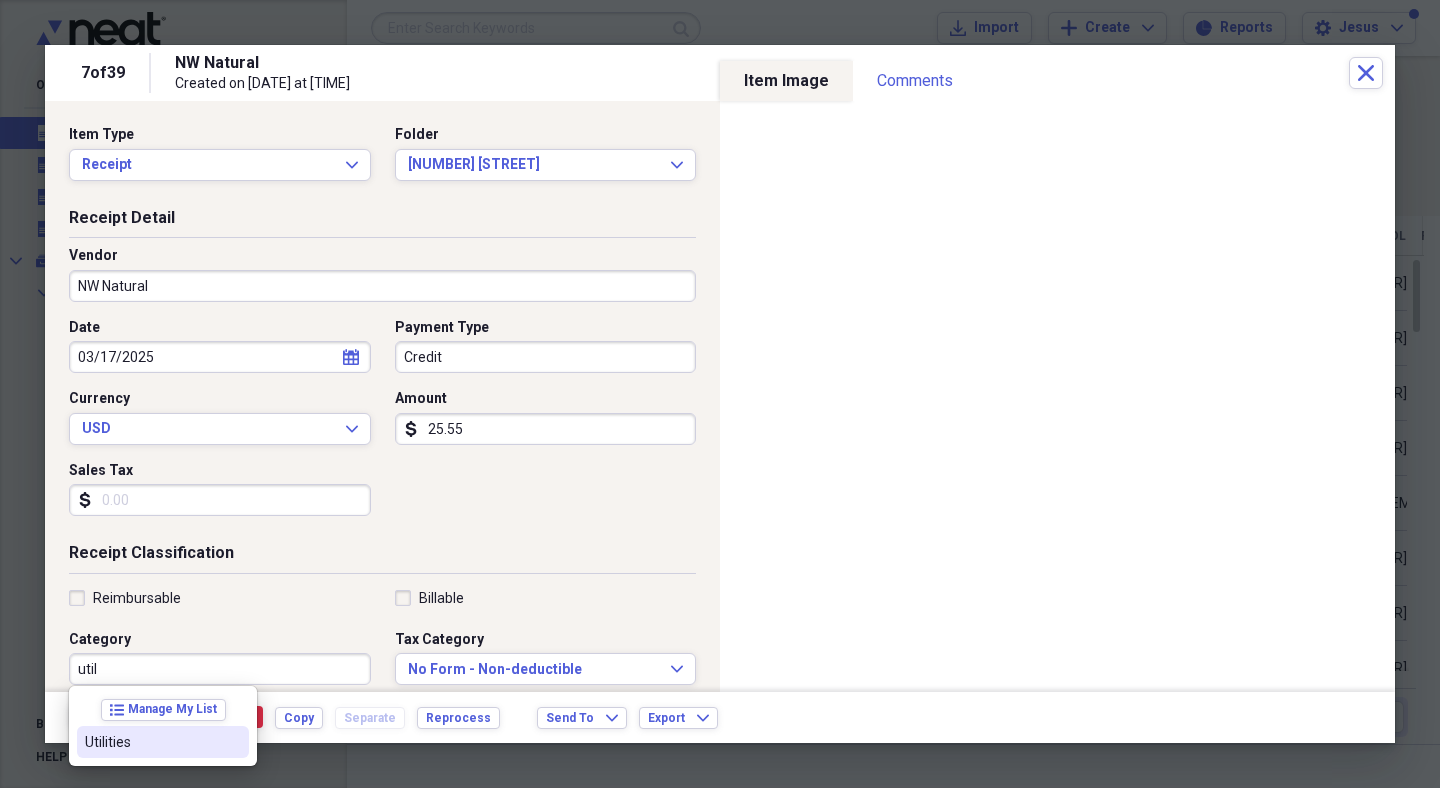 click on "Utilities" at bounding box center (151, 742) 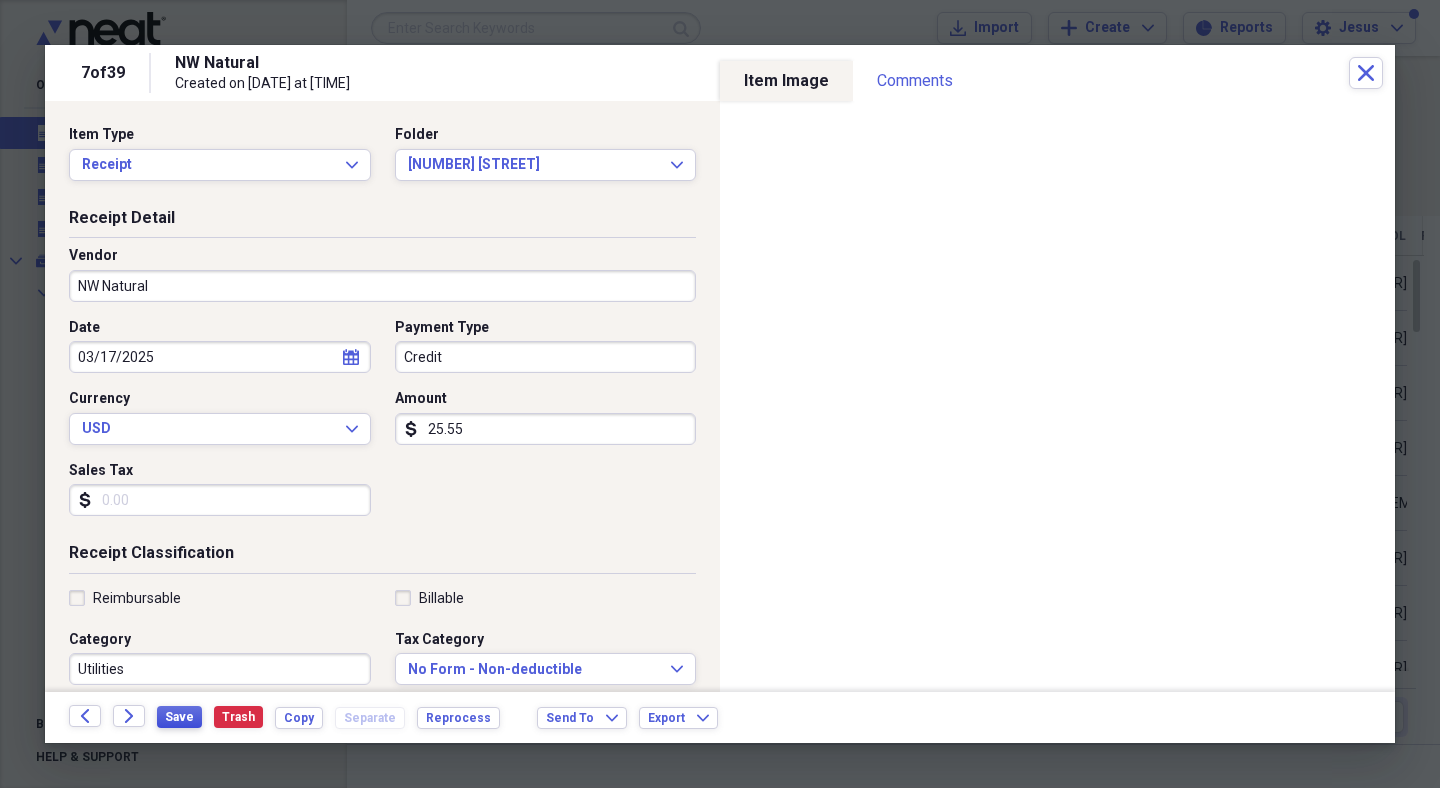 click on "Save" at bounding box center [179, 717] 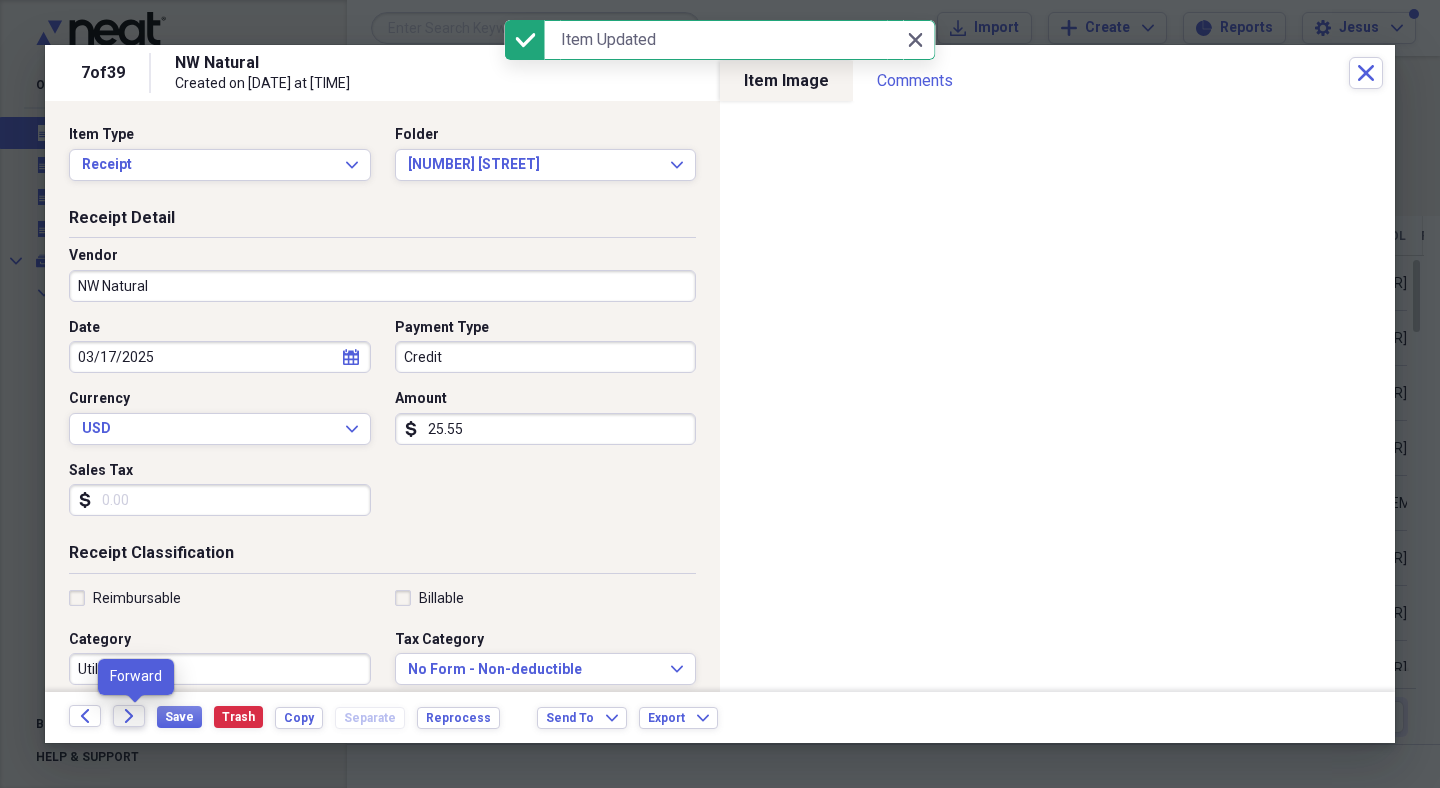 click 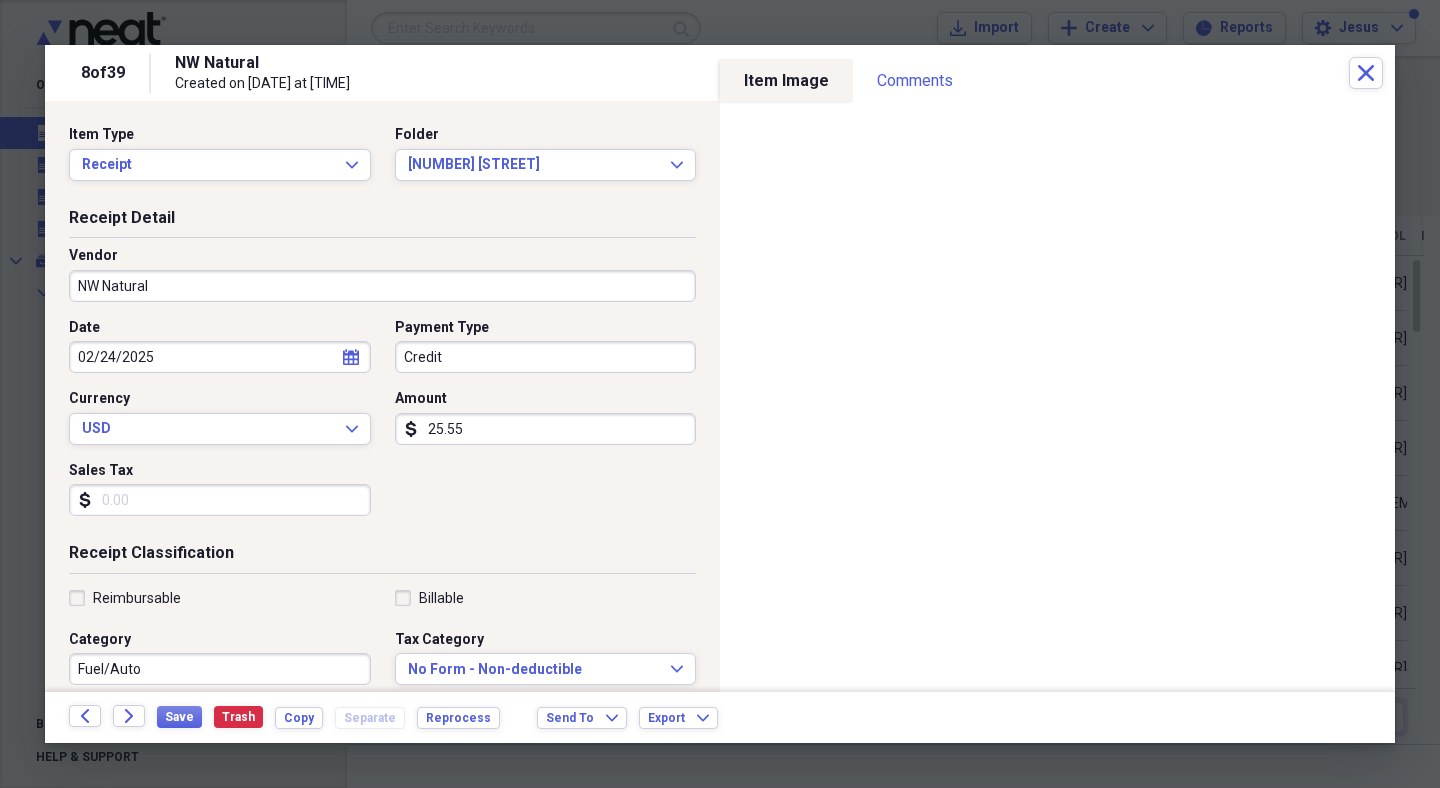click 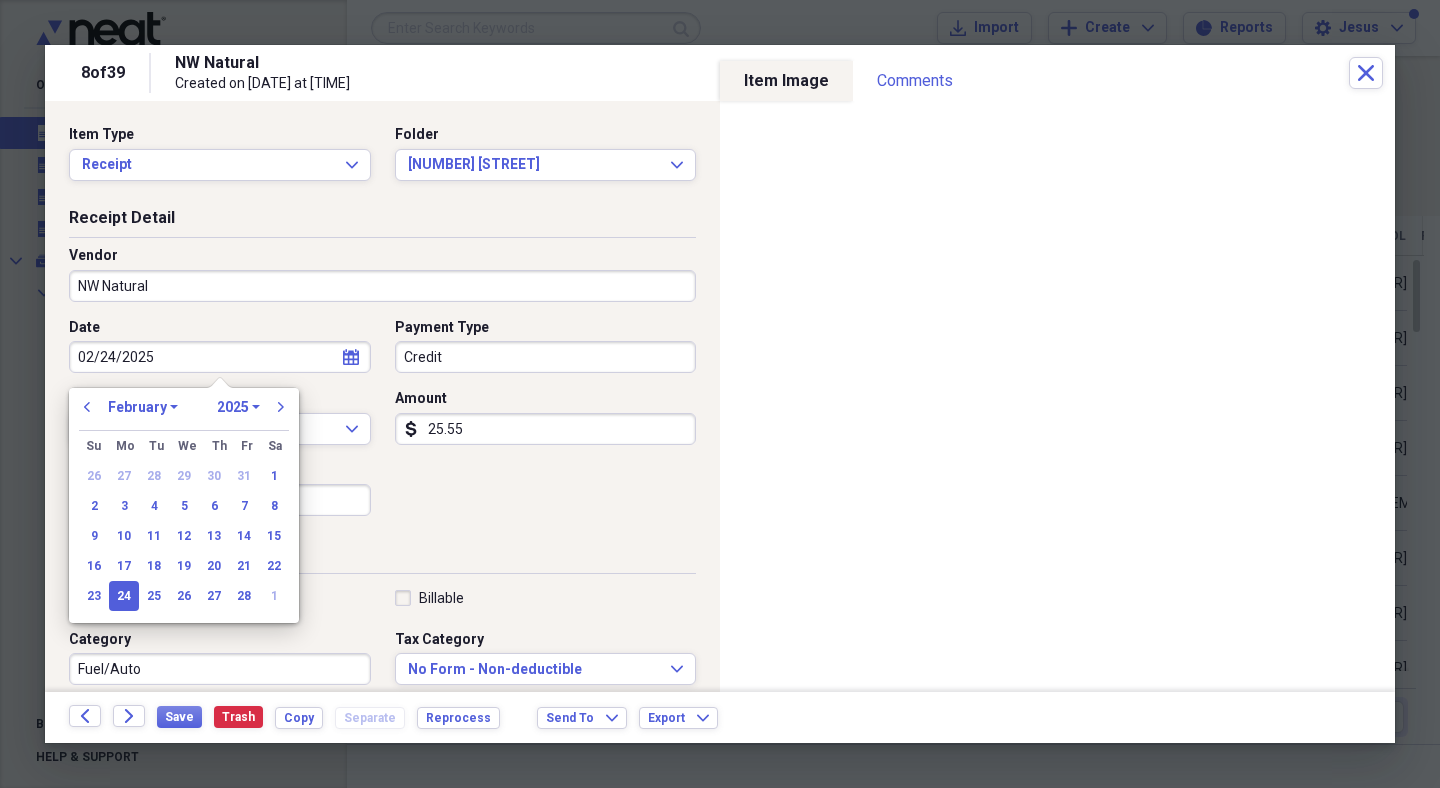 click 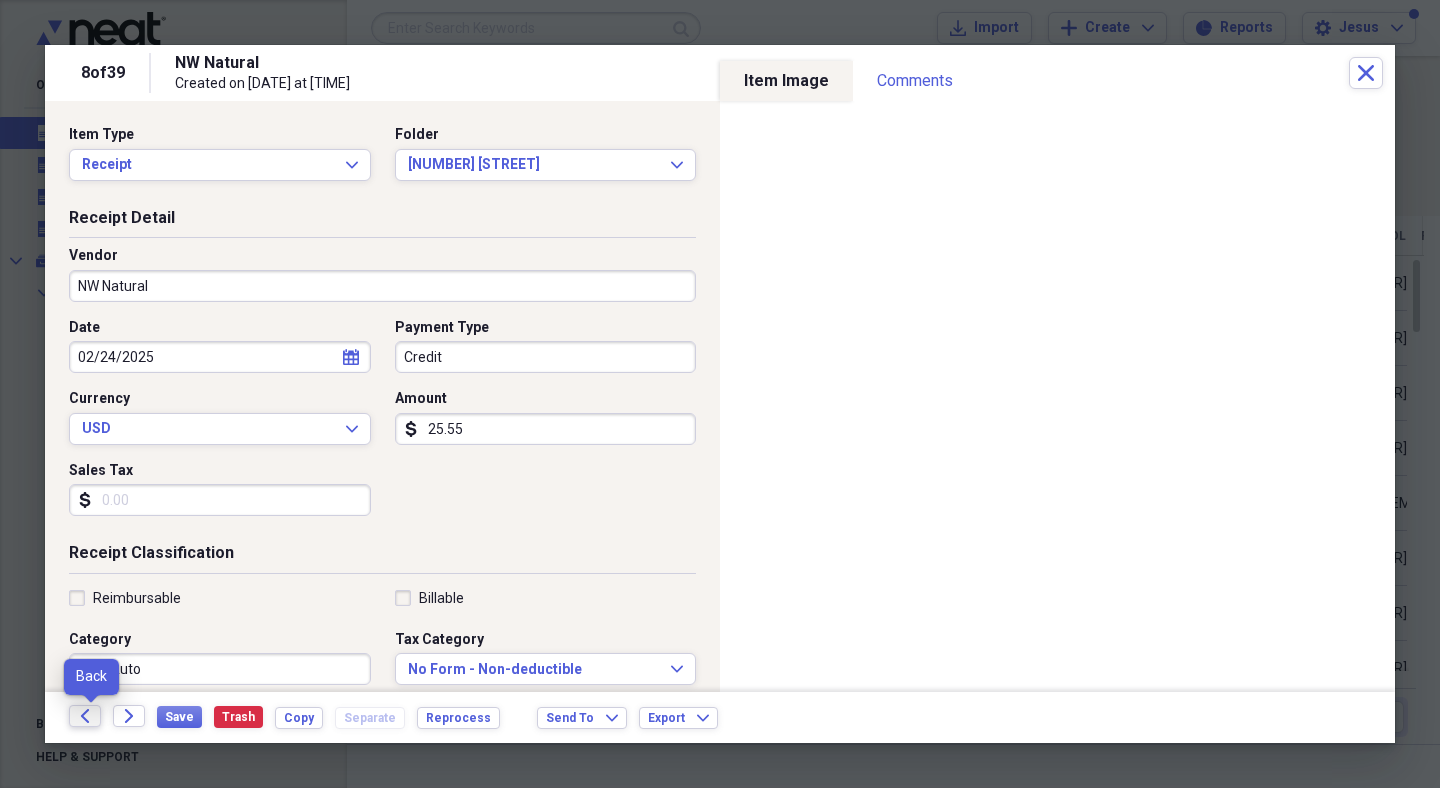 click on "Back" at bounding box center [85, 716] 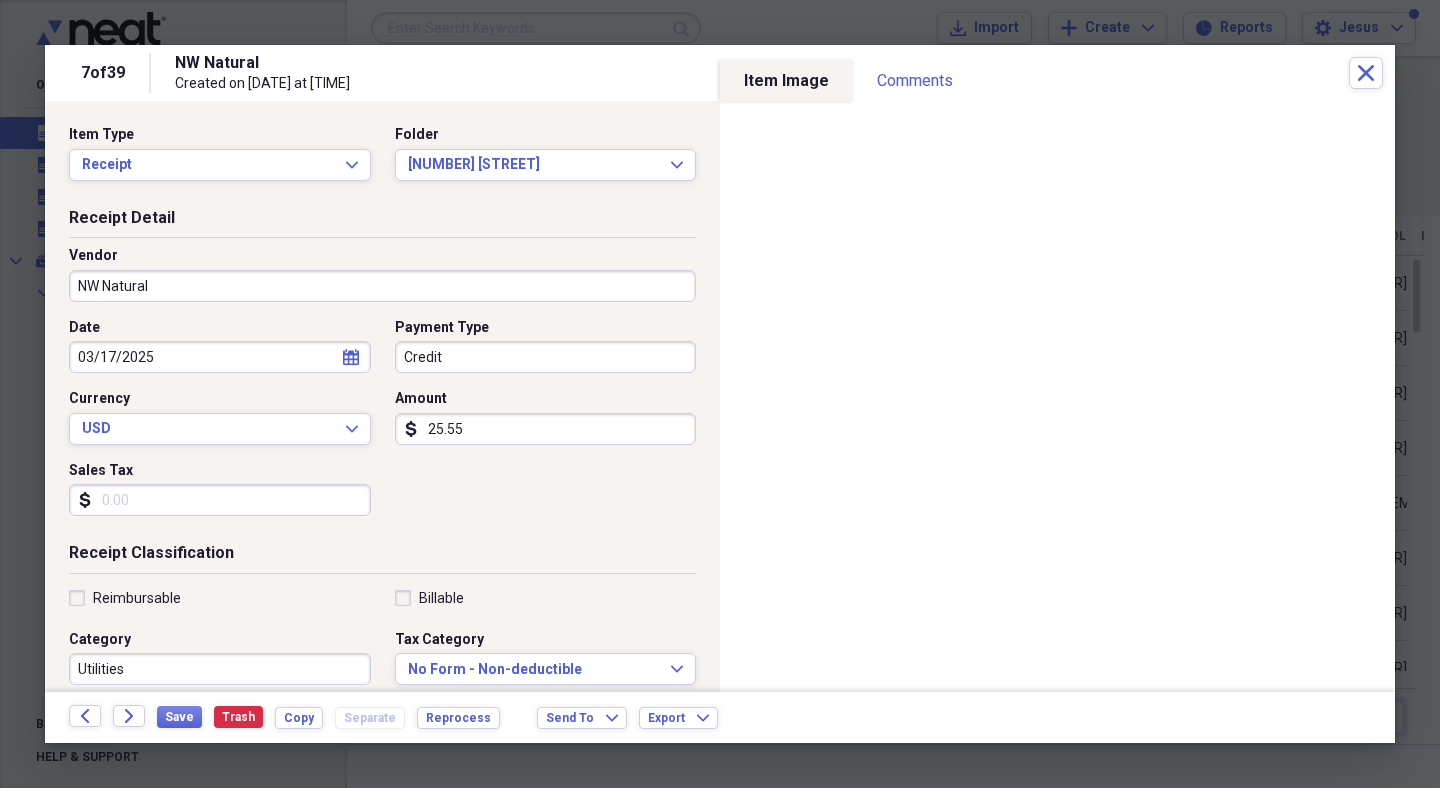 click 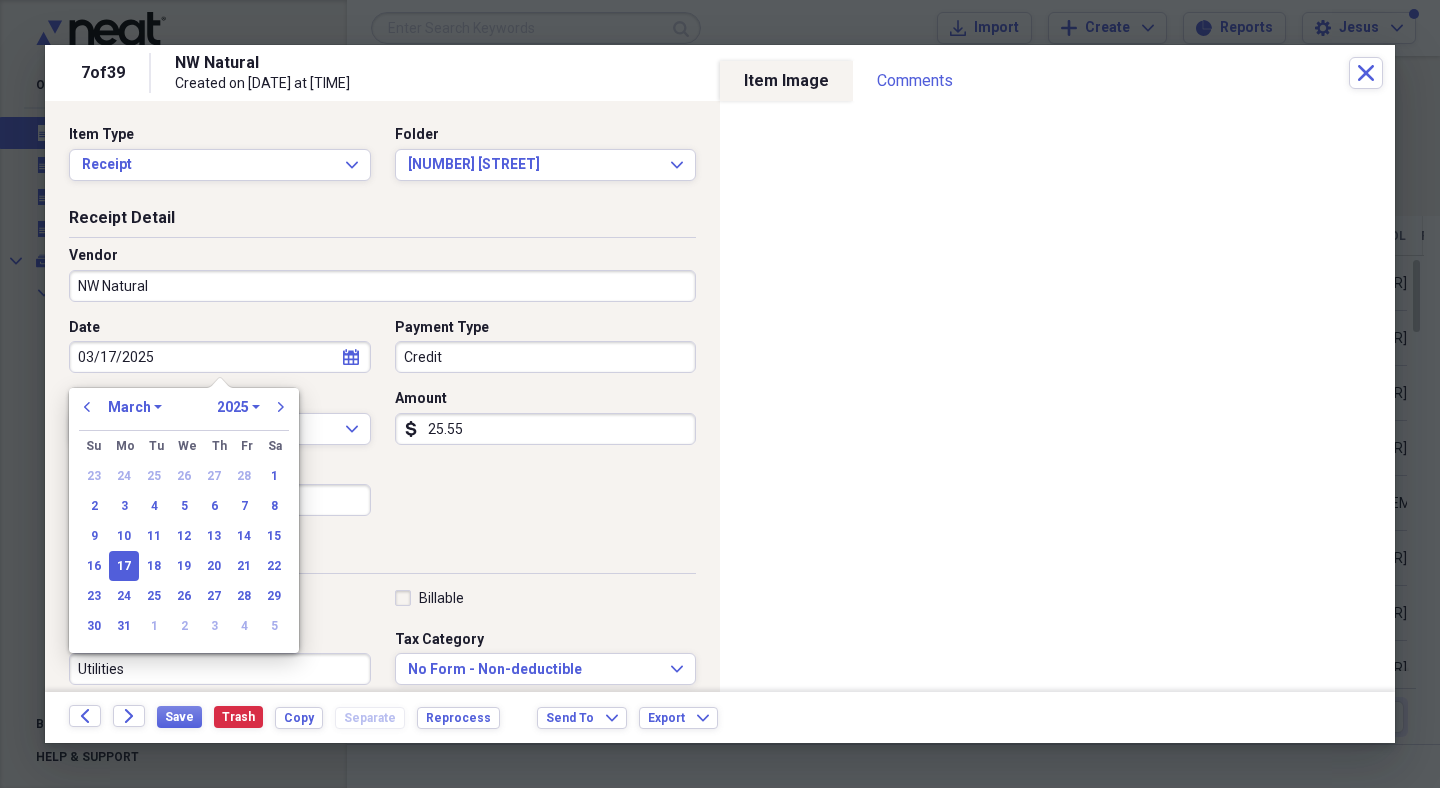 click on "January February March April May June July August September October November December" at bounding box center (135, 407) 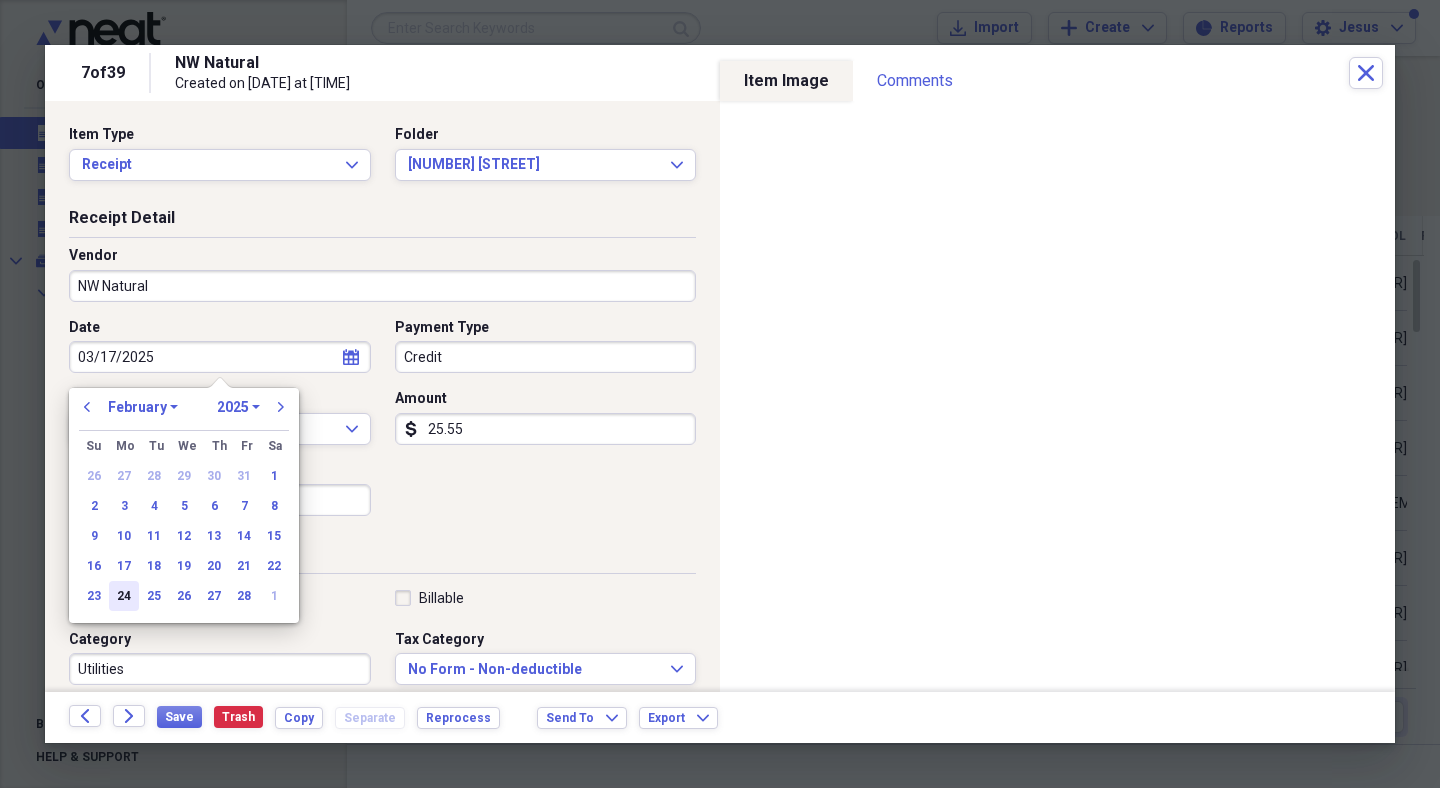 click on "24" at bounding box center (124, 596) 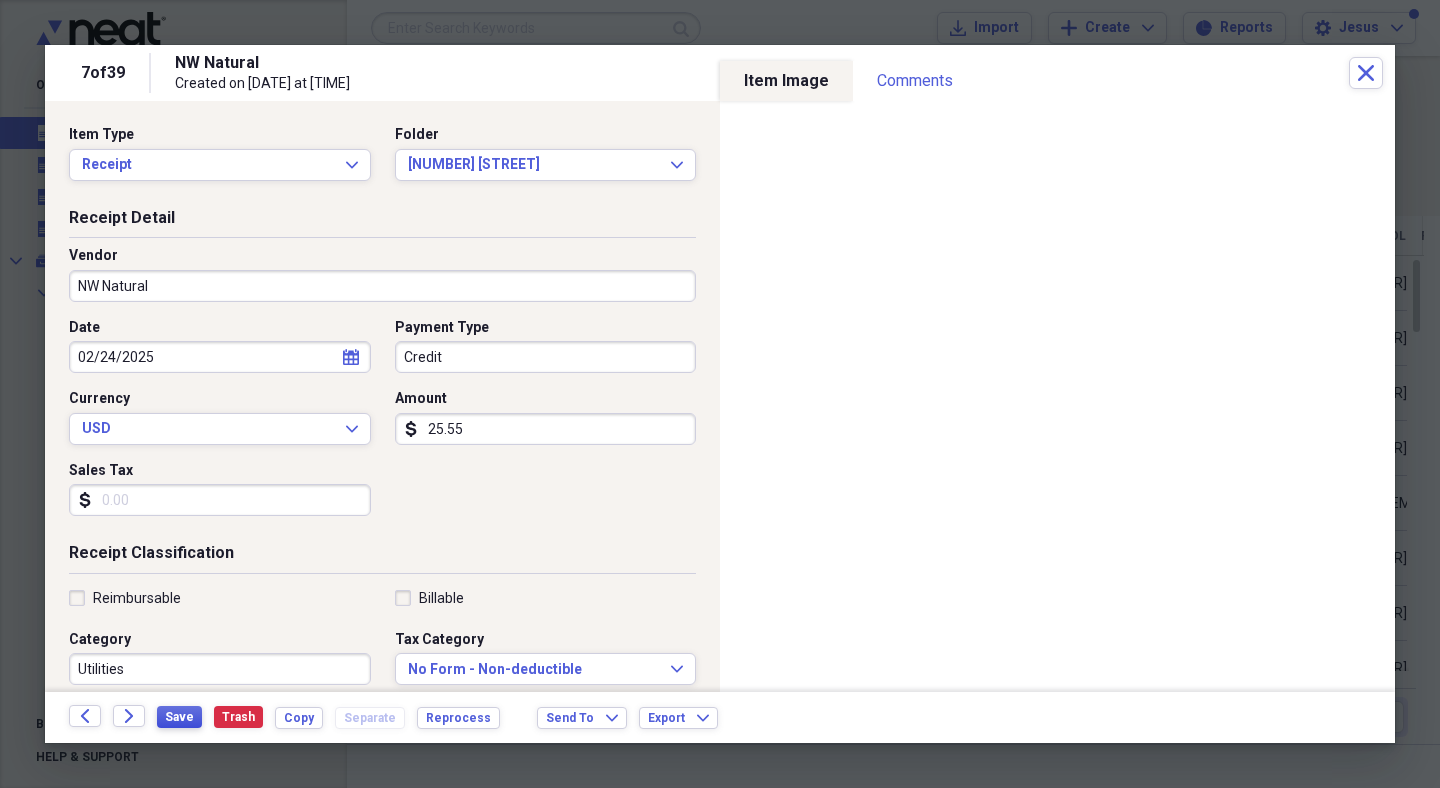 click on "Save" at bounding box center (179, 717) 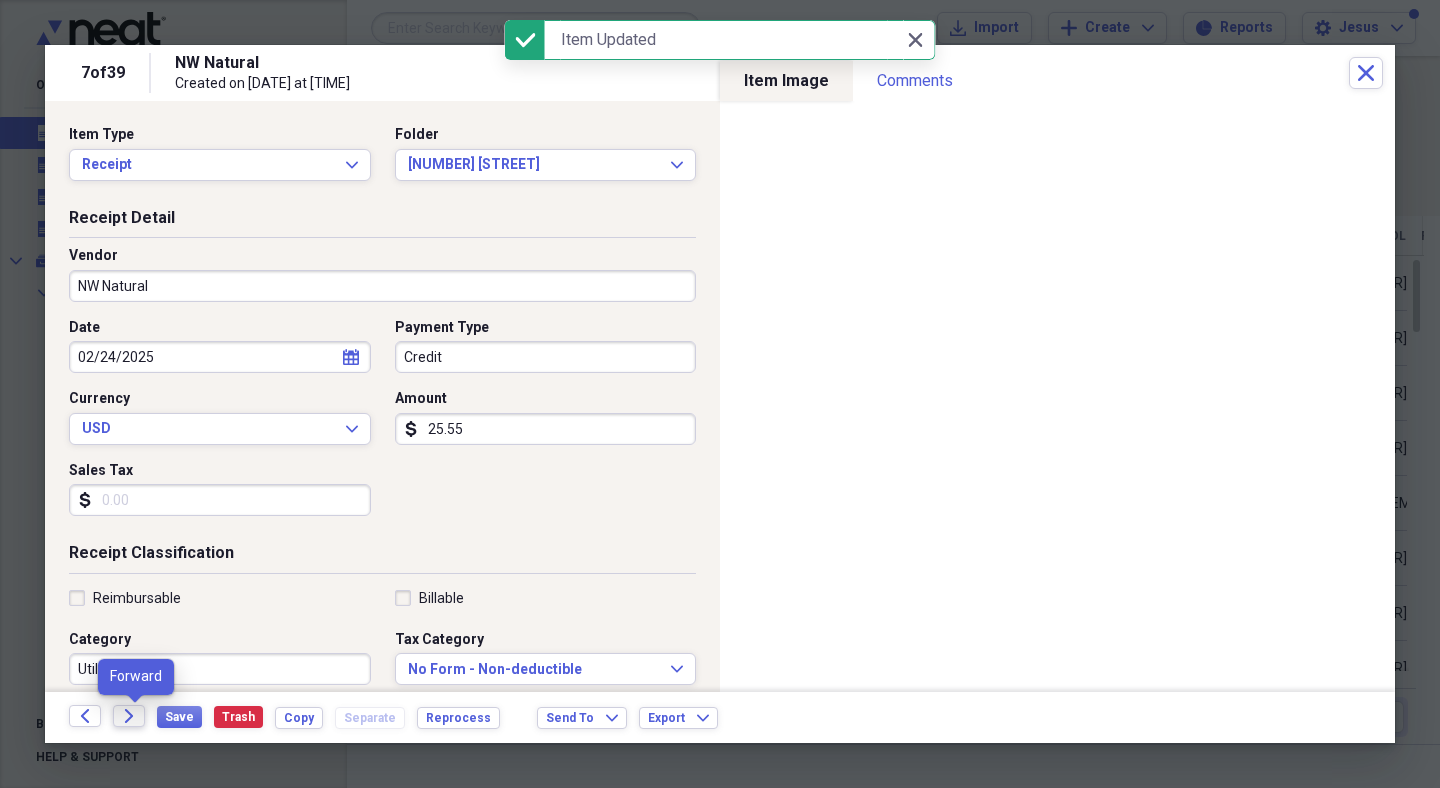 click on "Forward" at bounding box center [129, 716] 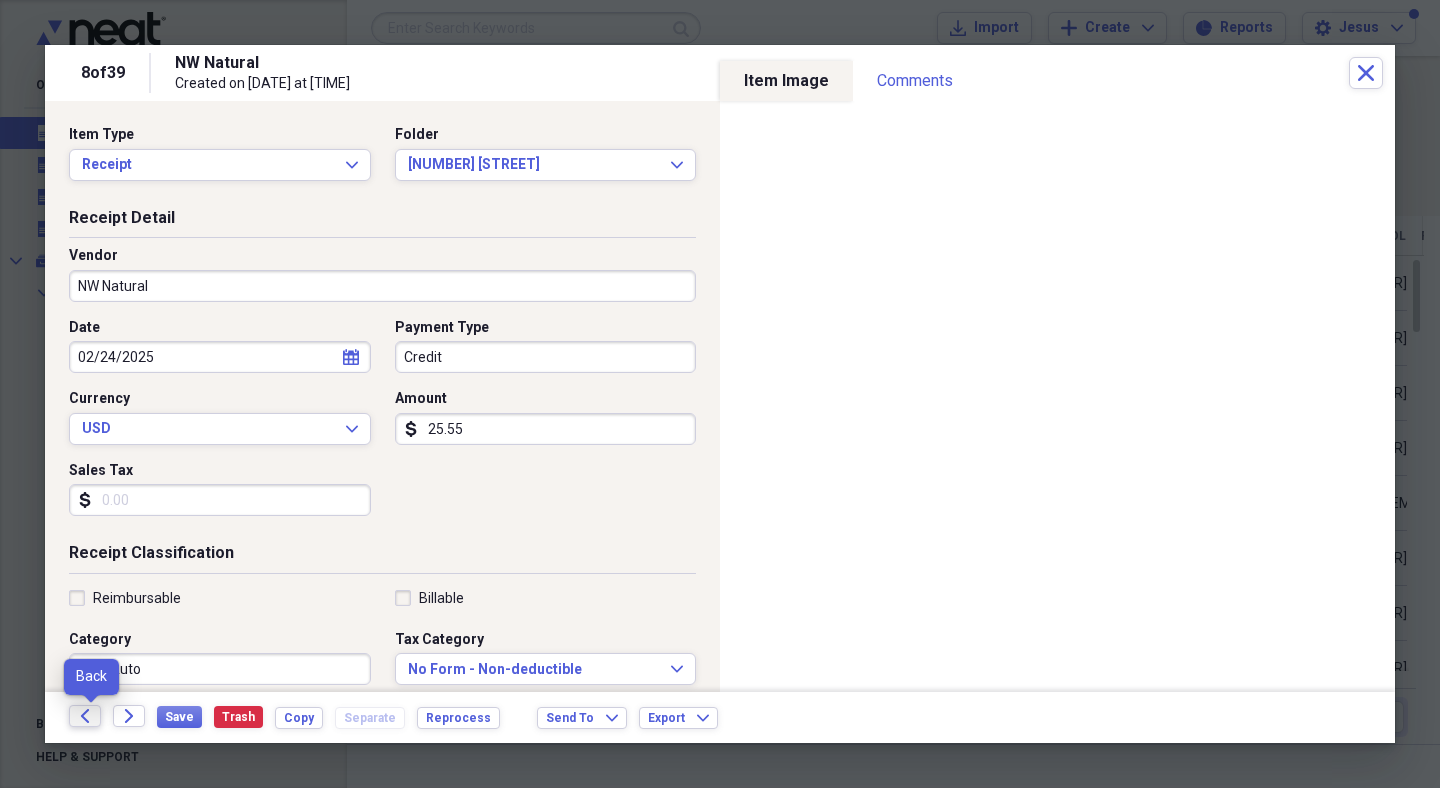 click on "Back" 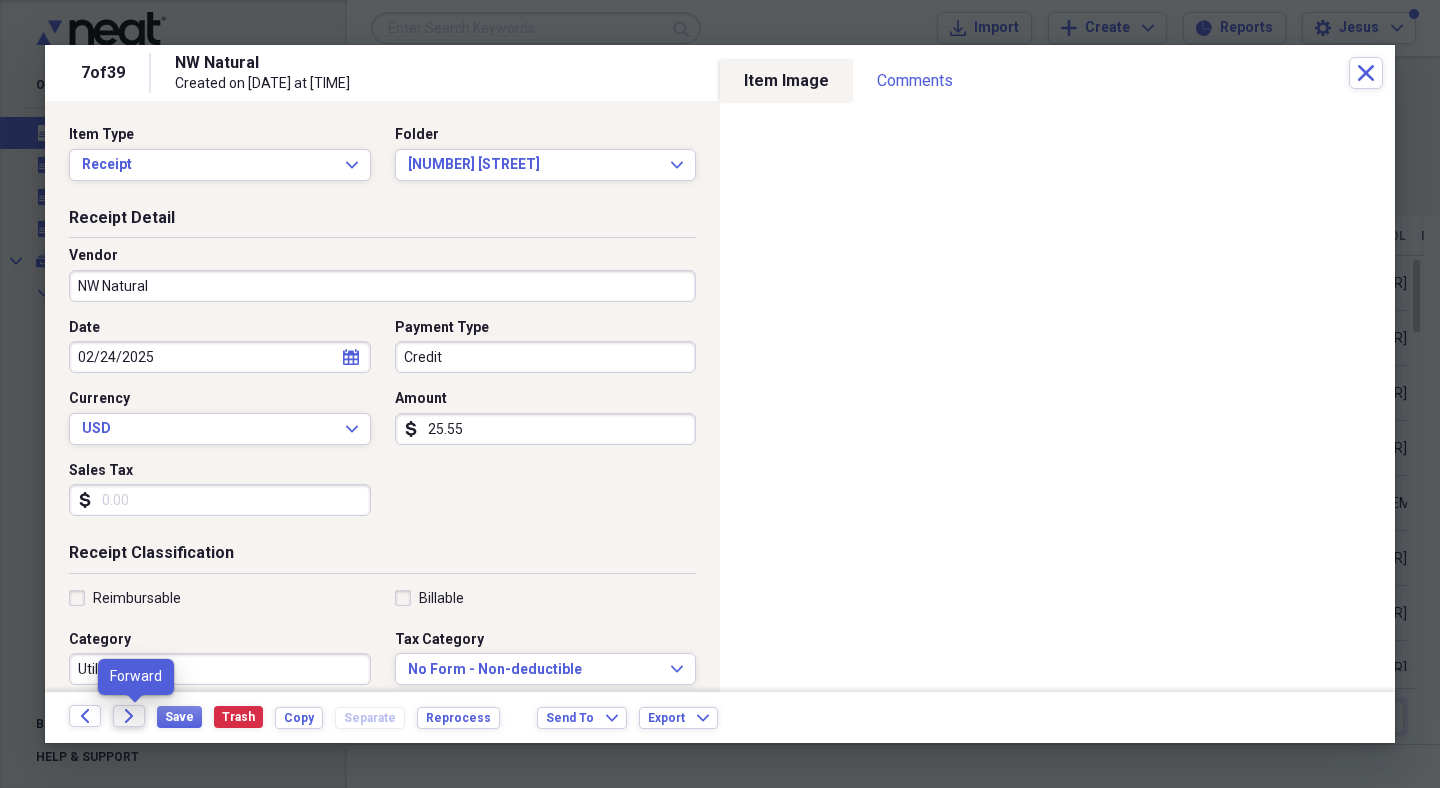 click on "Forward" 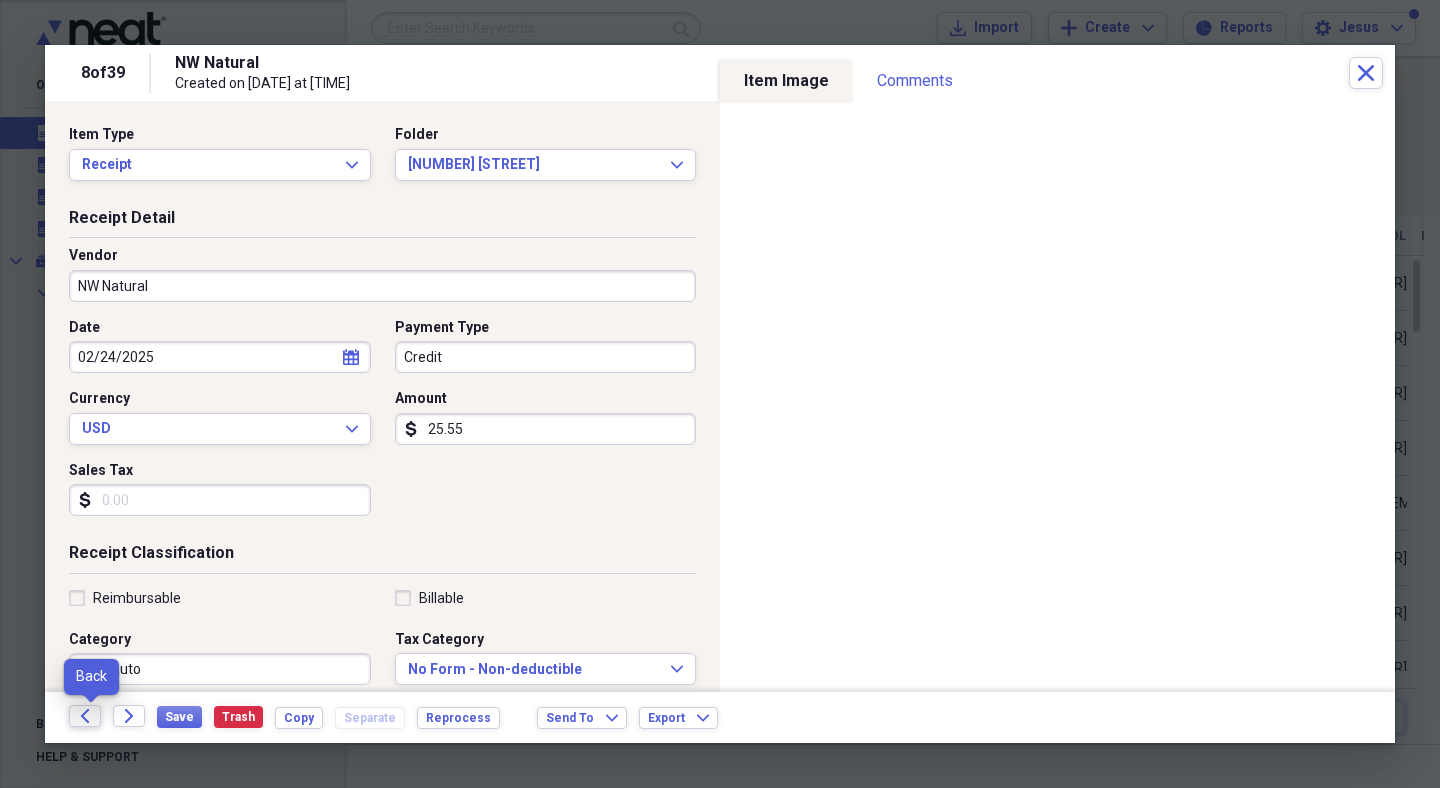 click on "Back" at bounding box center (85, 716) 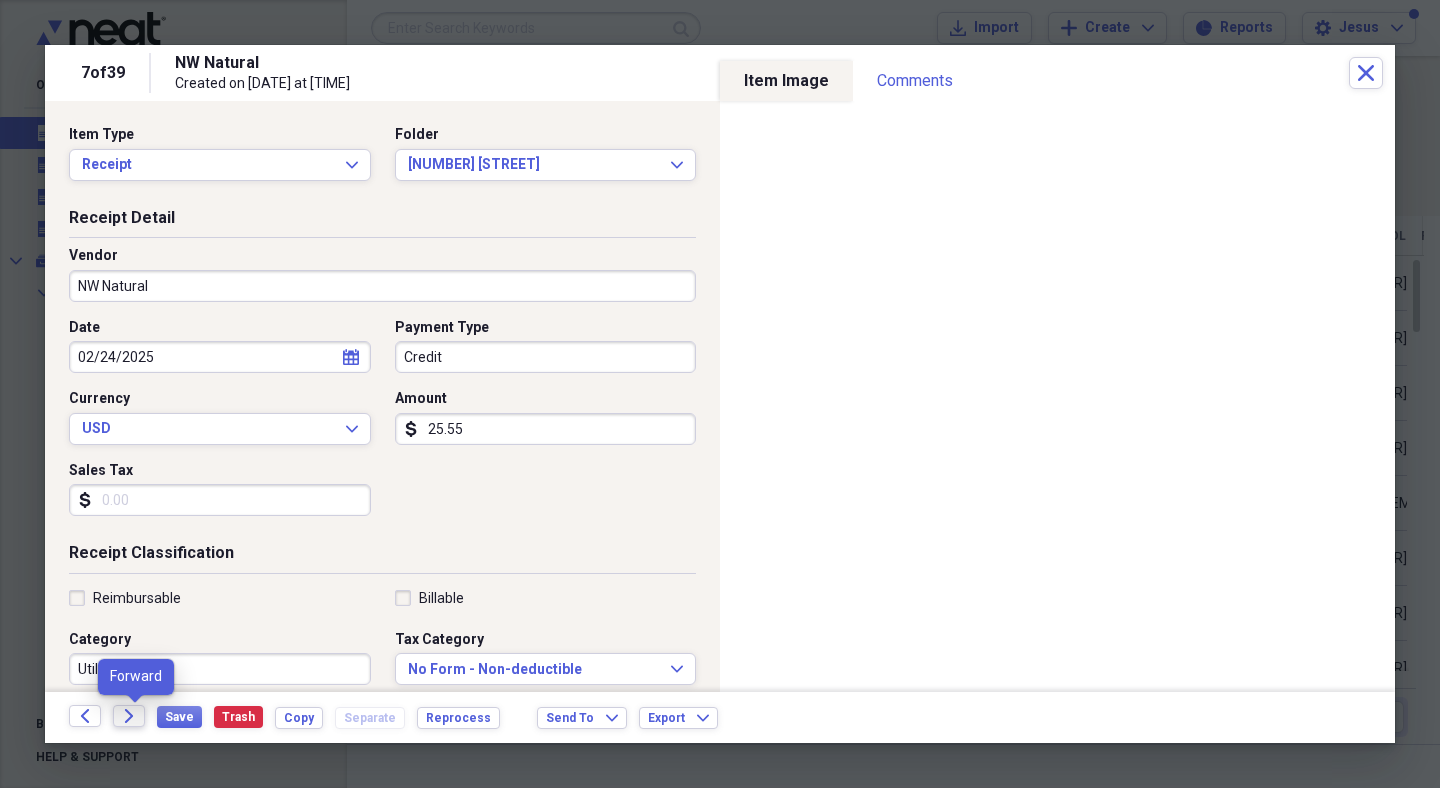 click on "Forward" 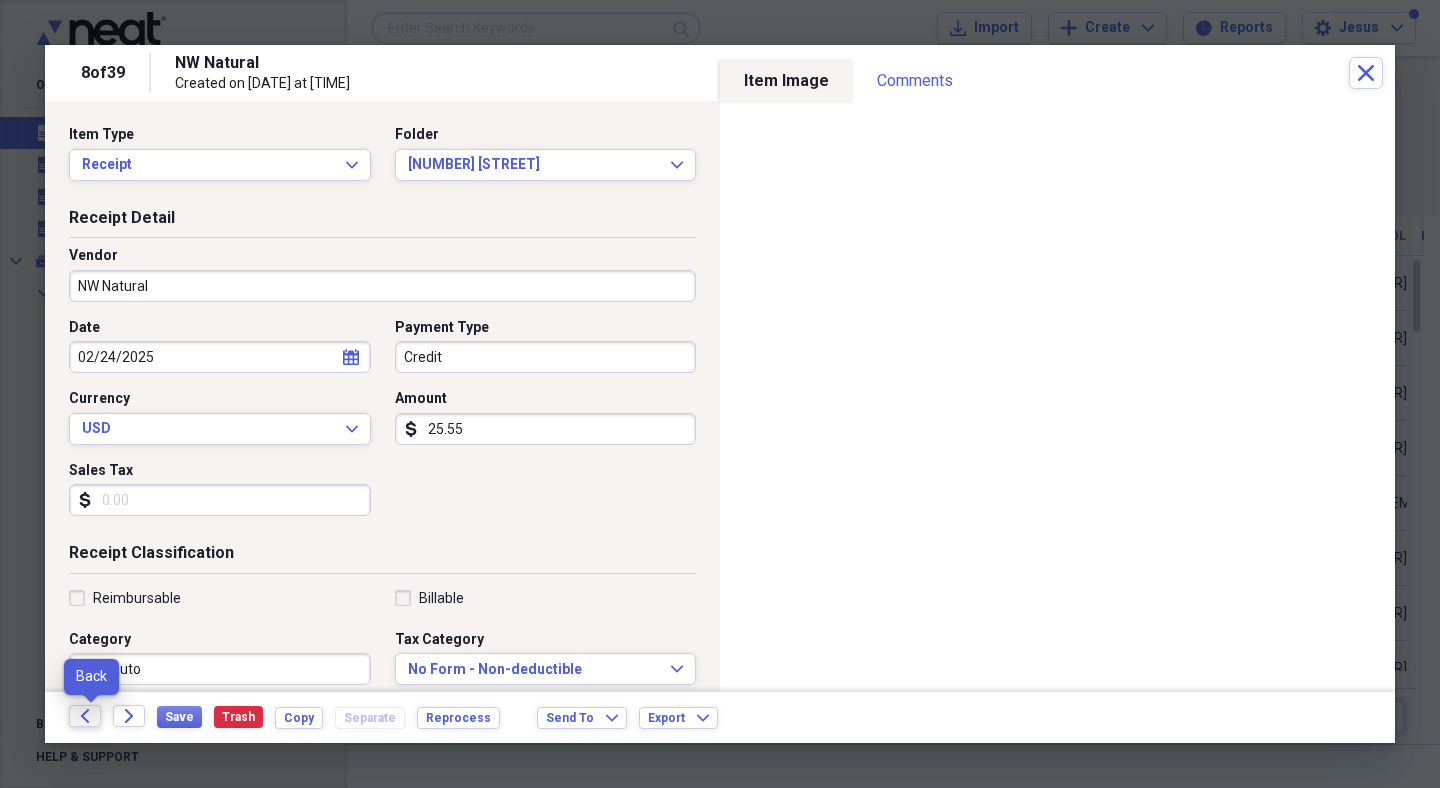 click on "Back" at bounding box center [85, 716] 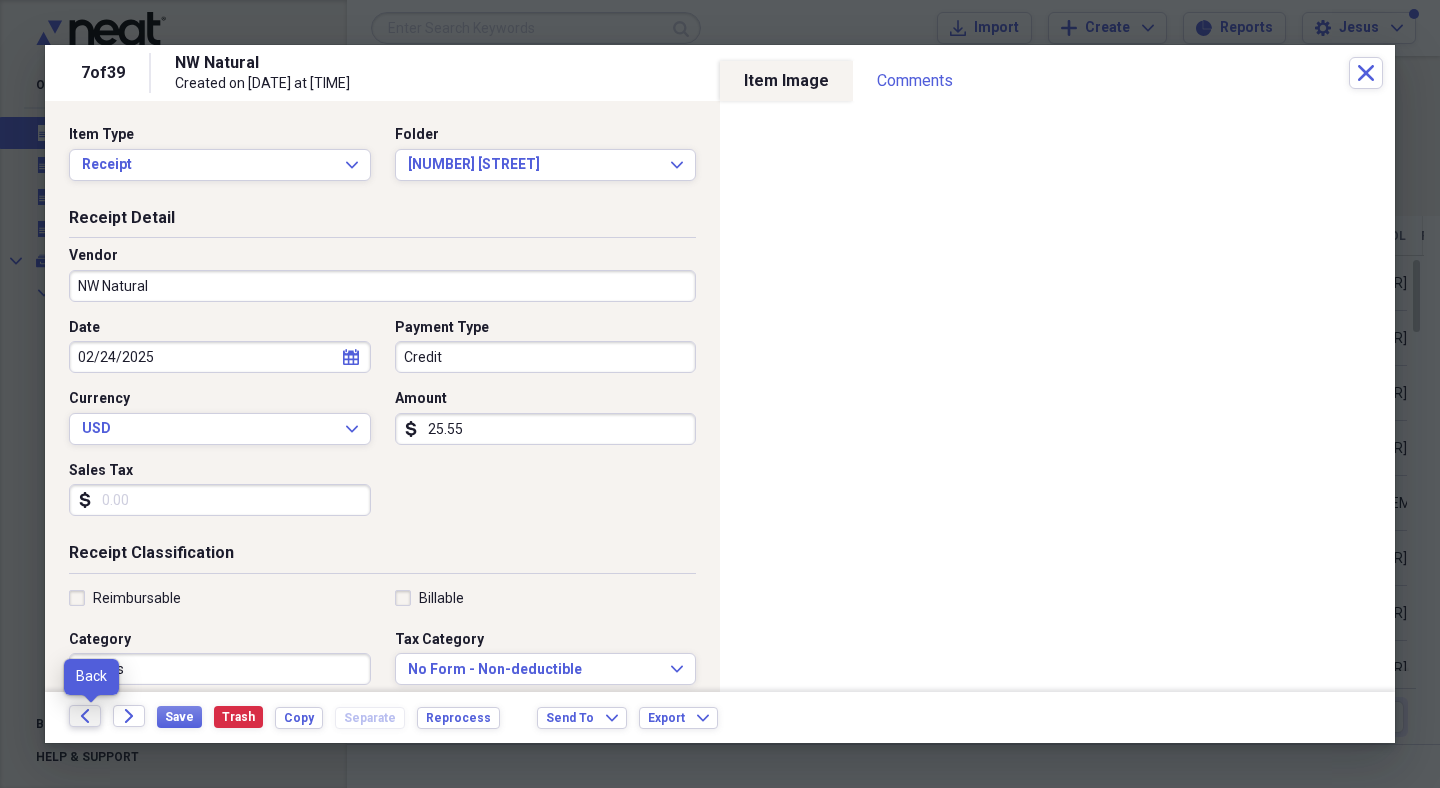 click on "Back" 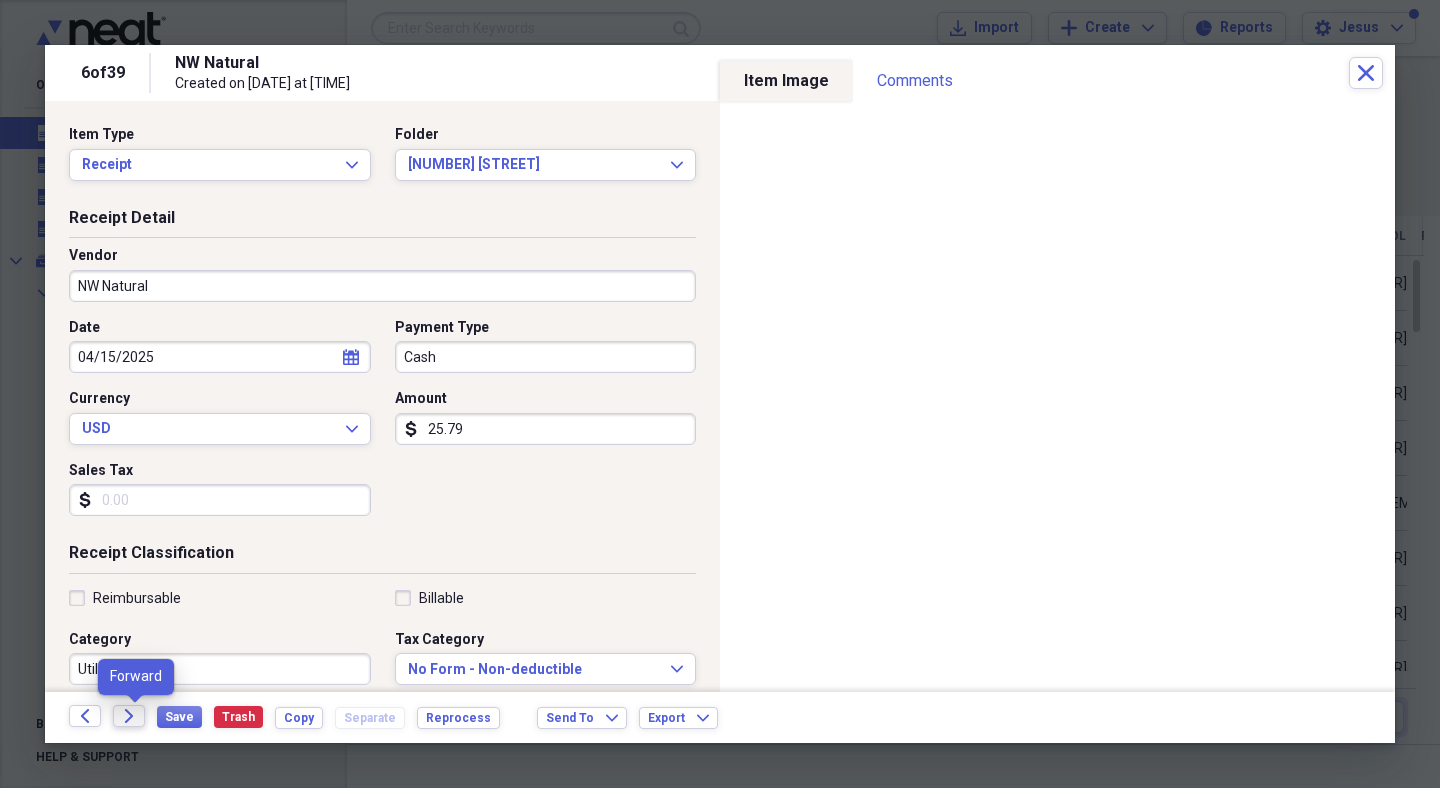 click on "Forward" 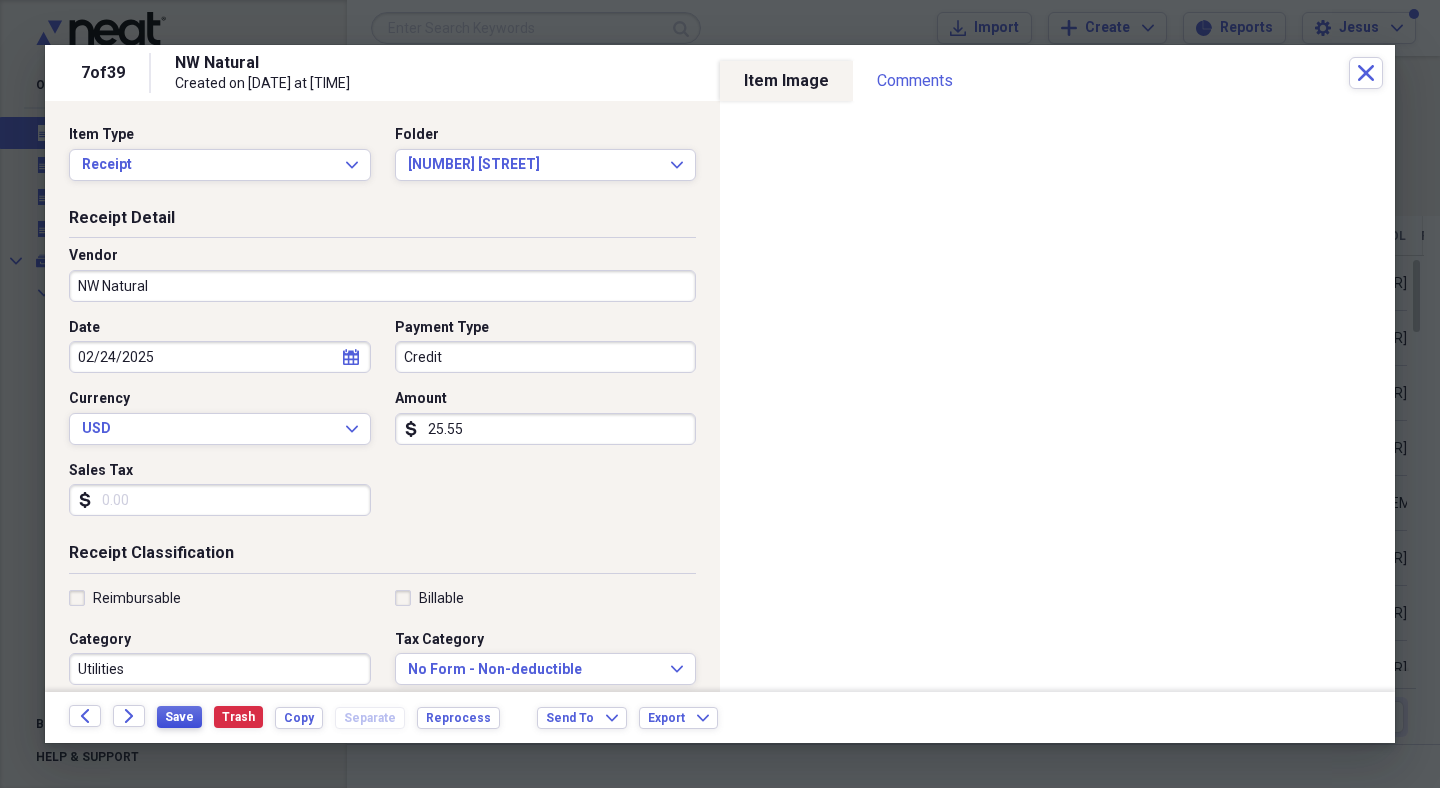 click on "Save" at bounding box center [179, 717] 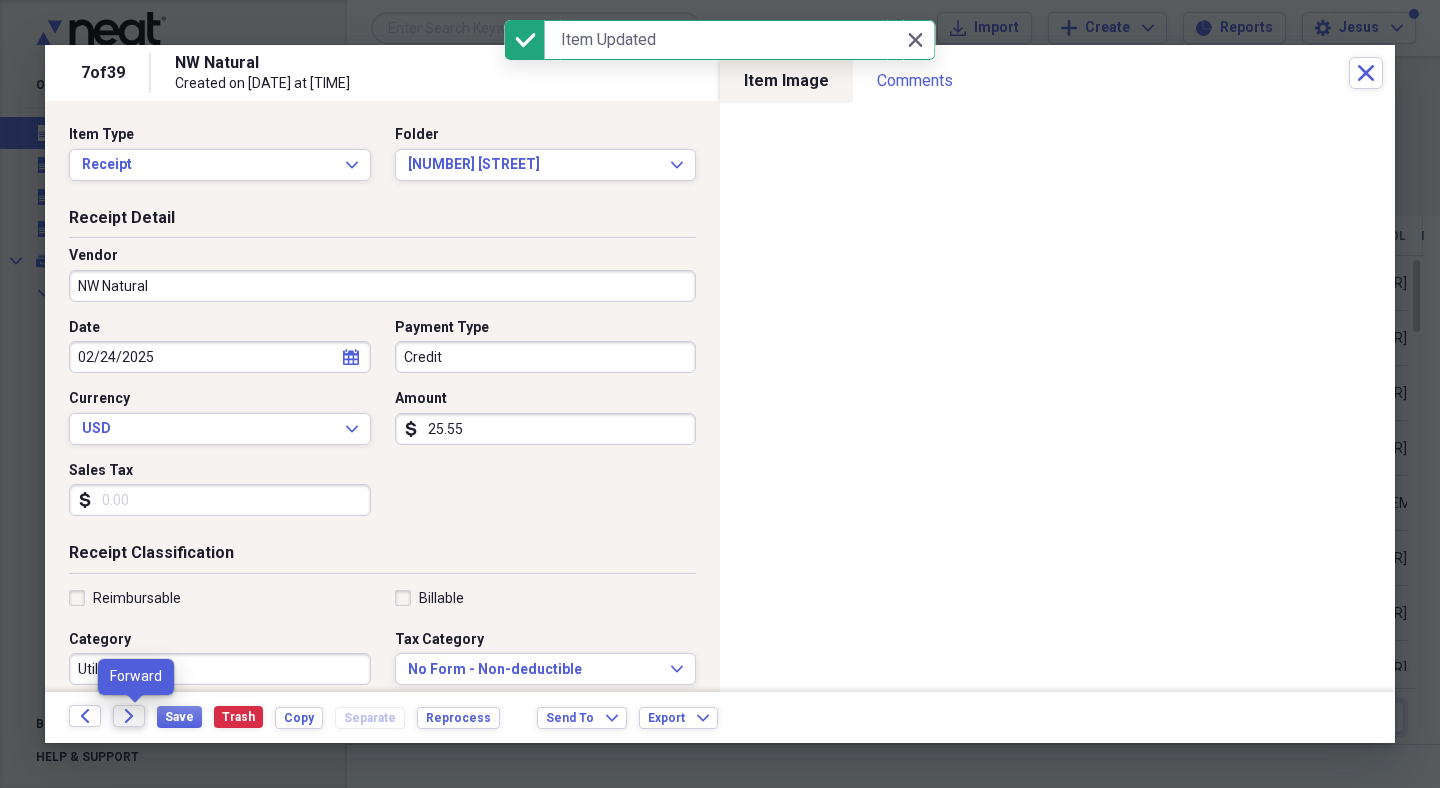 click on "Forward" 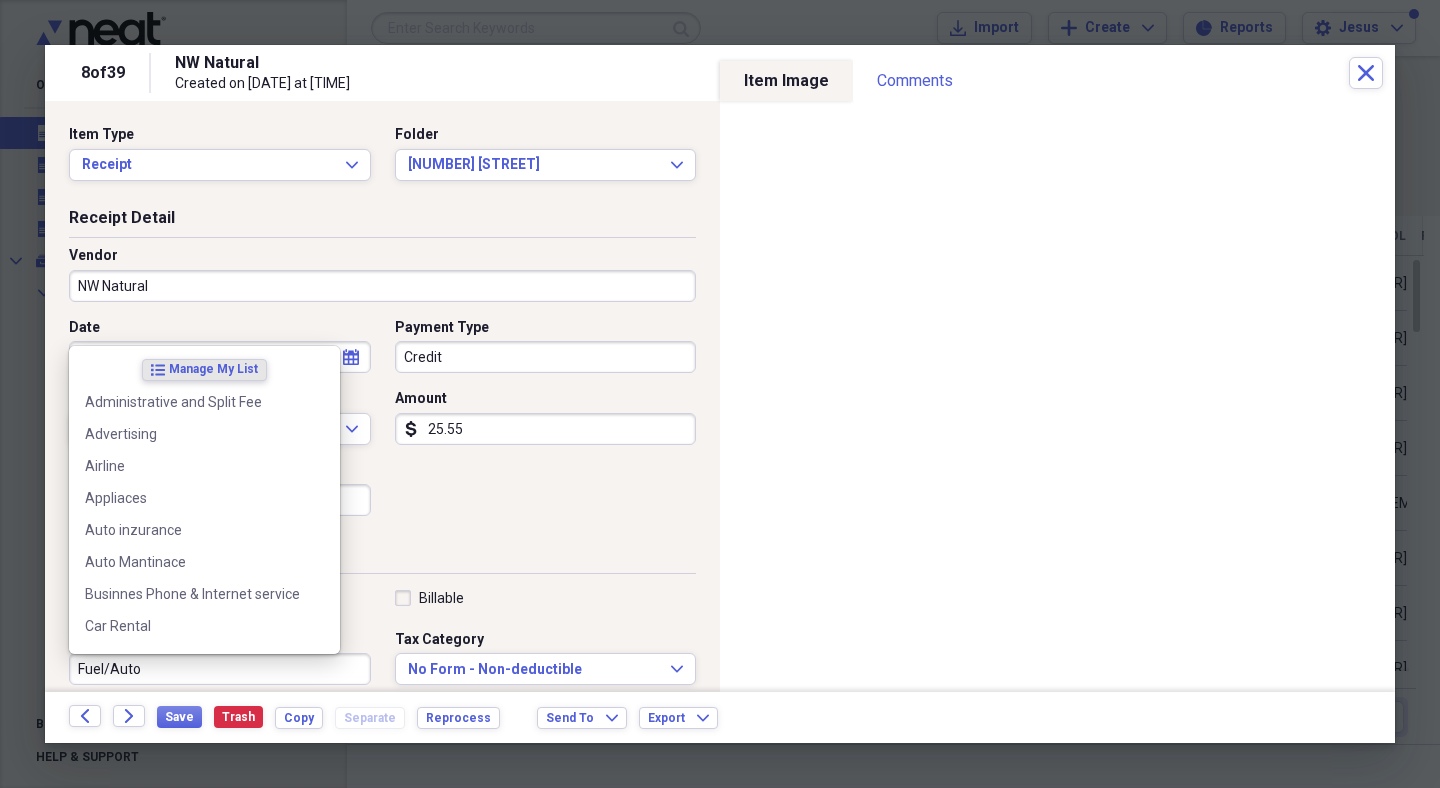 click on "Fuel/Auto" at bounding box center (220, 669) 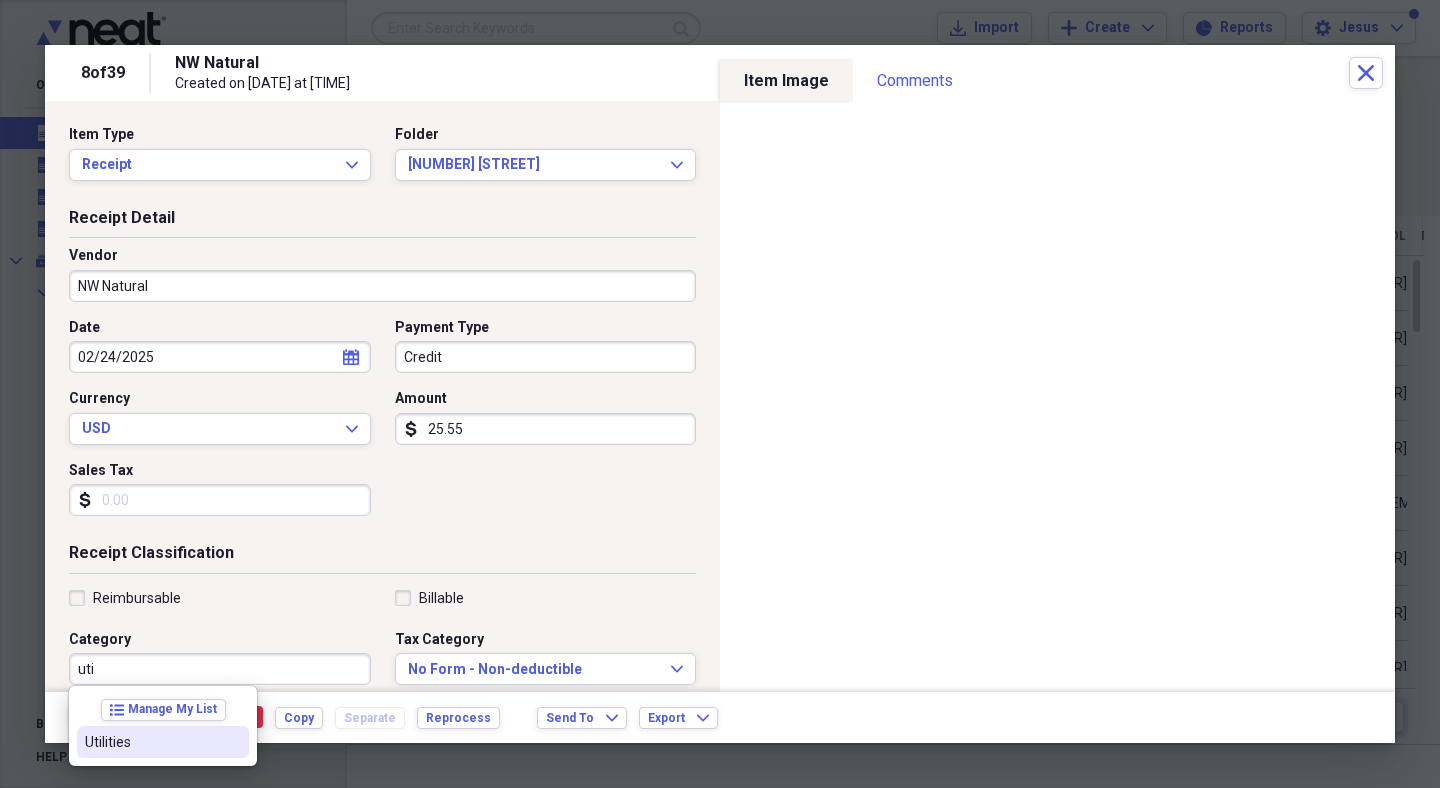 click on "Utilities" at bounding box center [163, 742] 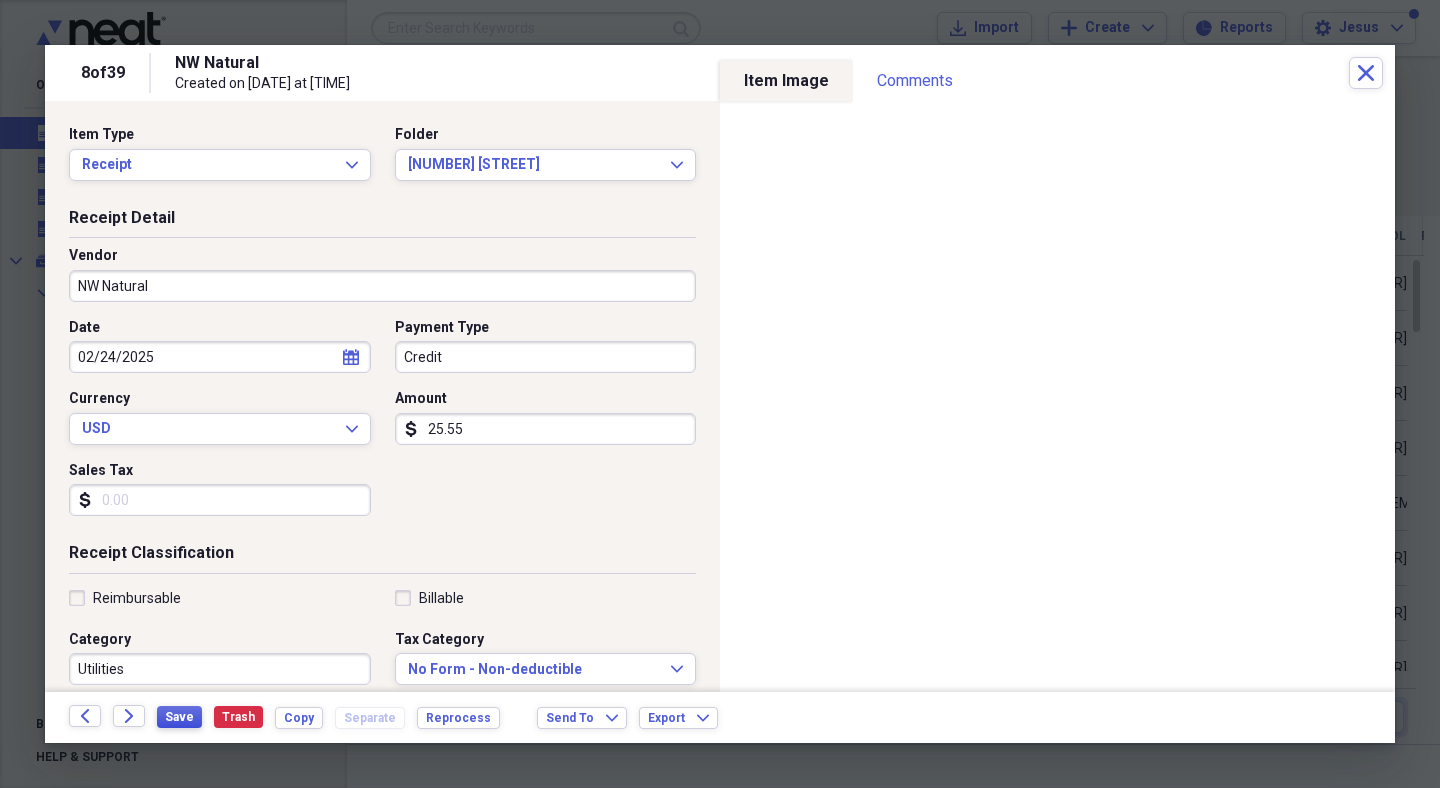 click on "Save" at bounding box center [179, 717] 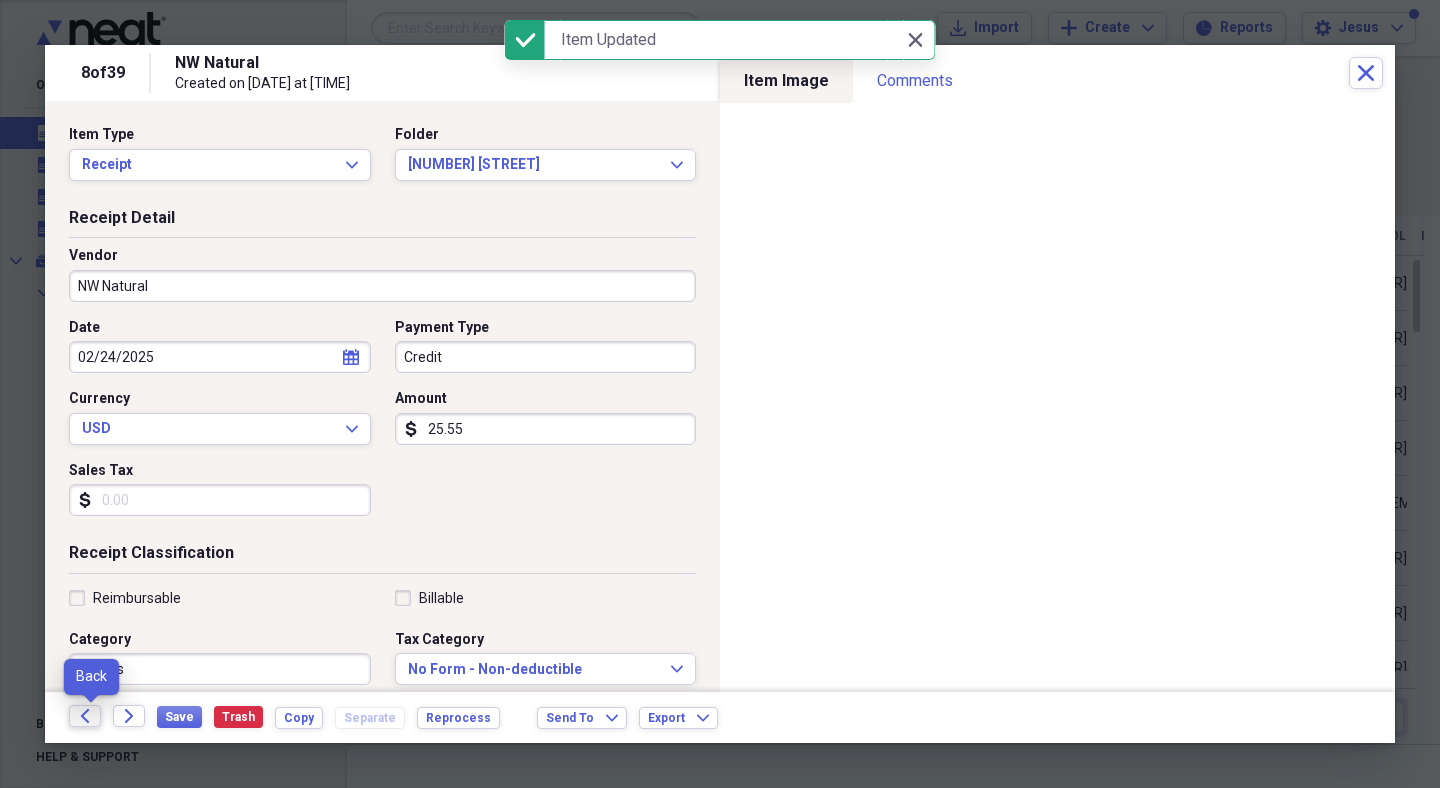 click on "Back" at bounding box center [85, 716] 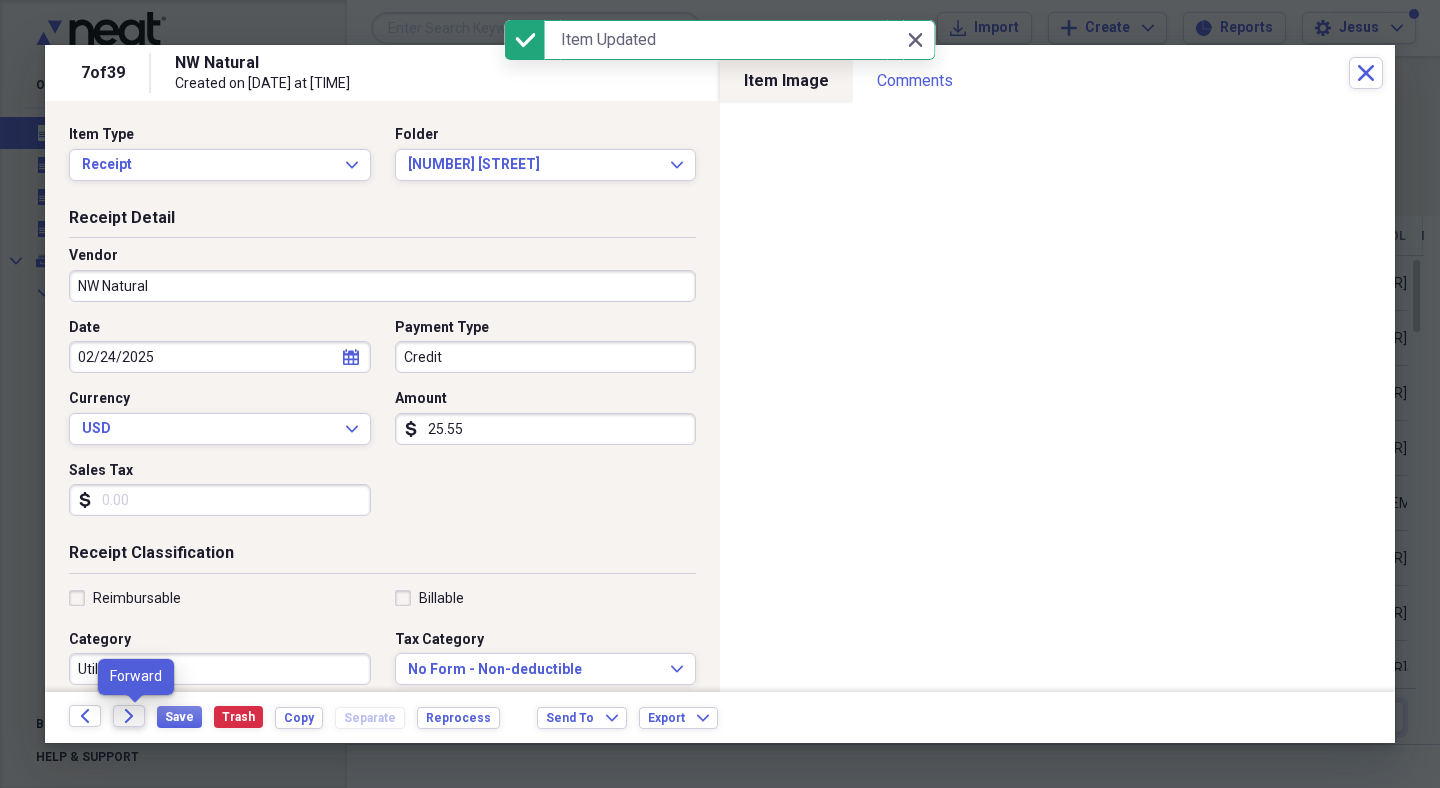 click on "Forward" 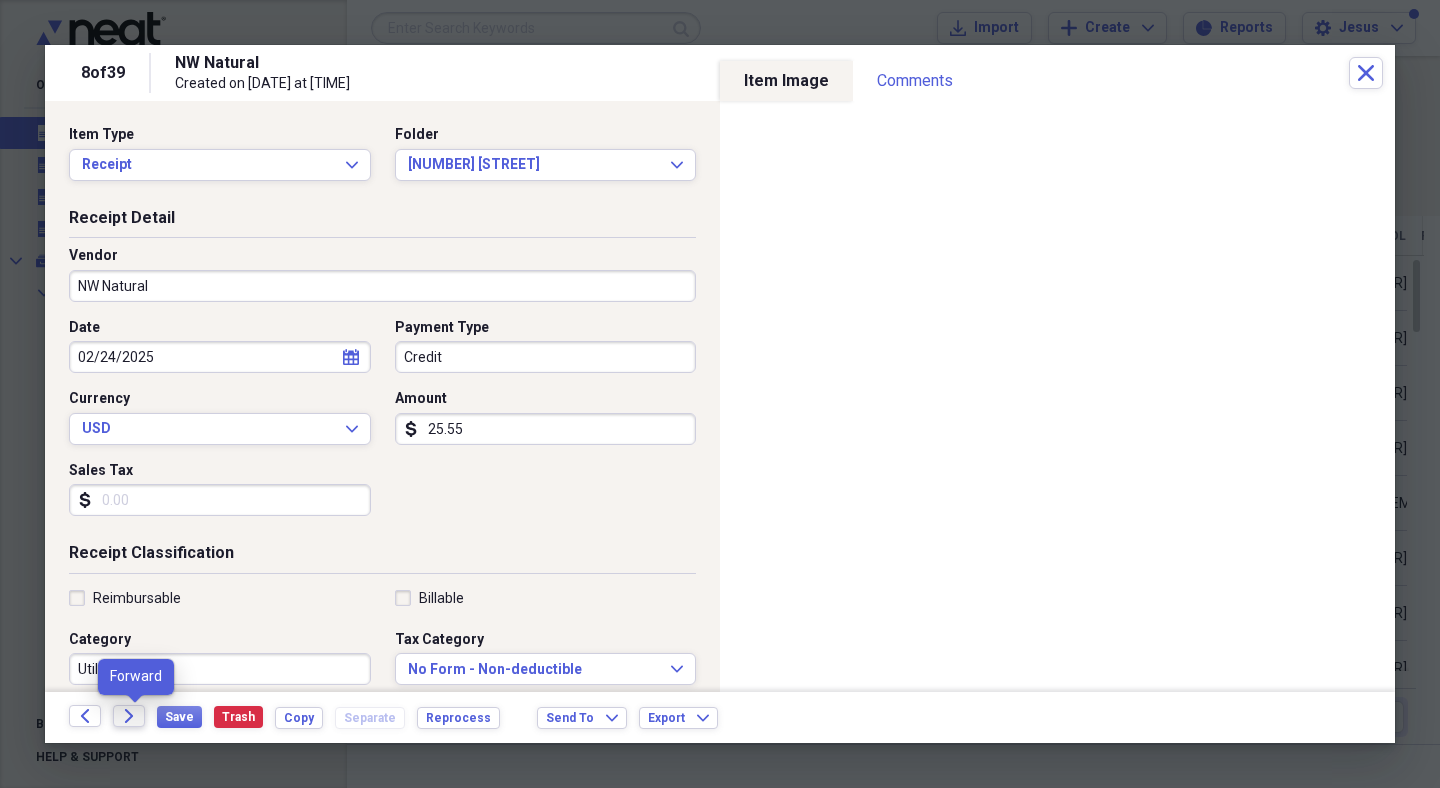 click on "Forward" 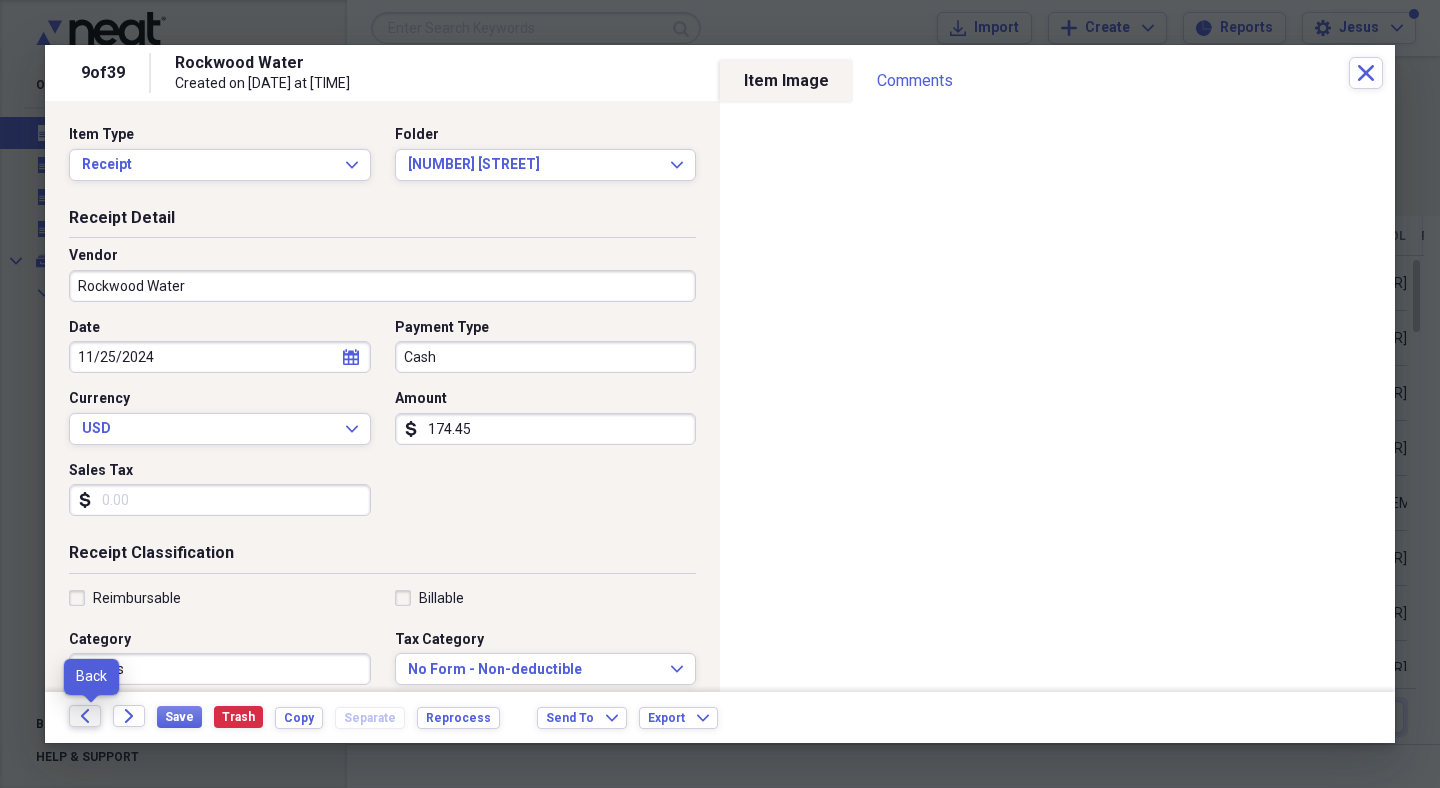 click 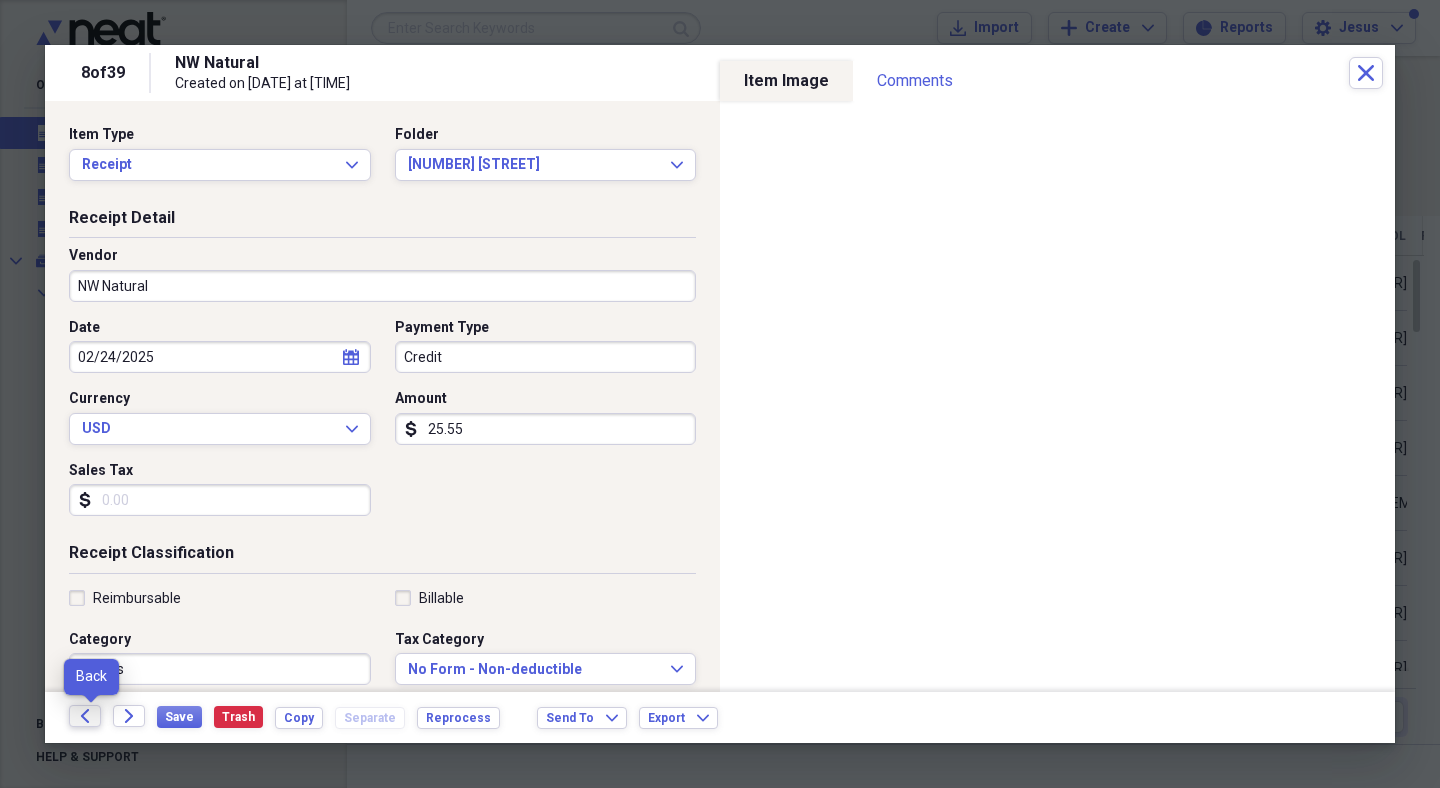 click 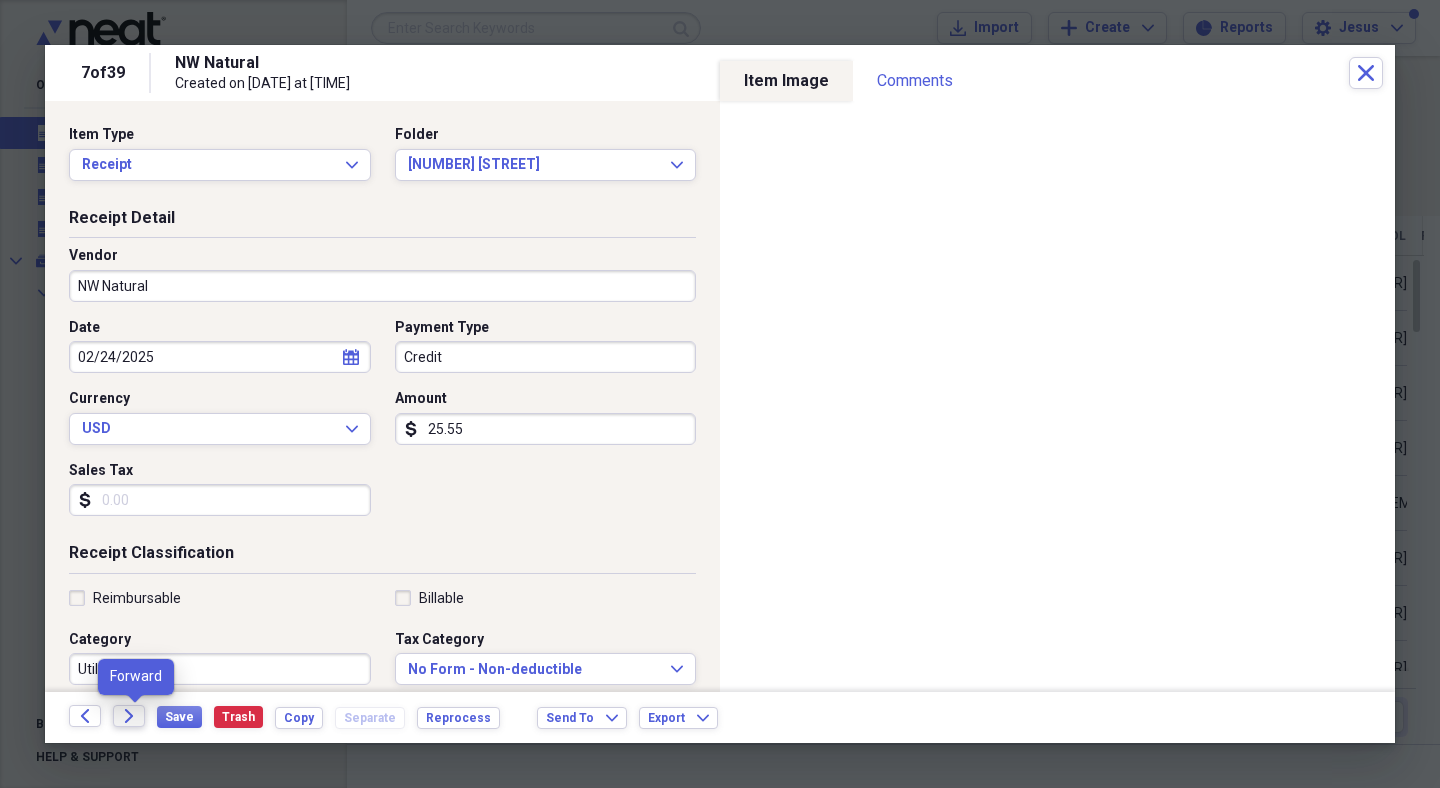 click on "Forward" 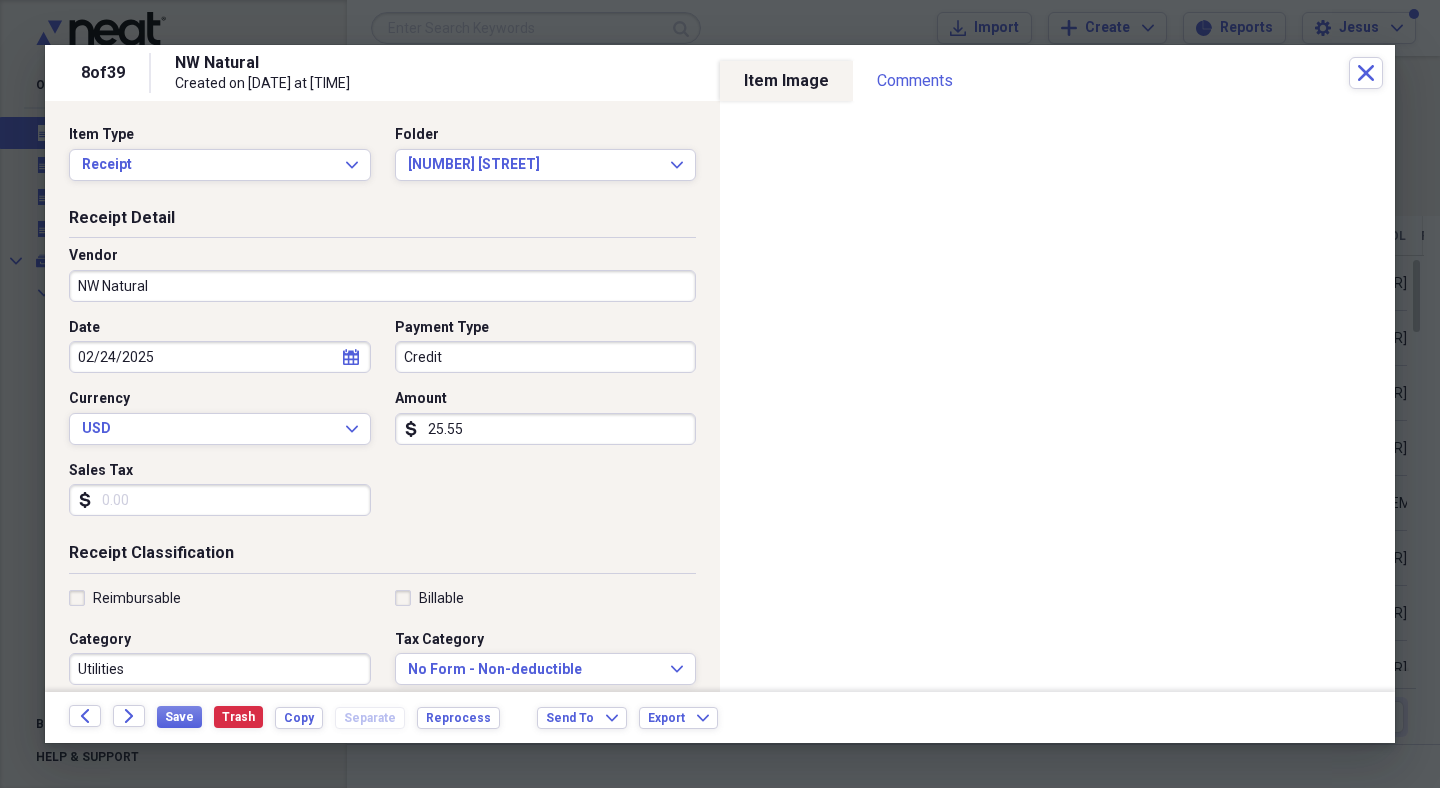 click on "Back Forward Save Trash Copy Separate Reprocess Send To Expand Export Expand" at bounding box center [720, 717] 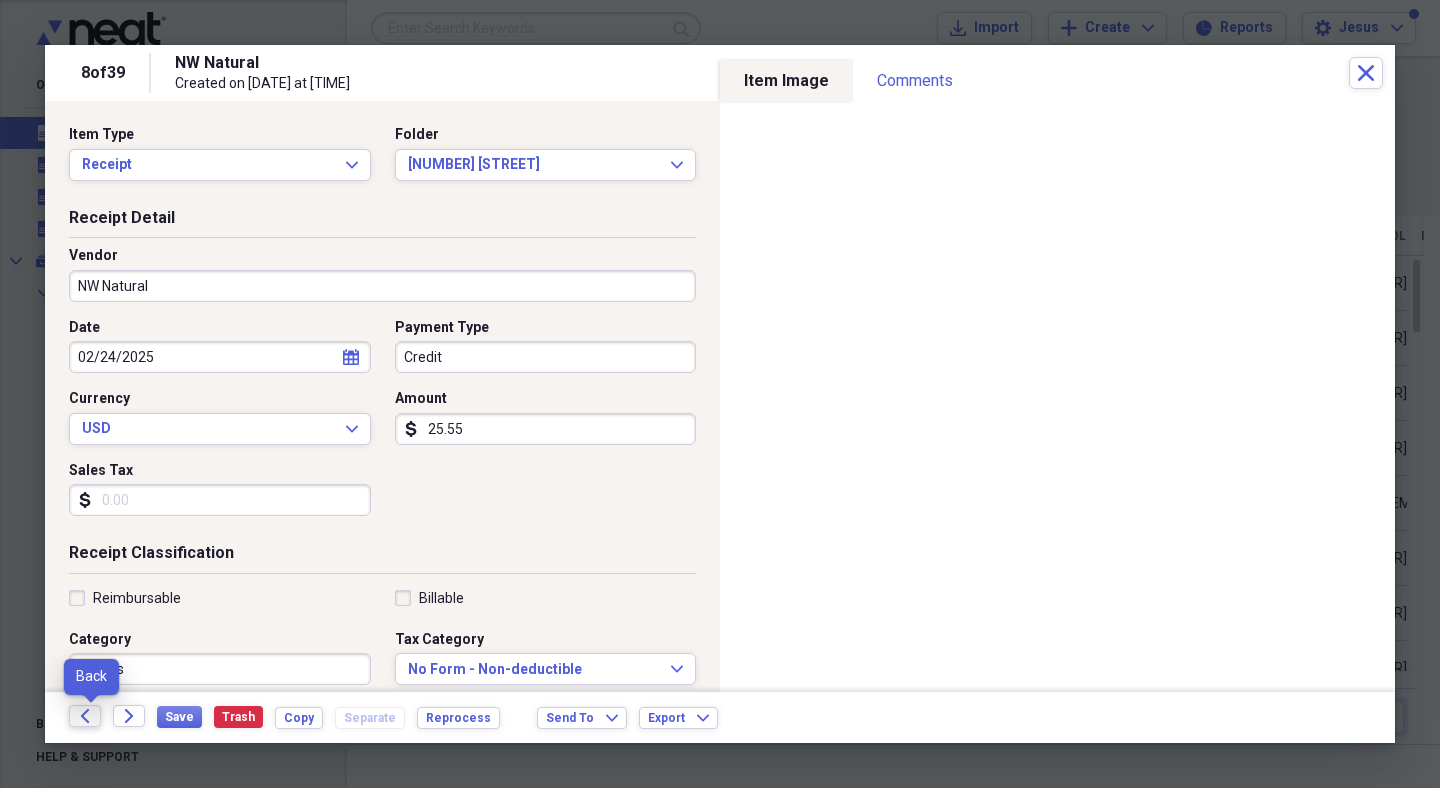 click 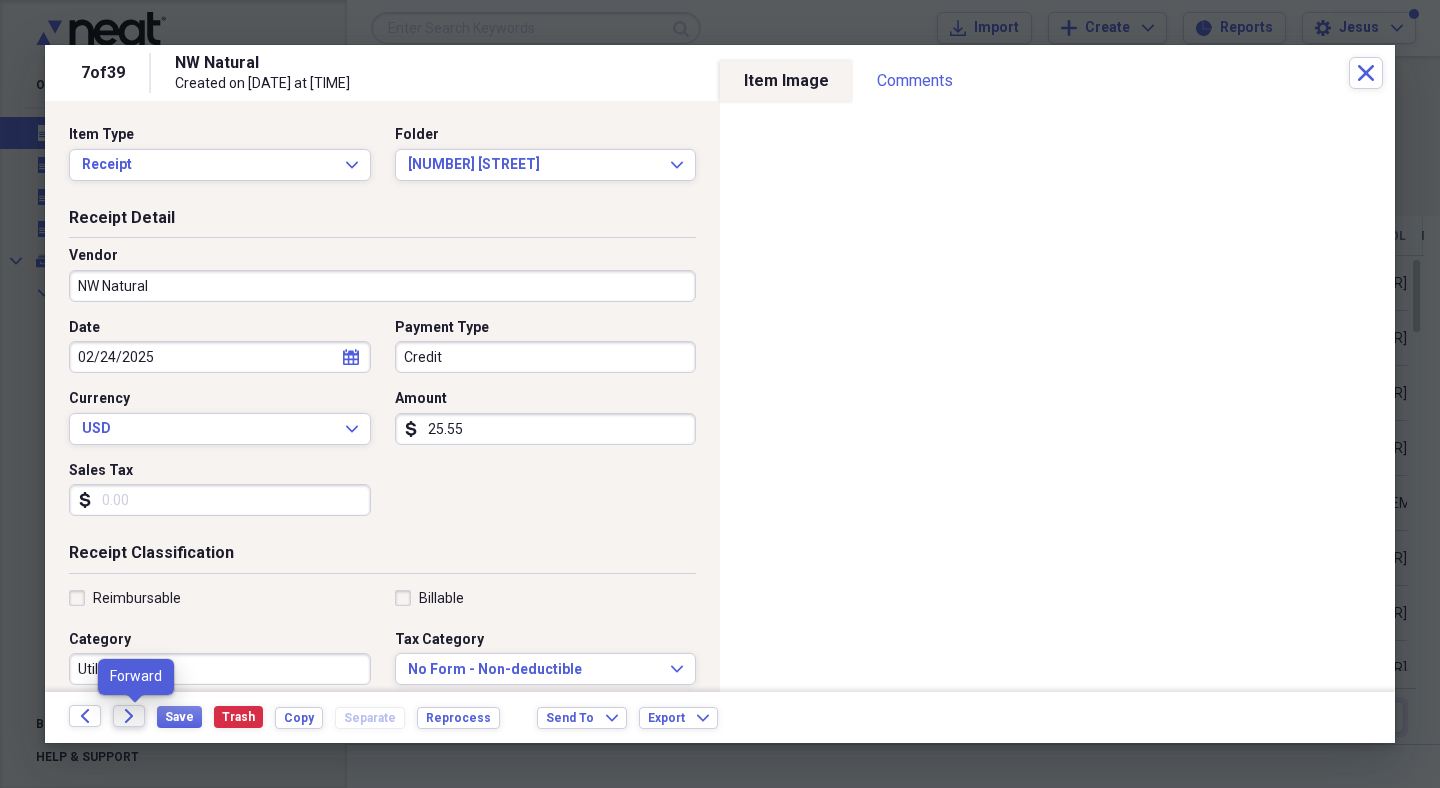 click on "Forward" 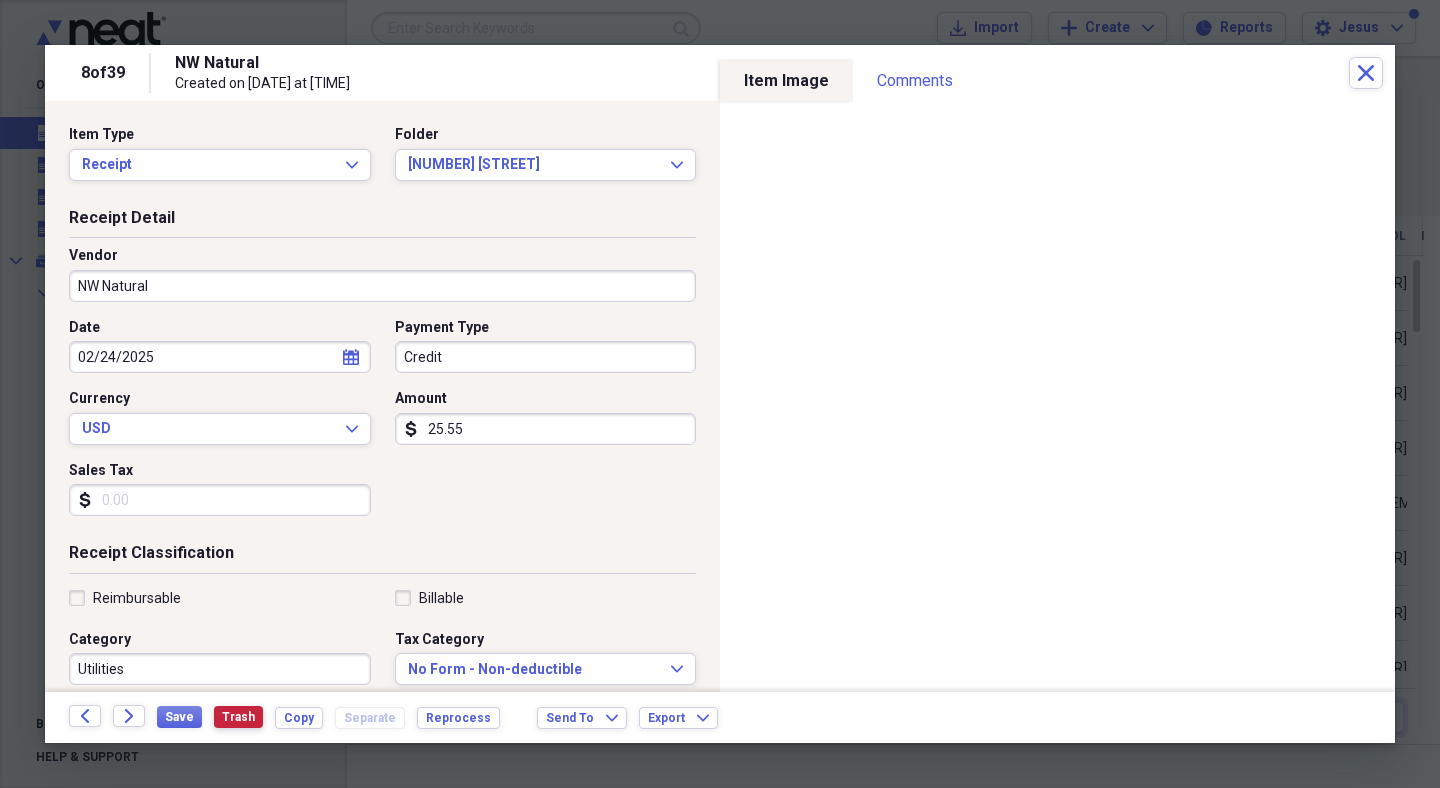 click on "Trash" at bounding box center [238, 717] 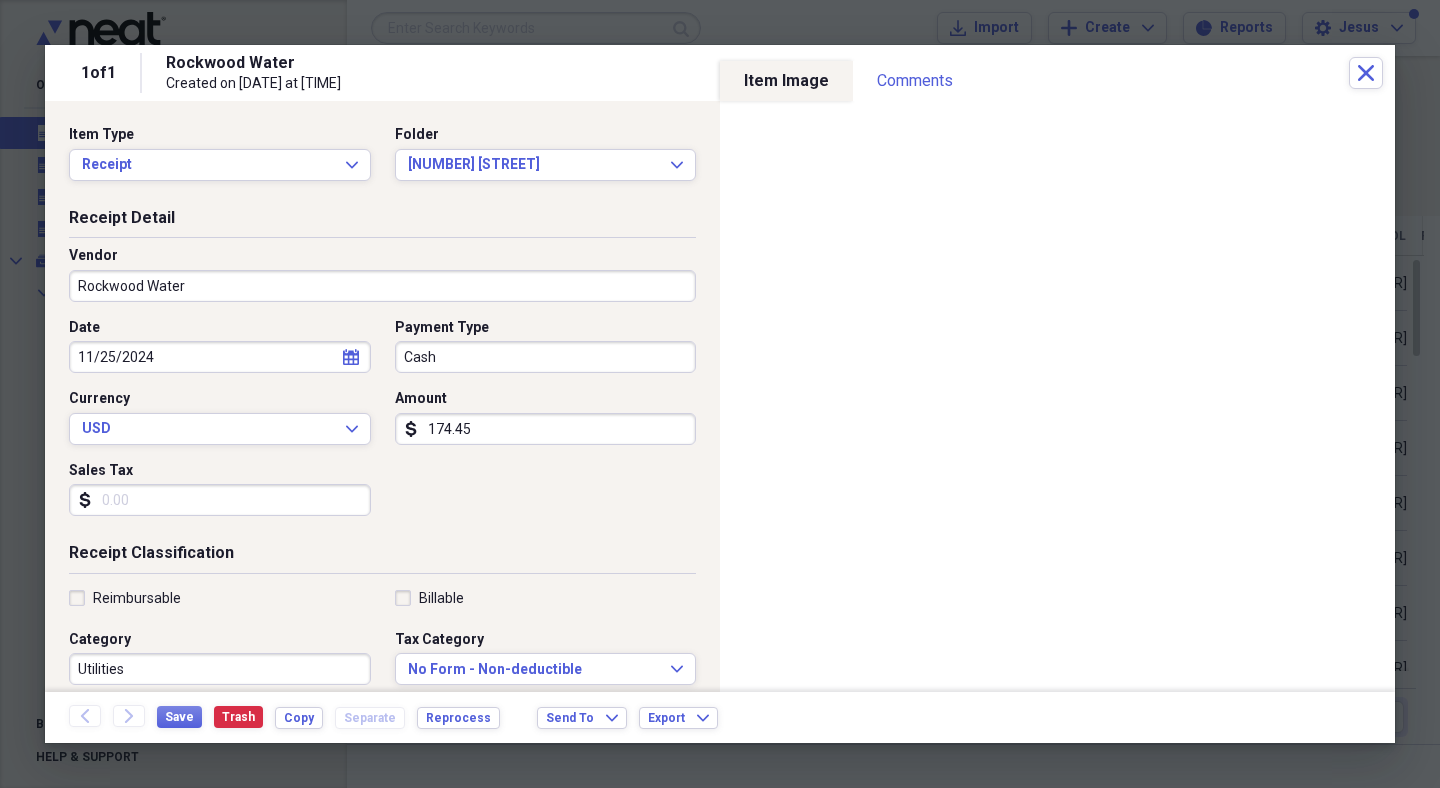click on "174.45" at bounding box center (546, 429) 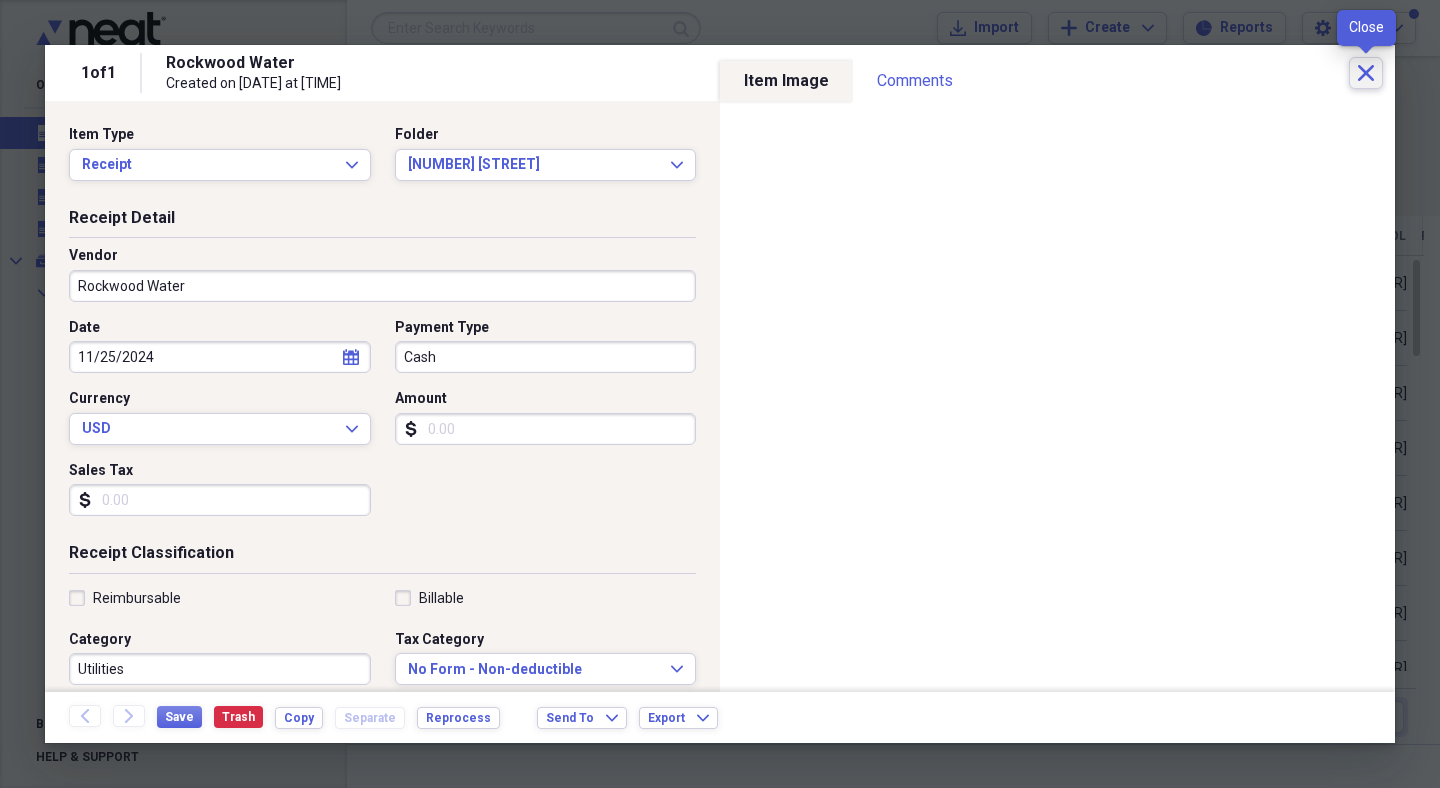 type 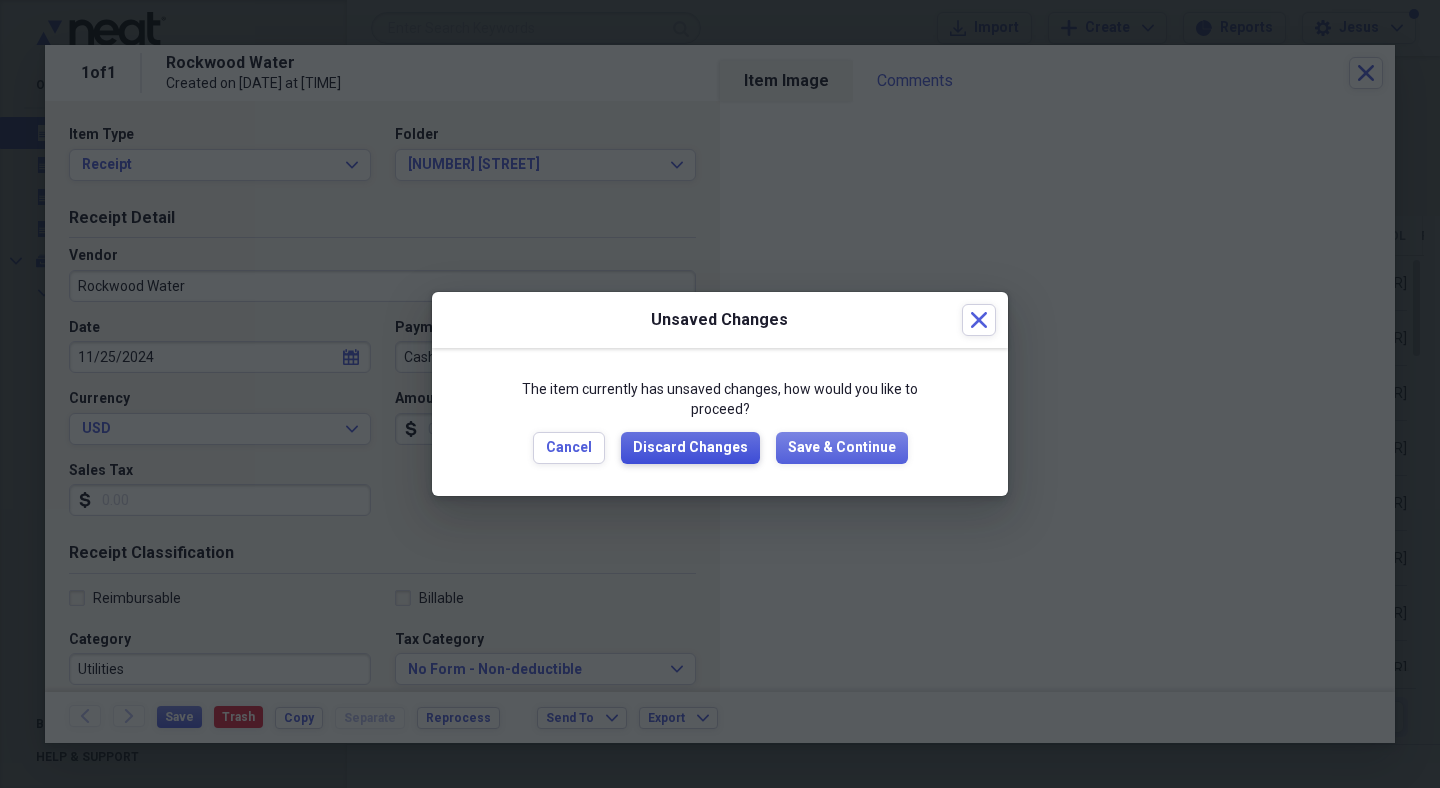 click on "Discard Changes" at bounding box center [690, 448] 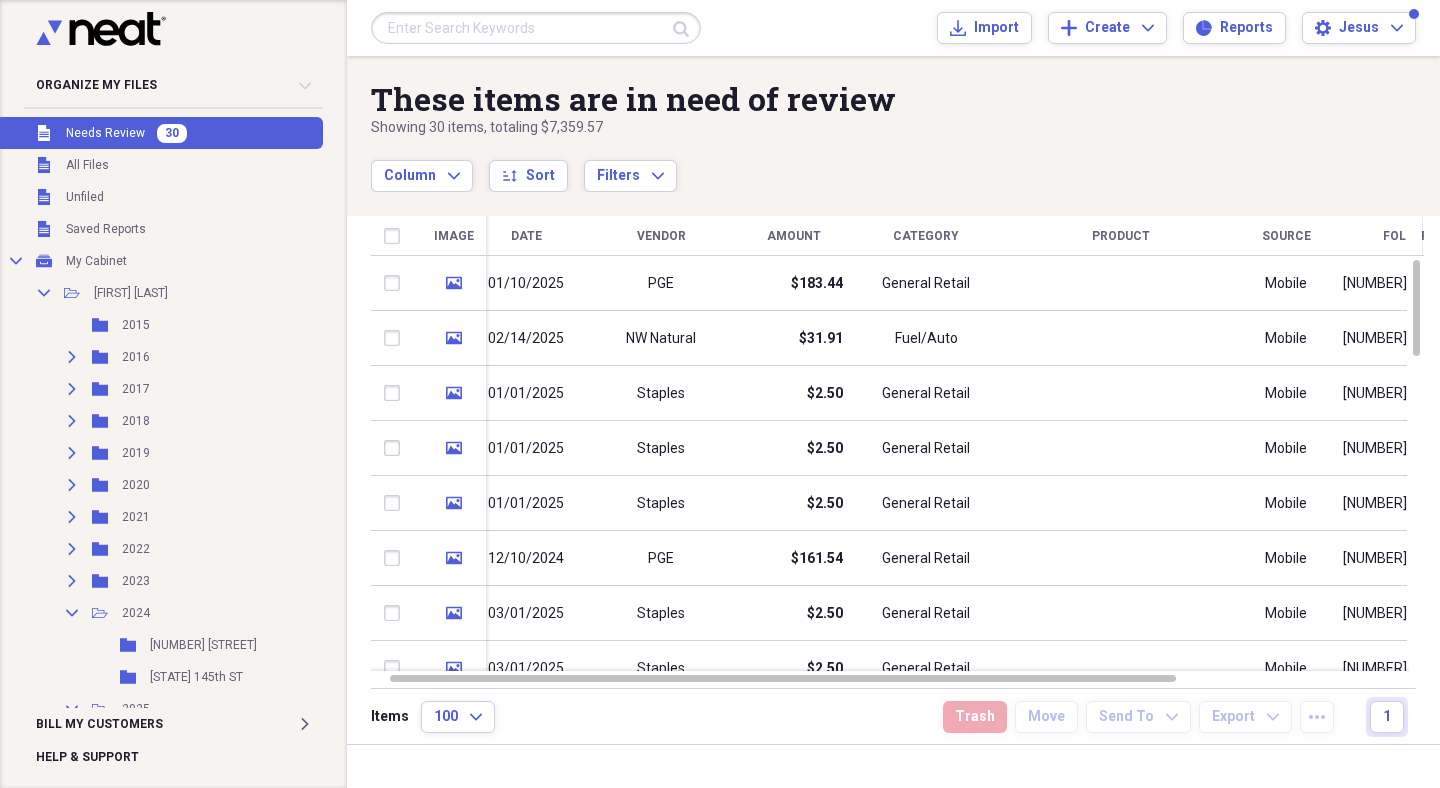 click on "PGE" at bounding box center (661, 283) 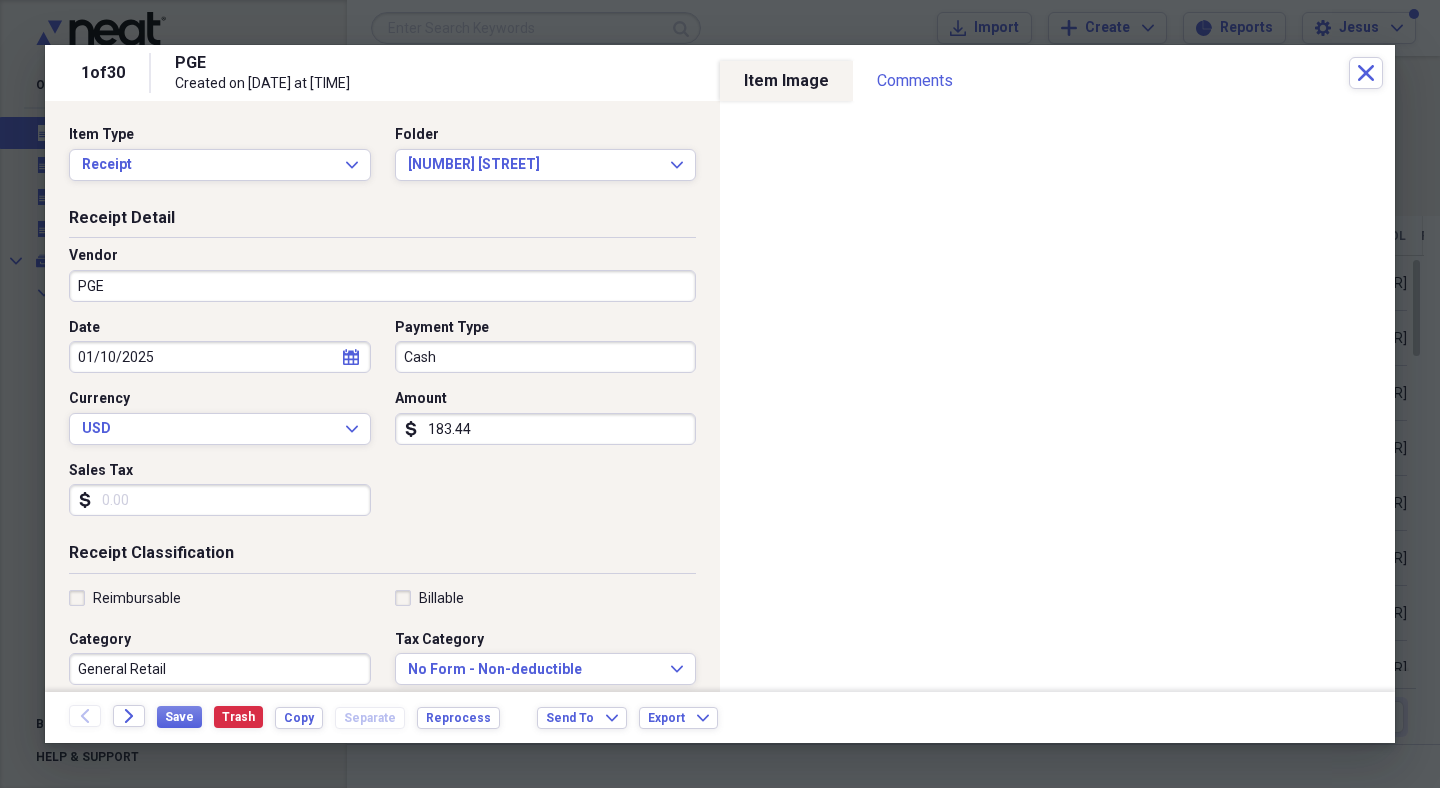 click on "General Retail" at bounding box center [220, 669] 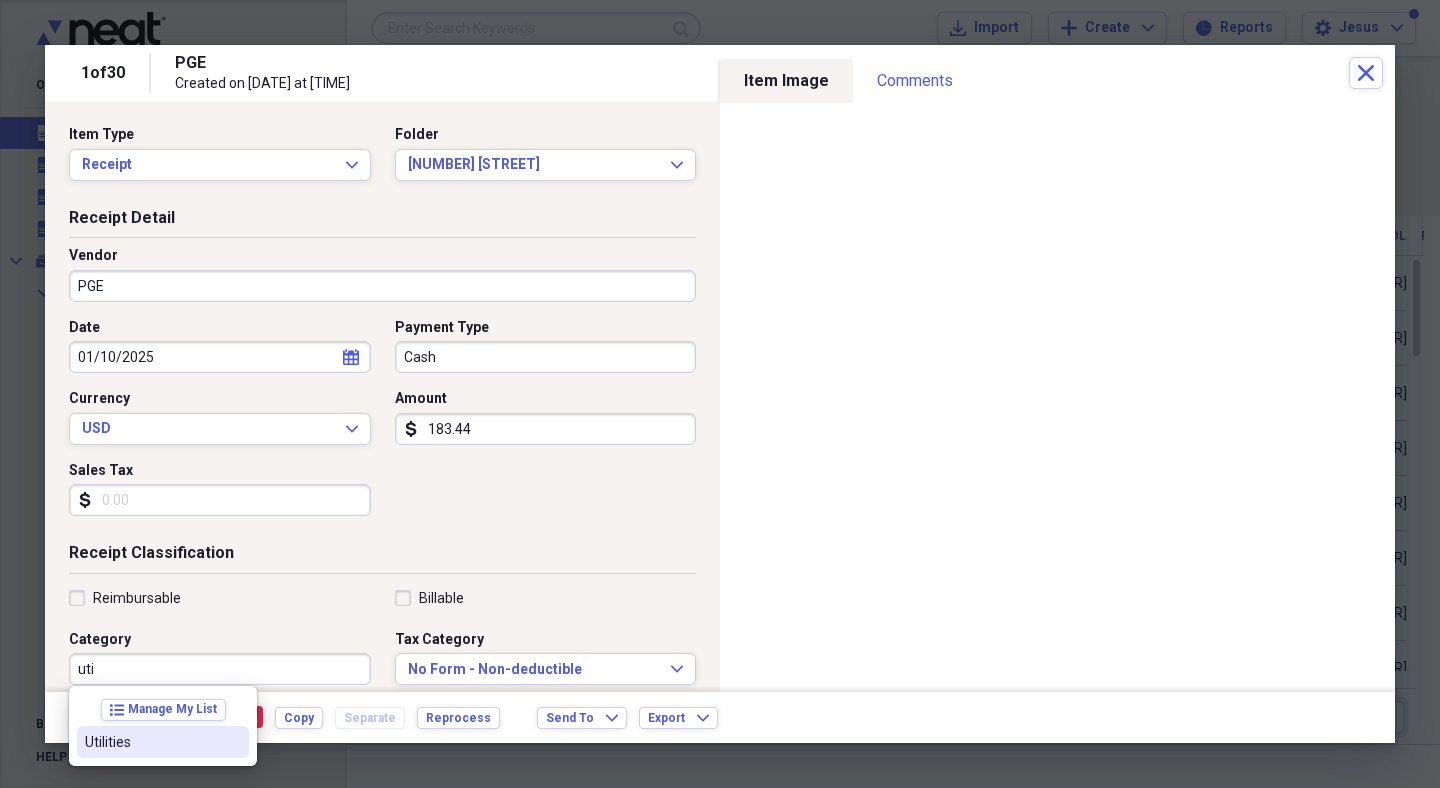 click on "Utilities" at bounding box center (163, 742) 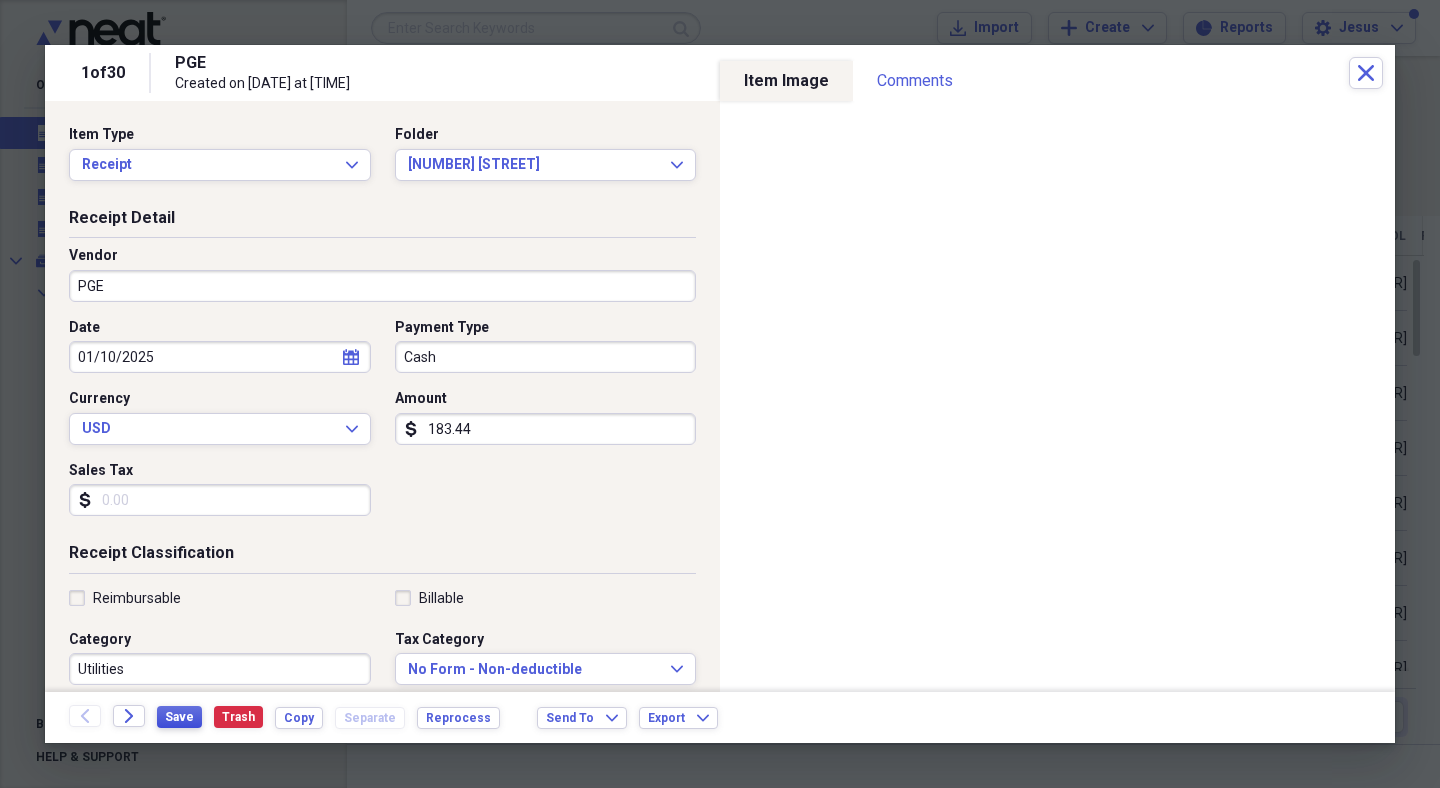 click on "Save" at bounding box center (179, 717) 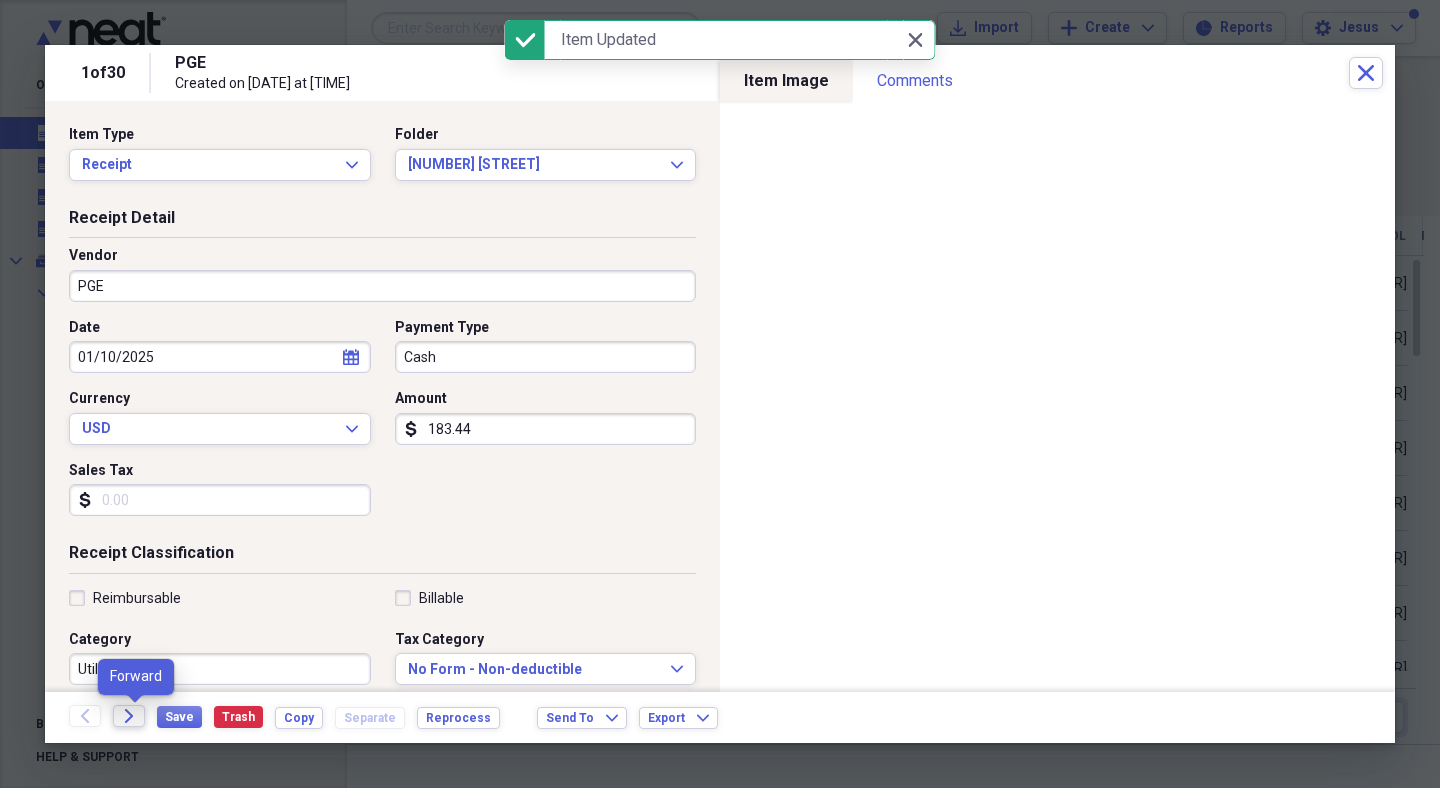 click on "Forward" 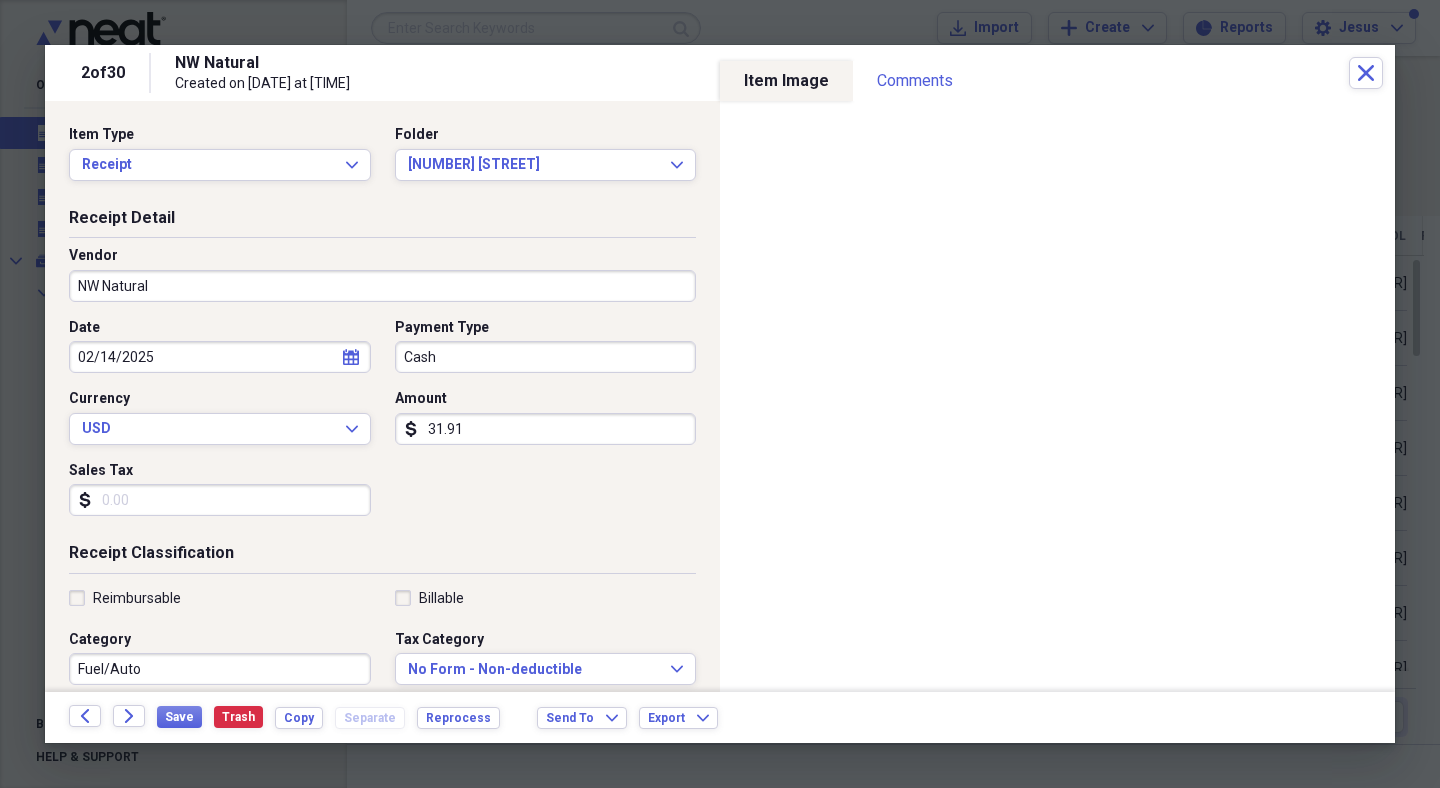 click 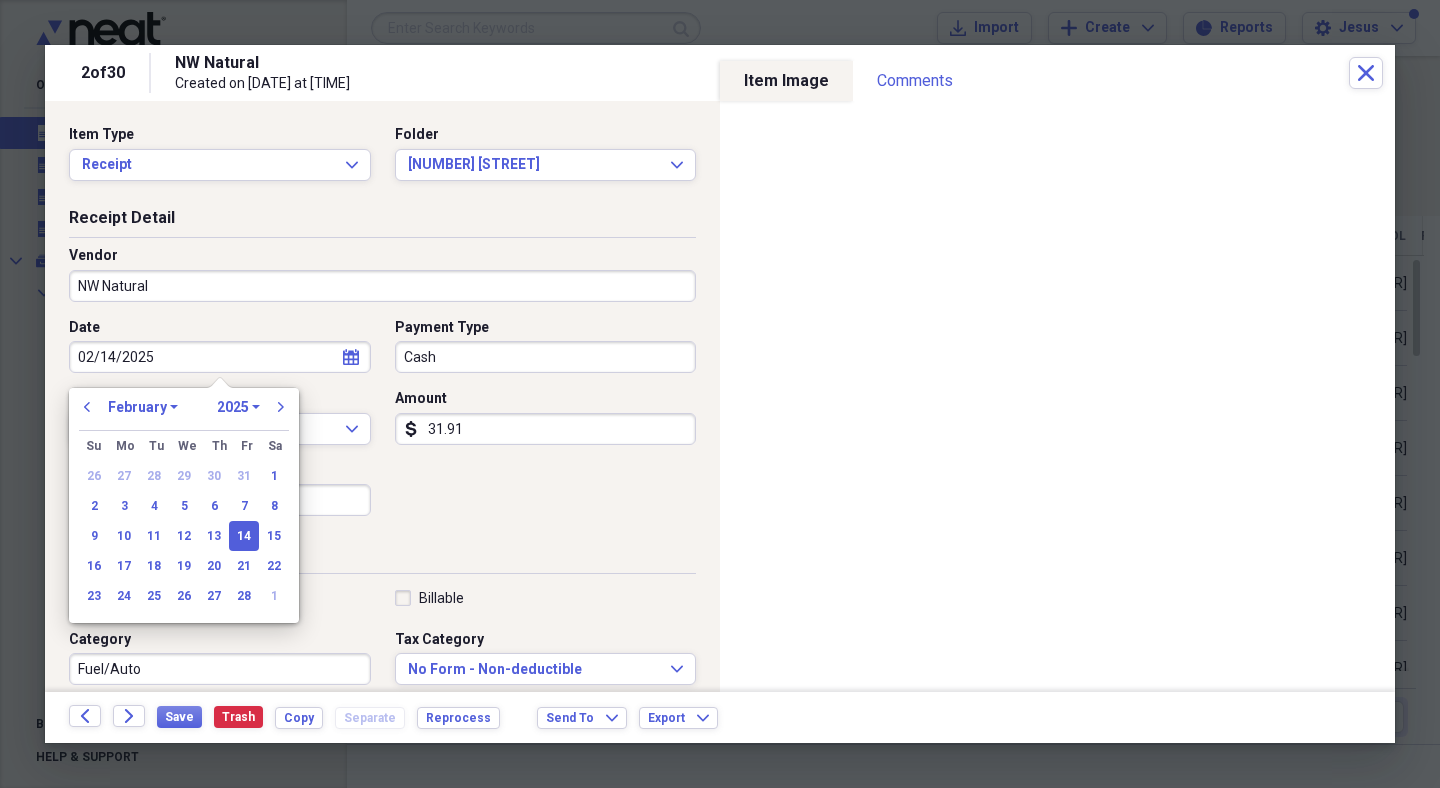 click on "Date [DATE] calendar Calendar Payment Type Cash Currency USD Expand Amount dollar-sign 31.91 Sales Tax dollar-sign" at bounding box center [382, 425] 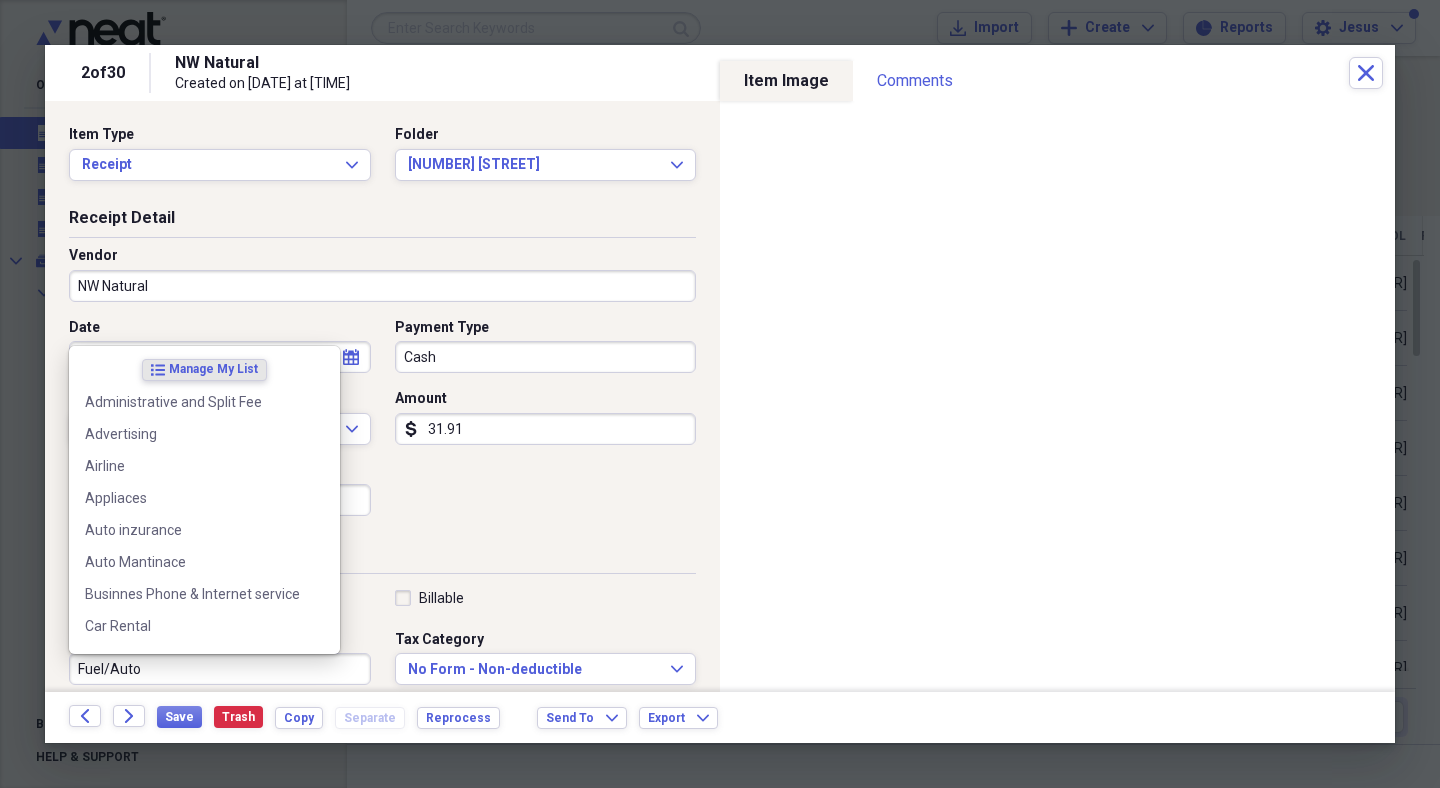 click on "Fuel/Auto" at bounding box center (220, 669) 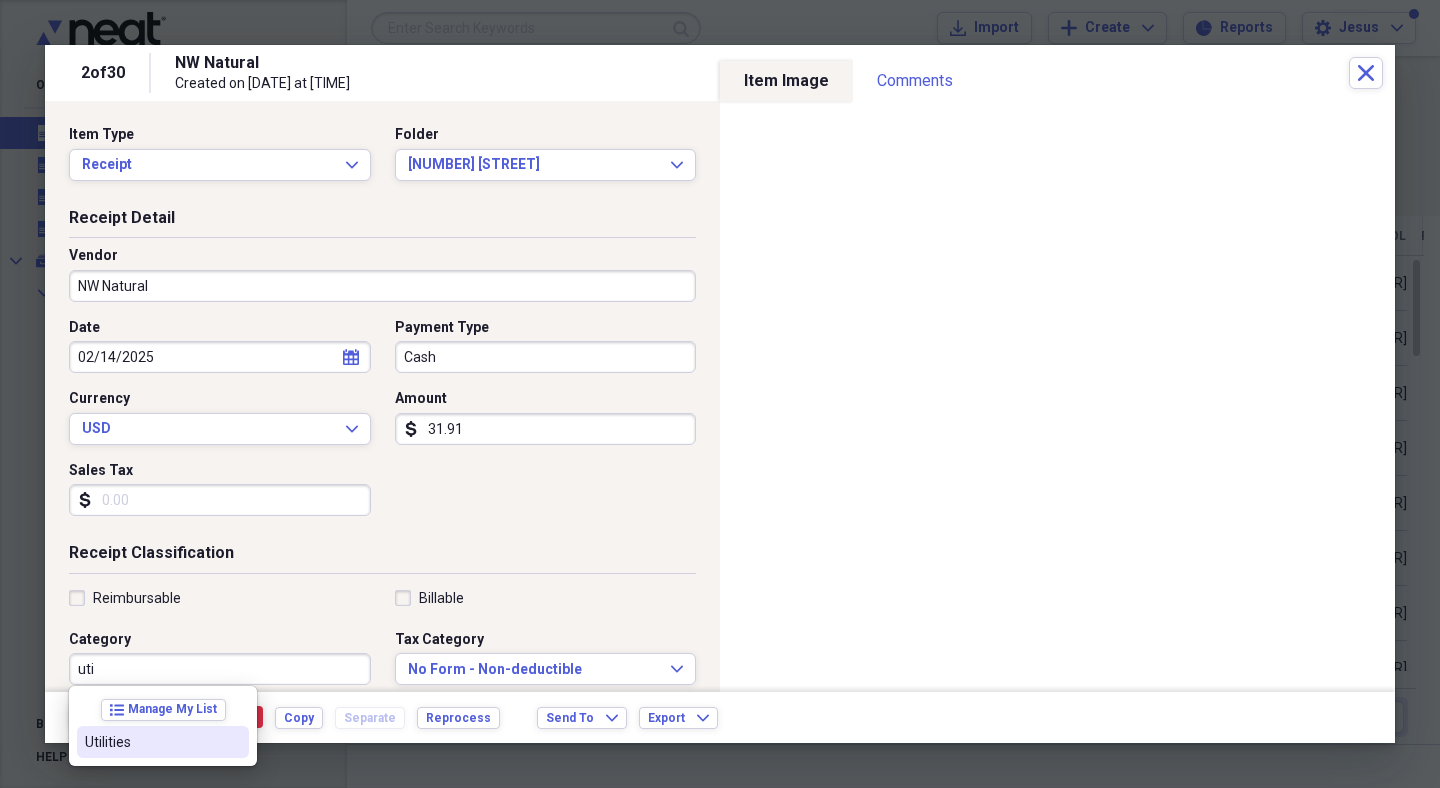 click on "Utilities" at bounding box center [151, 742] 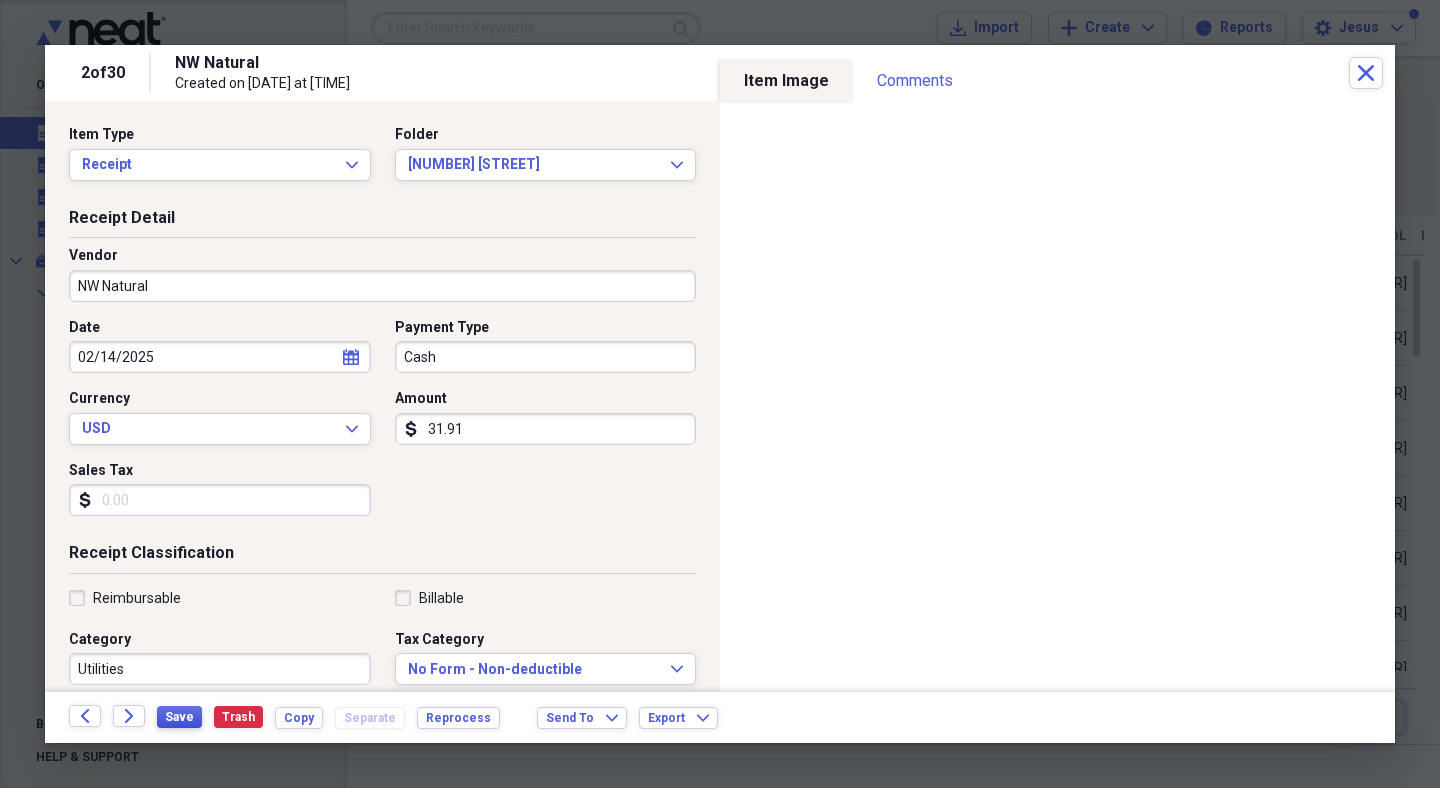 click on "Save" at bounding box center [179, 717] 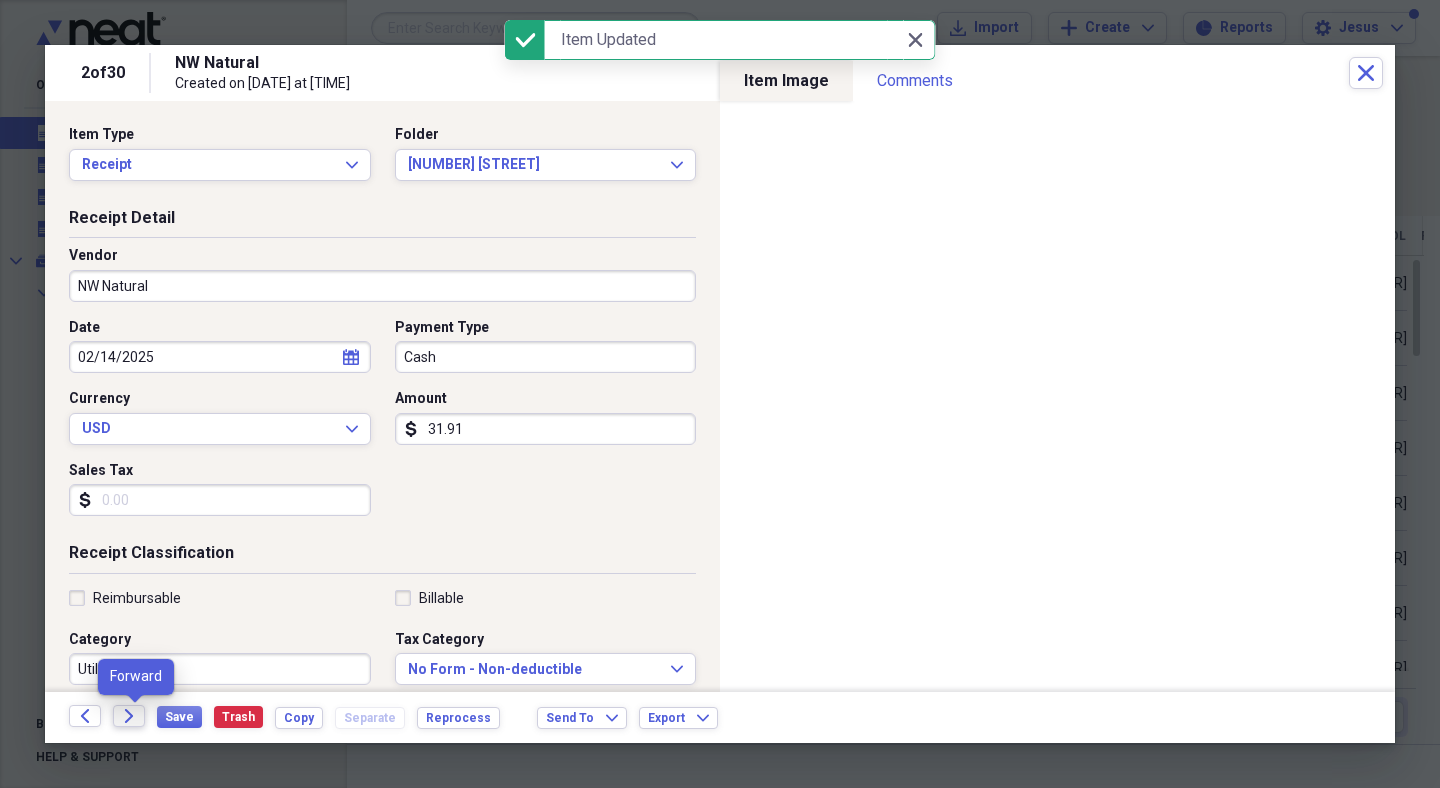 click on "Forward" at bounding box center (129, 716) 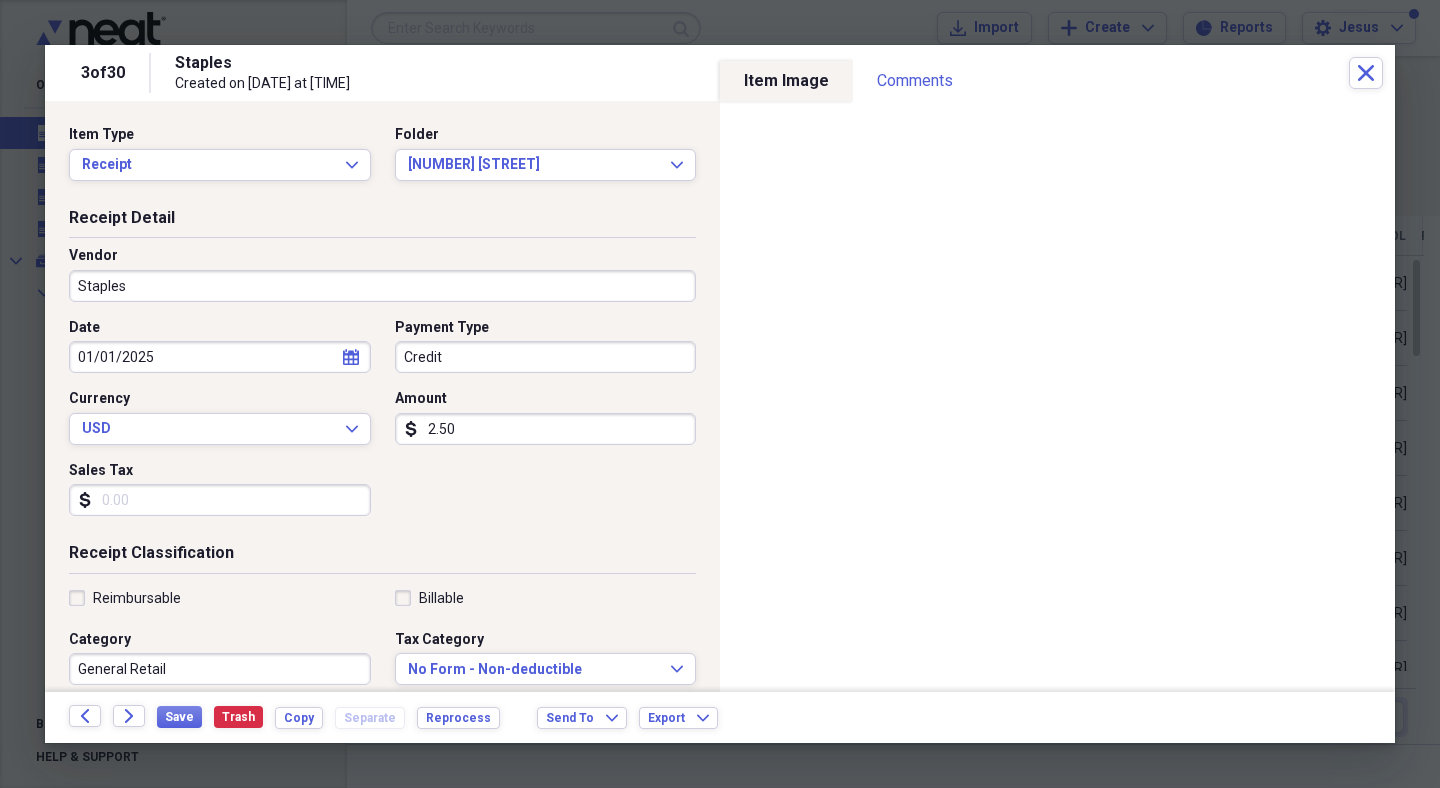 click on "2.50" at bounding box center [546, 429] 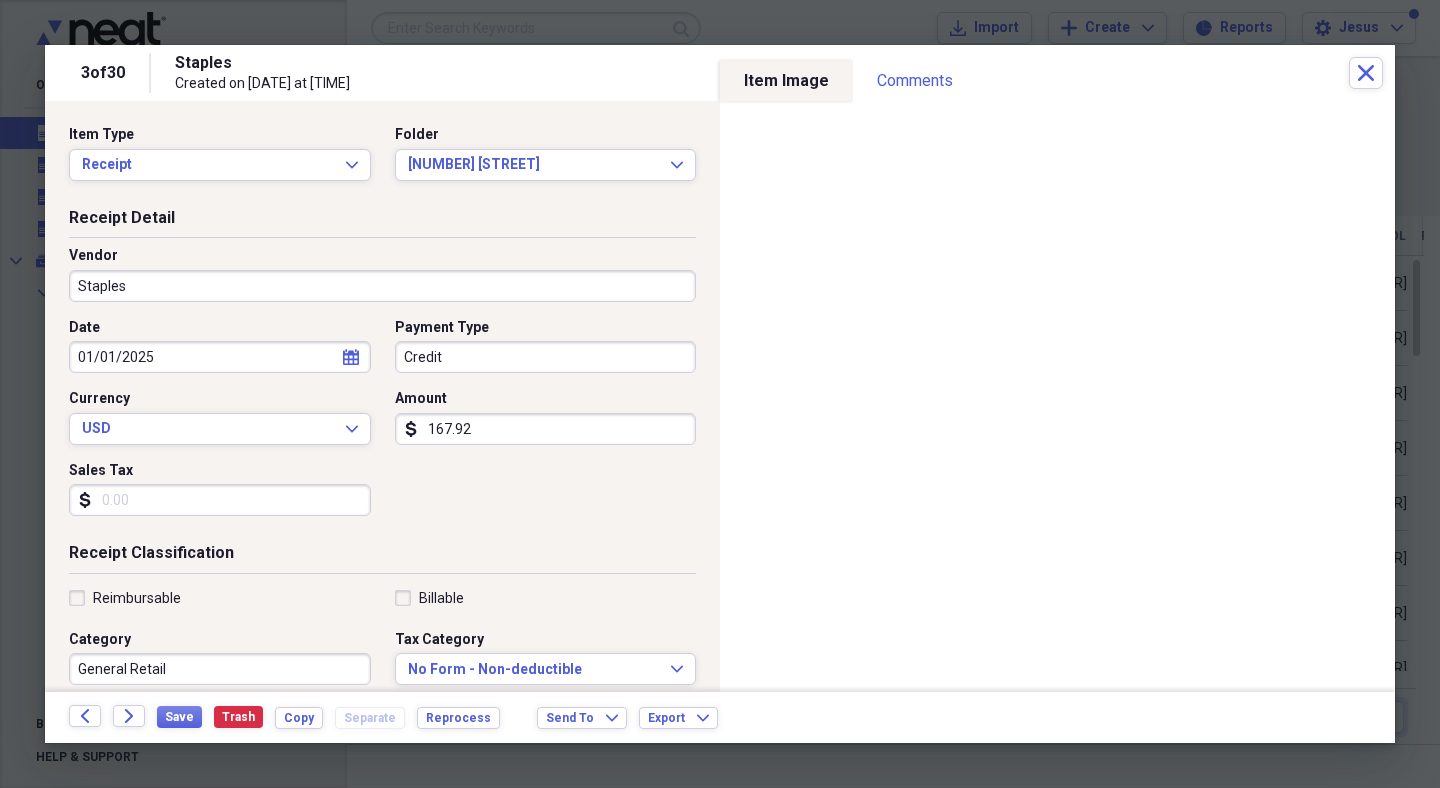type on "167.92" 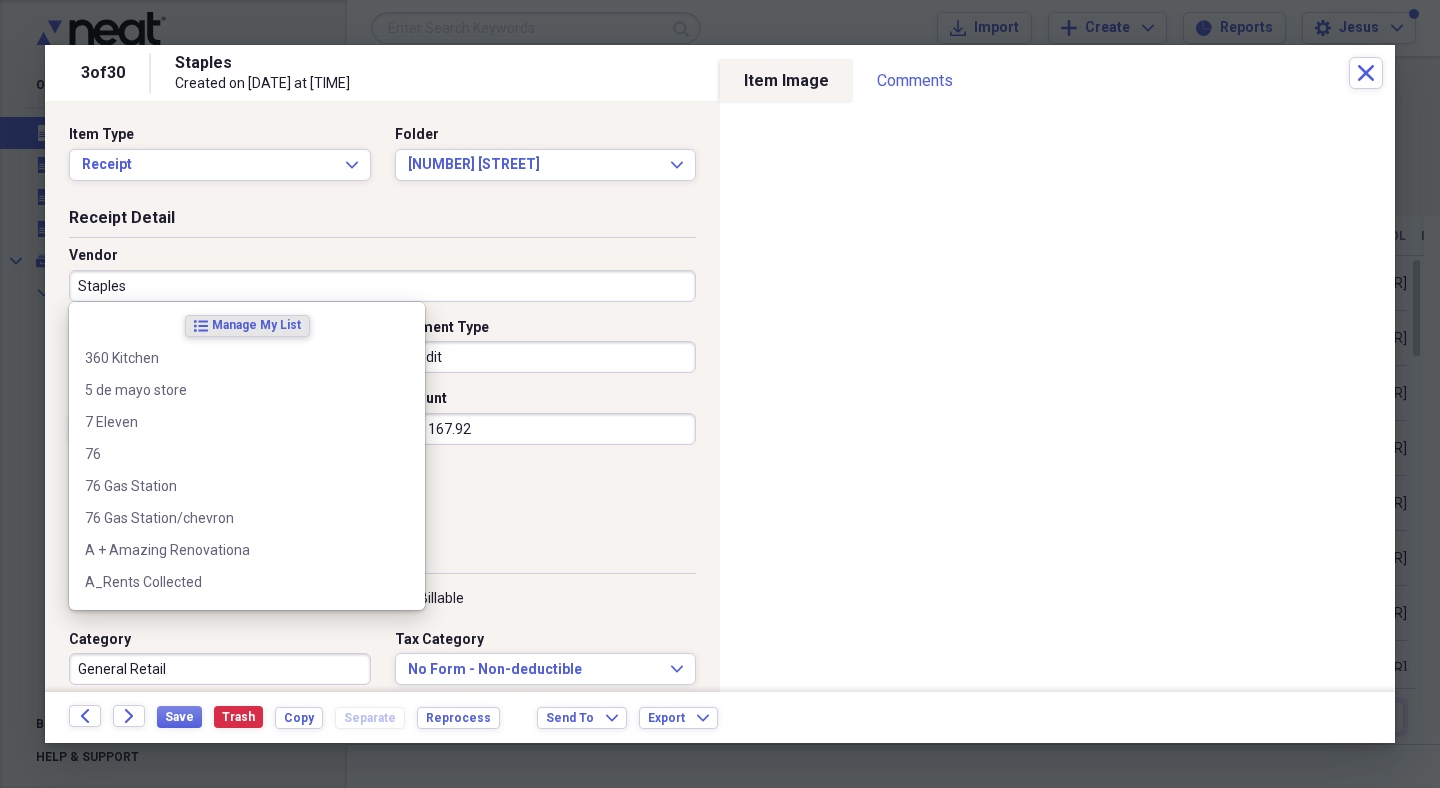 click on "Staples" at bounding box center [382, 286] 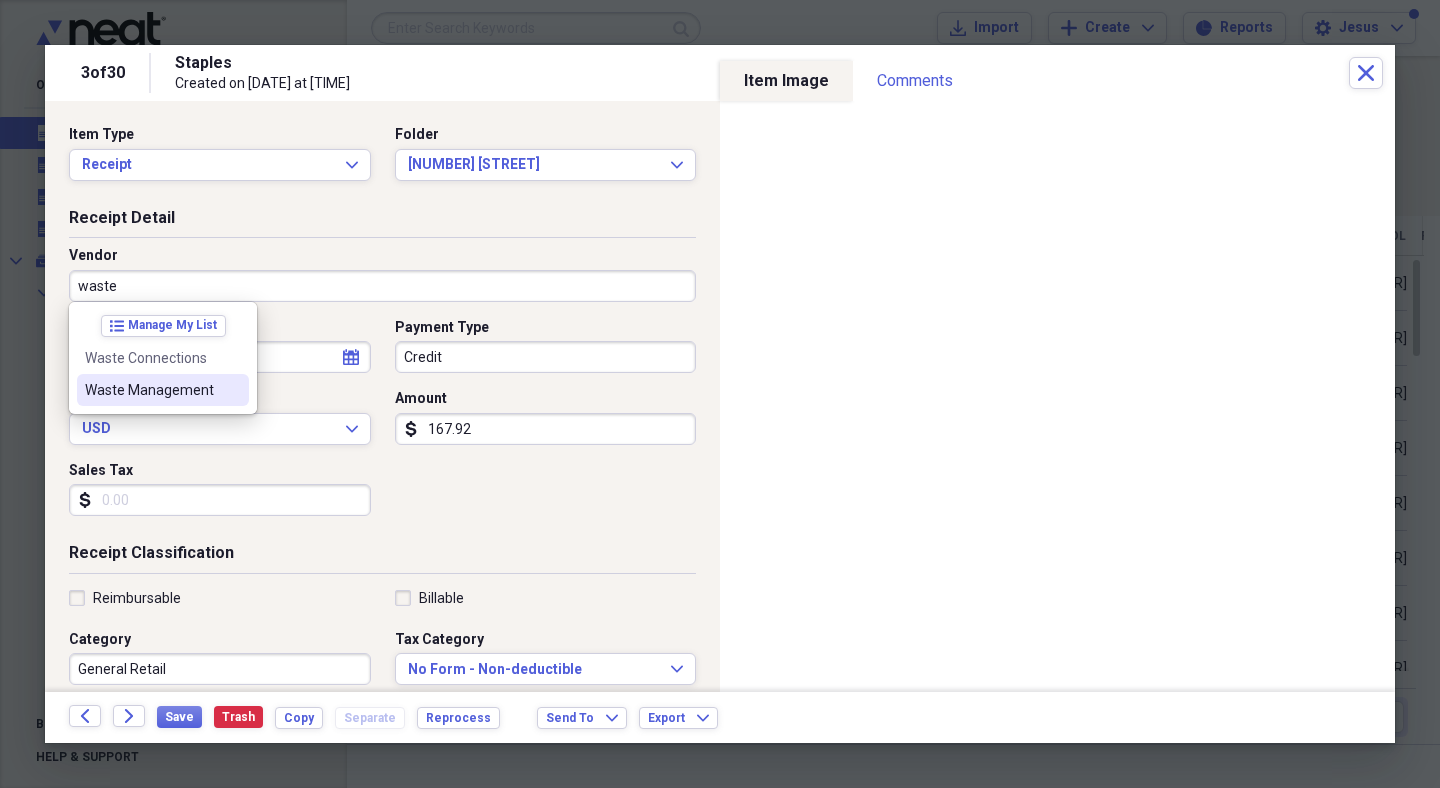click on "Waste Management" at bounding box center (151, 390) 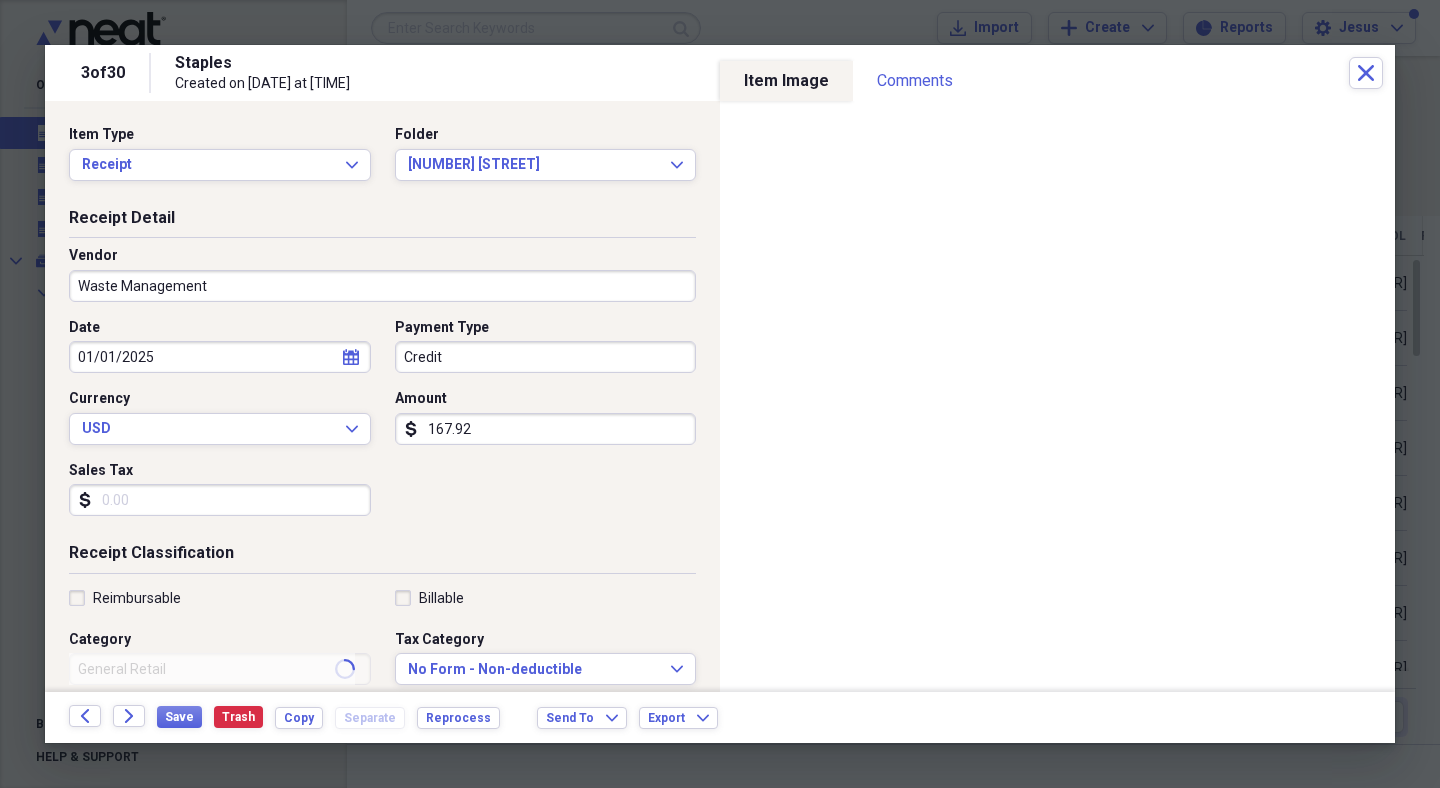 type on "Utilities" 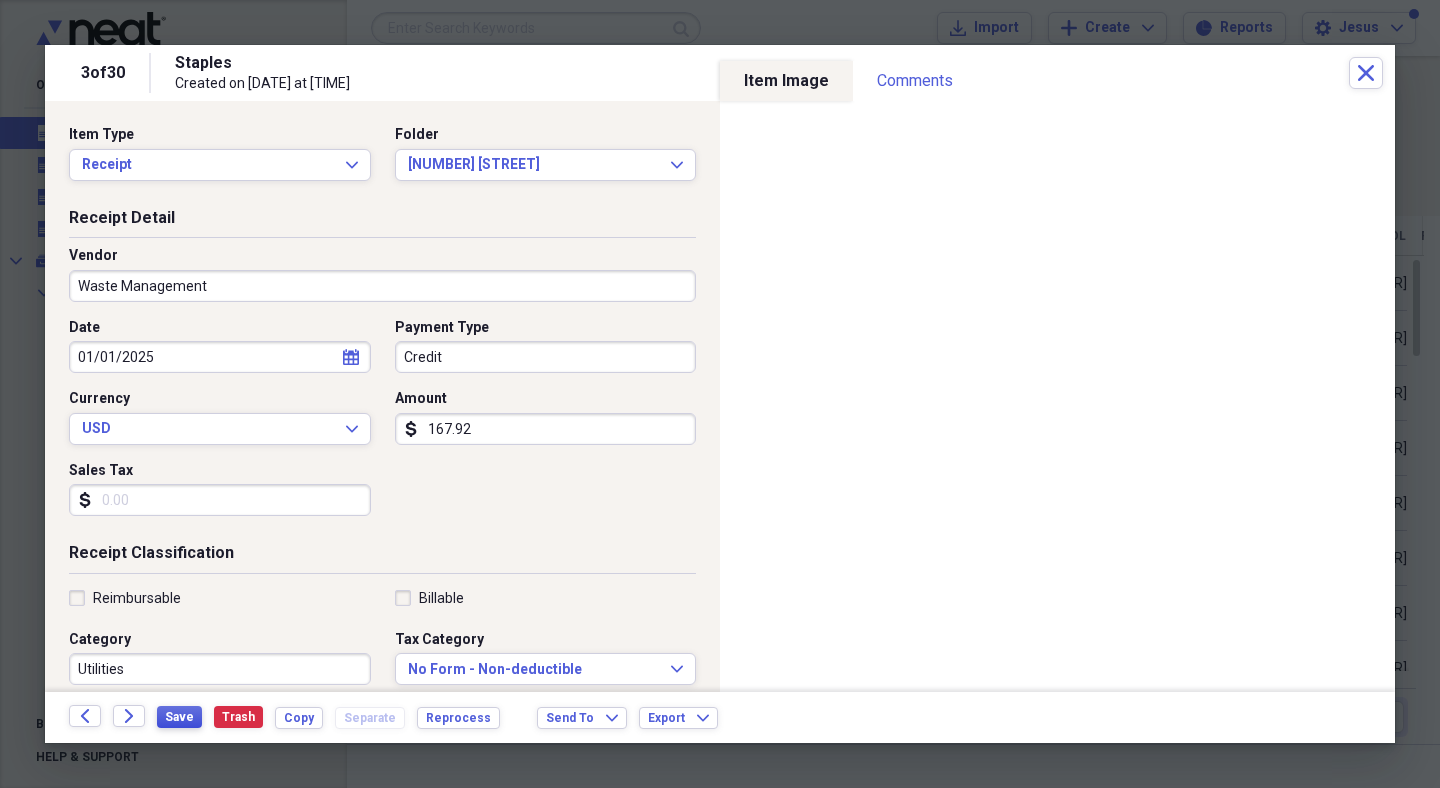 click on "Save" at bounding box center (179, 717) 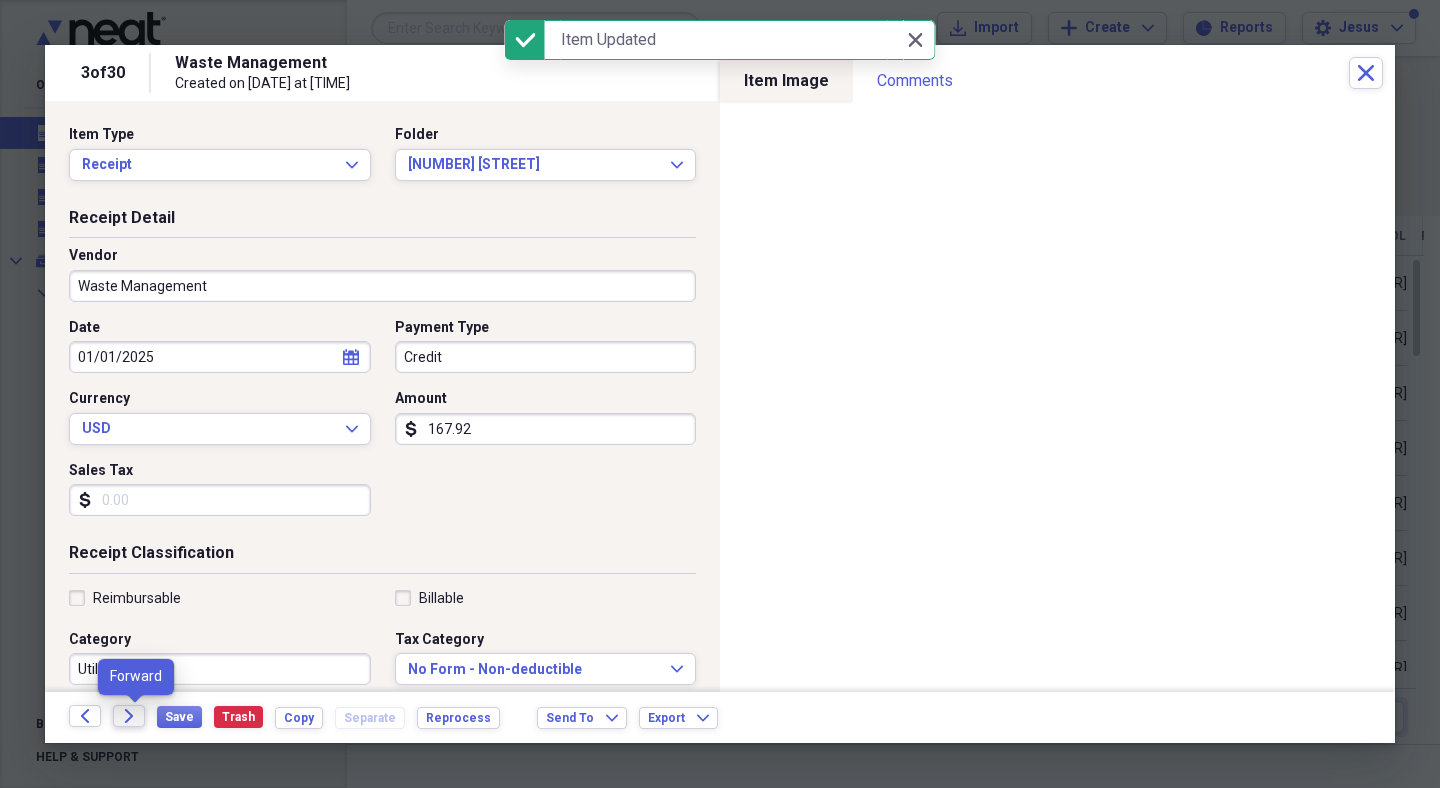 click 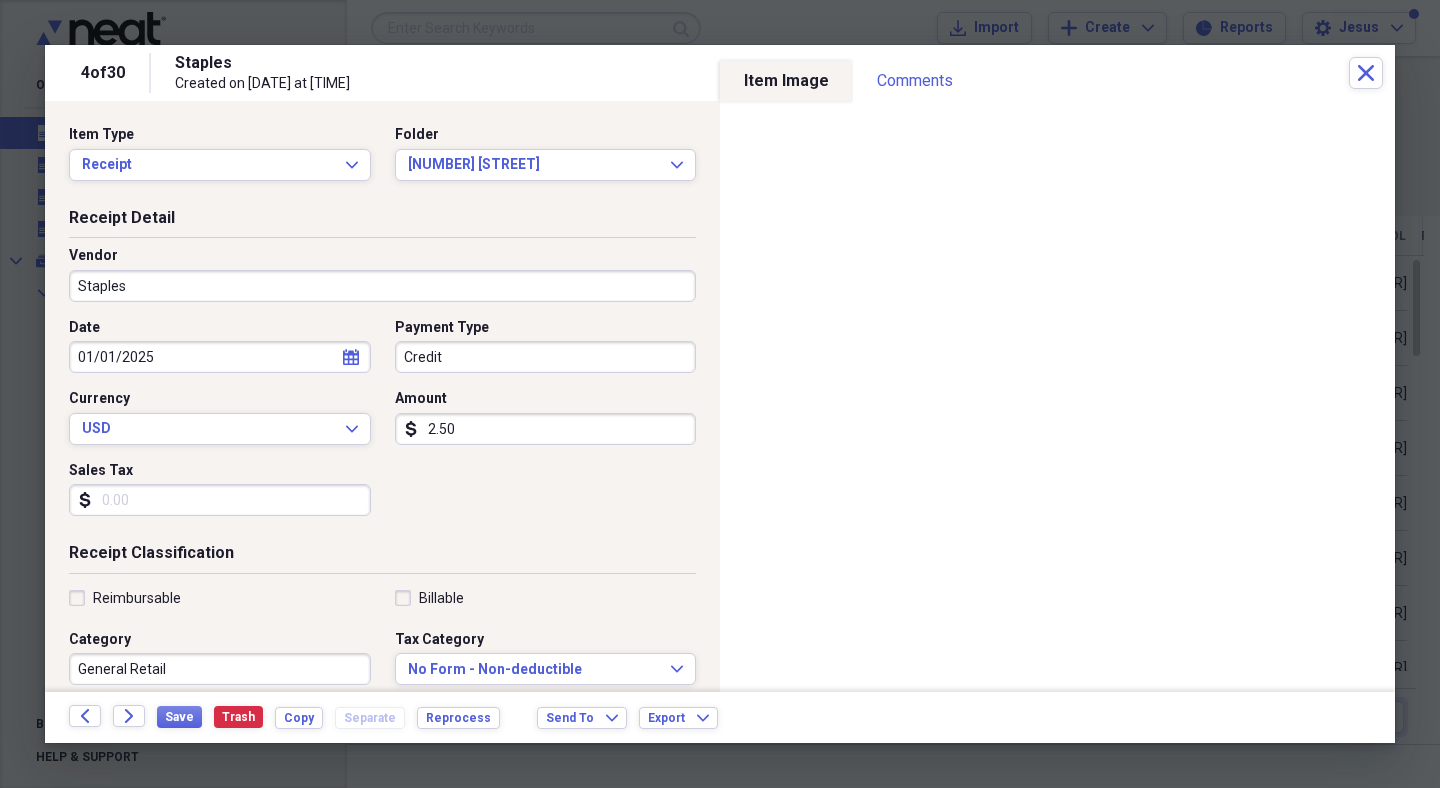 click on "2.50" at bounding box center [546, 429] 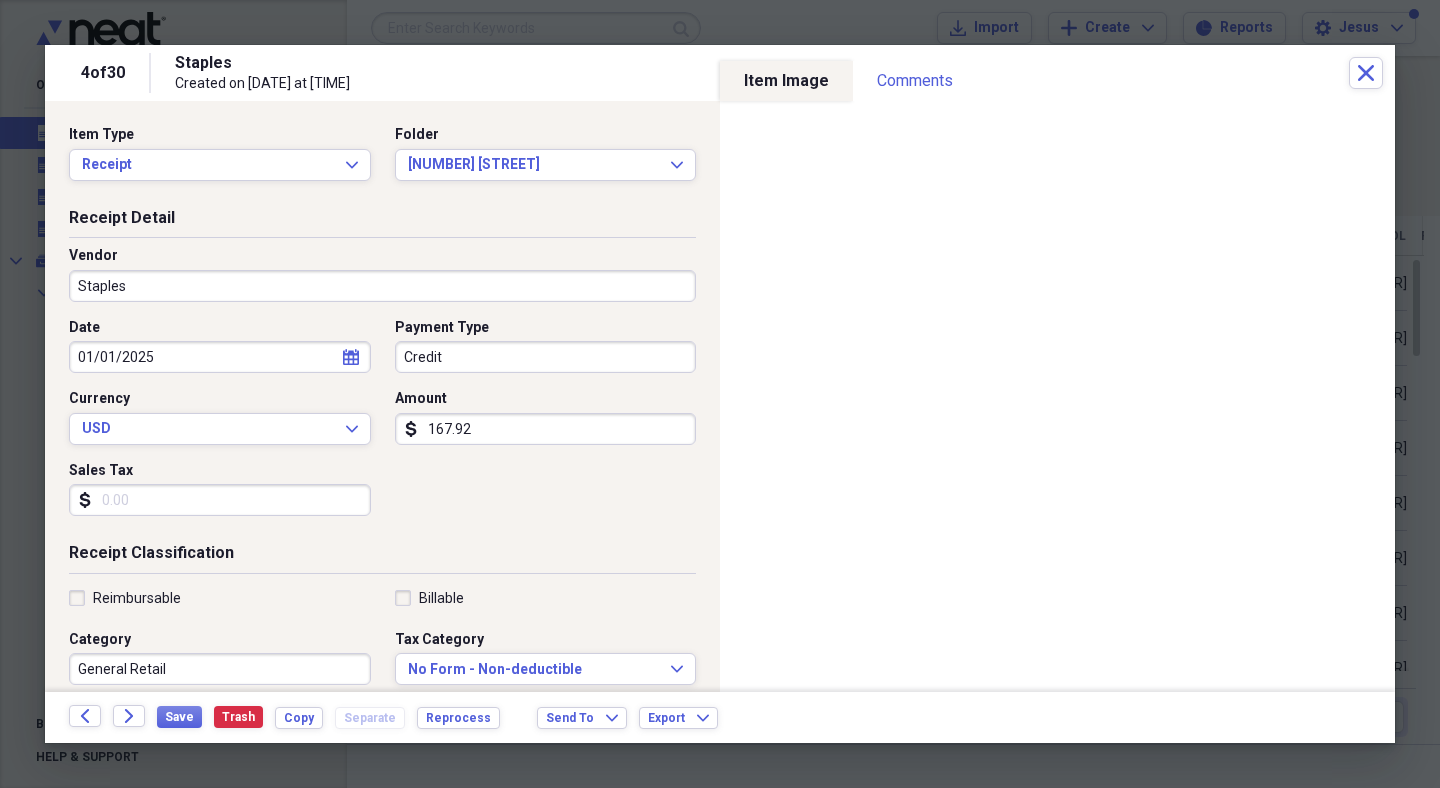 type on "167.92" 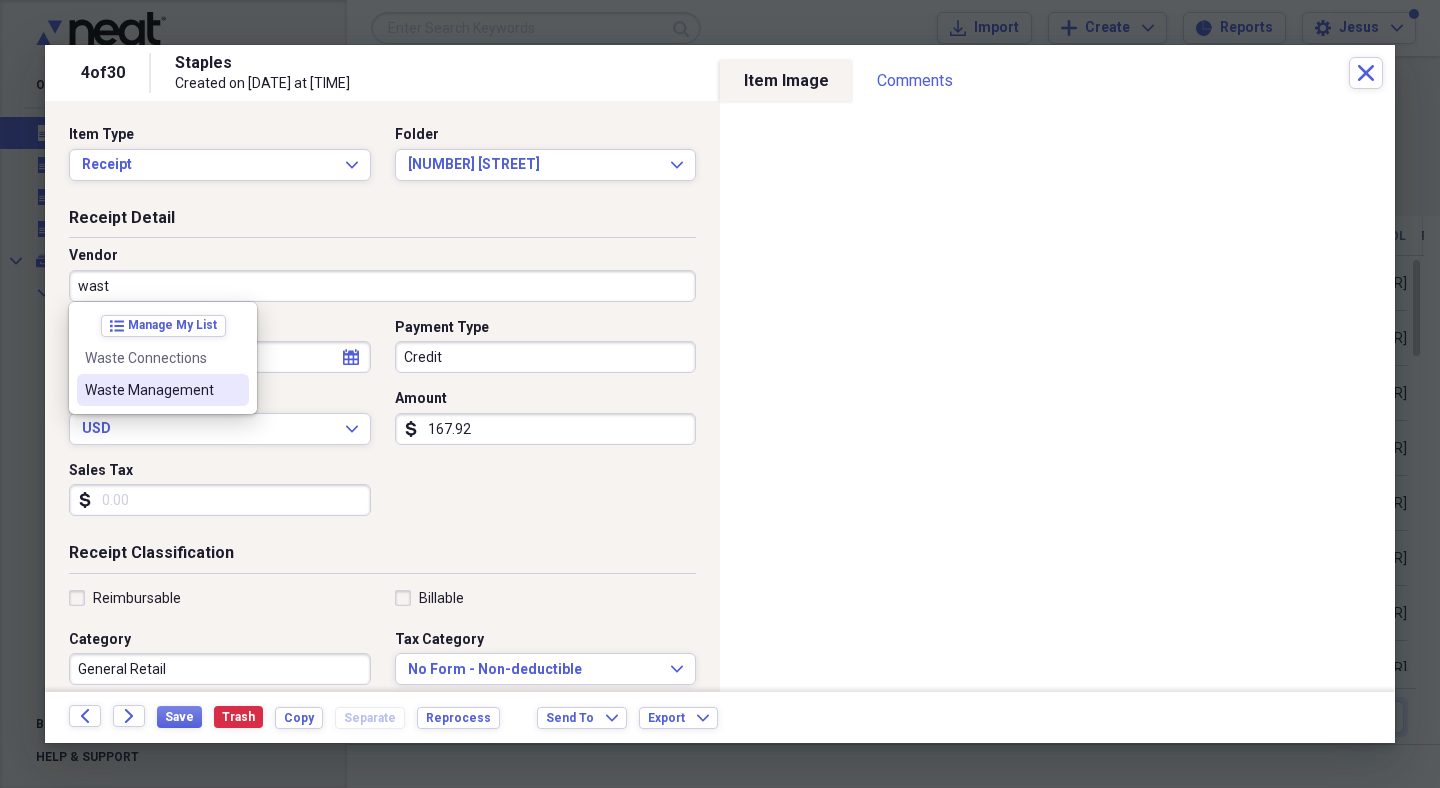 click on "Waste Management" at bounding box center (151, 390) 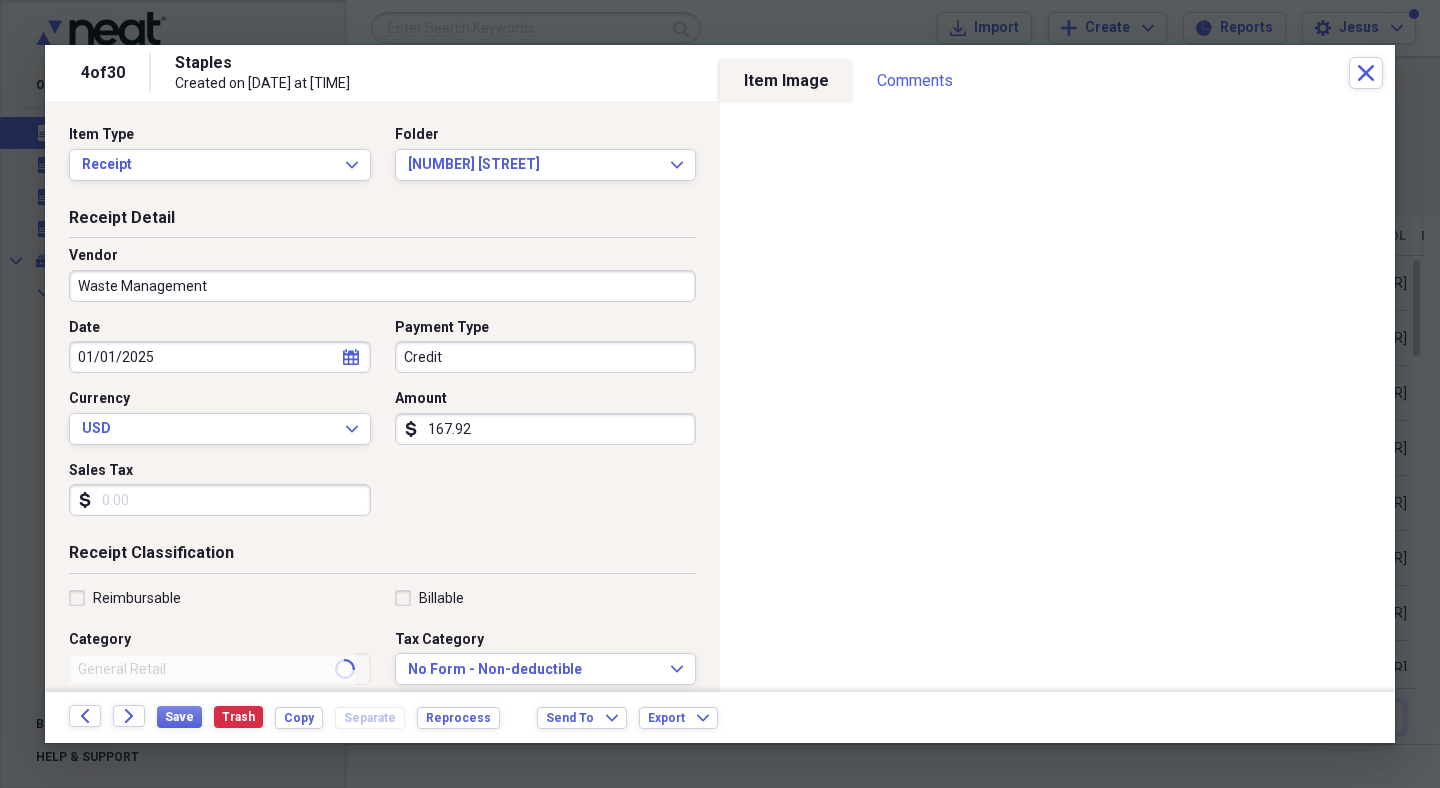 type on "Utilities" 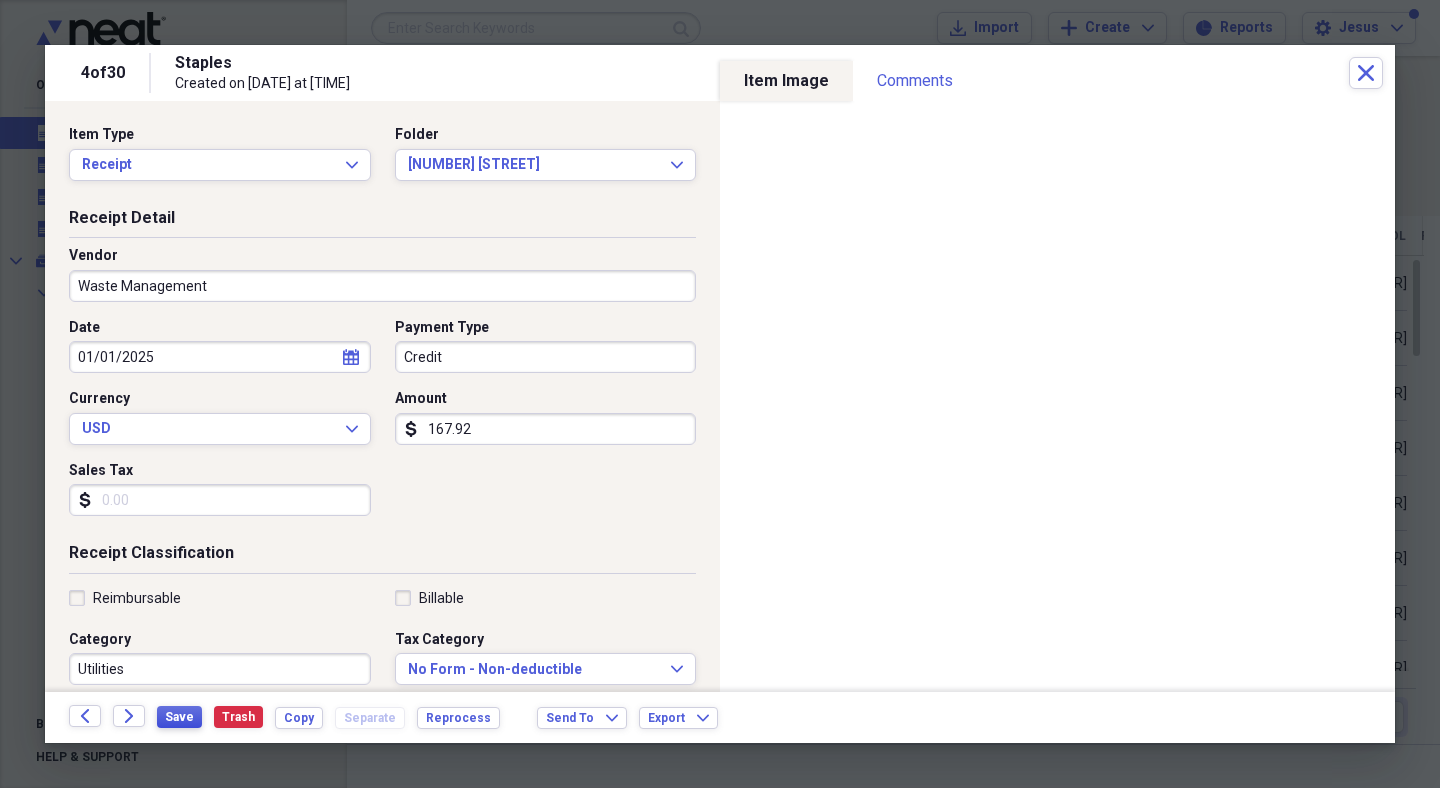 click on "Save" at bounding box center [179, 717] 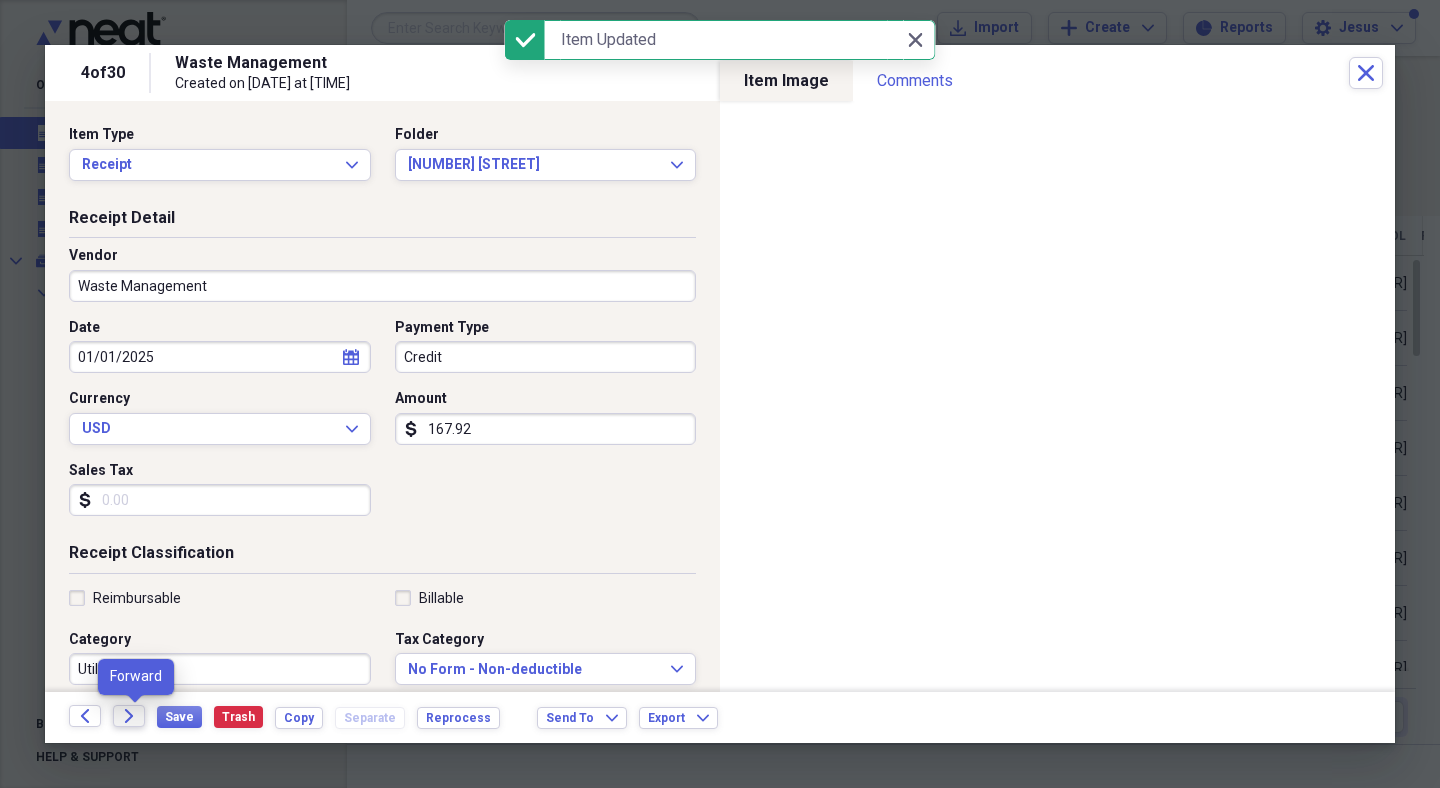 click on "Forward" at bounding box center [129, 716] 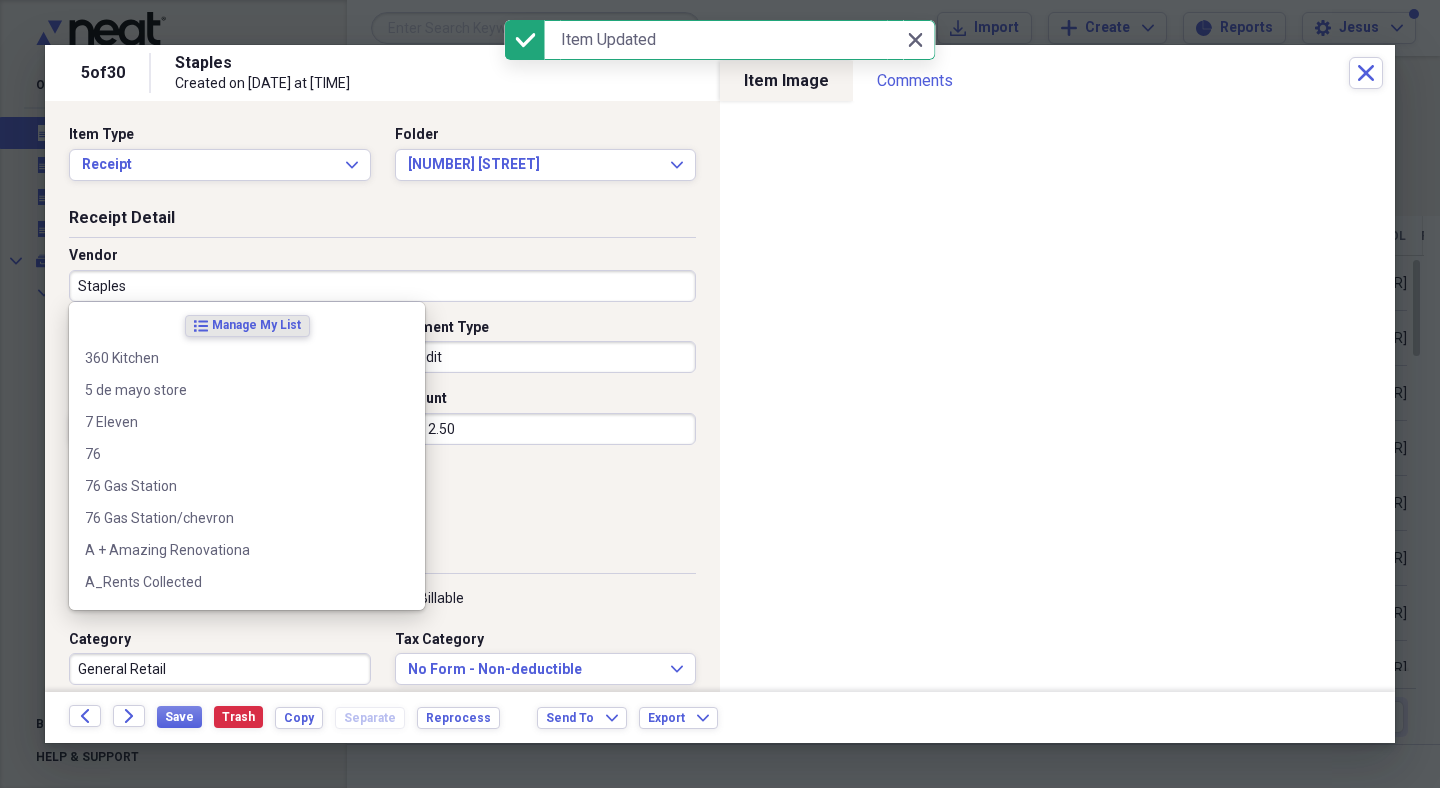 click on "Staples" at bounding box center [382, 286] 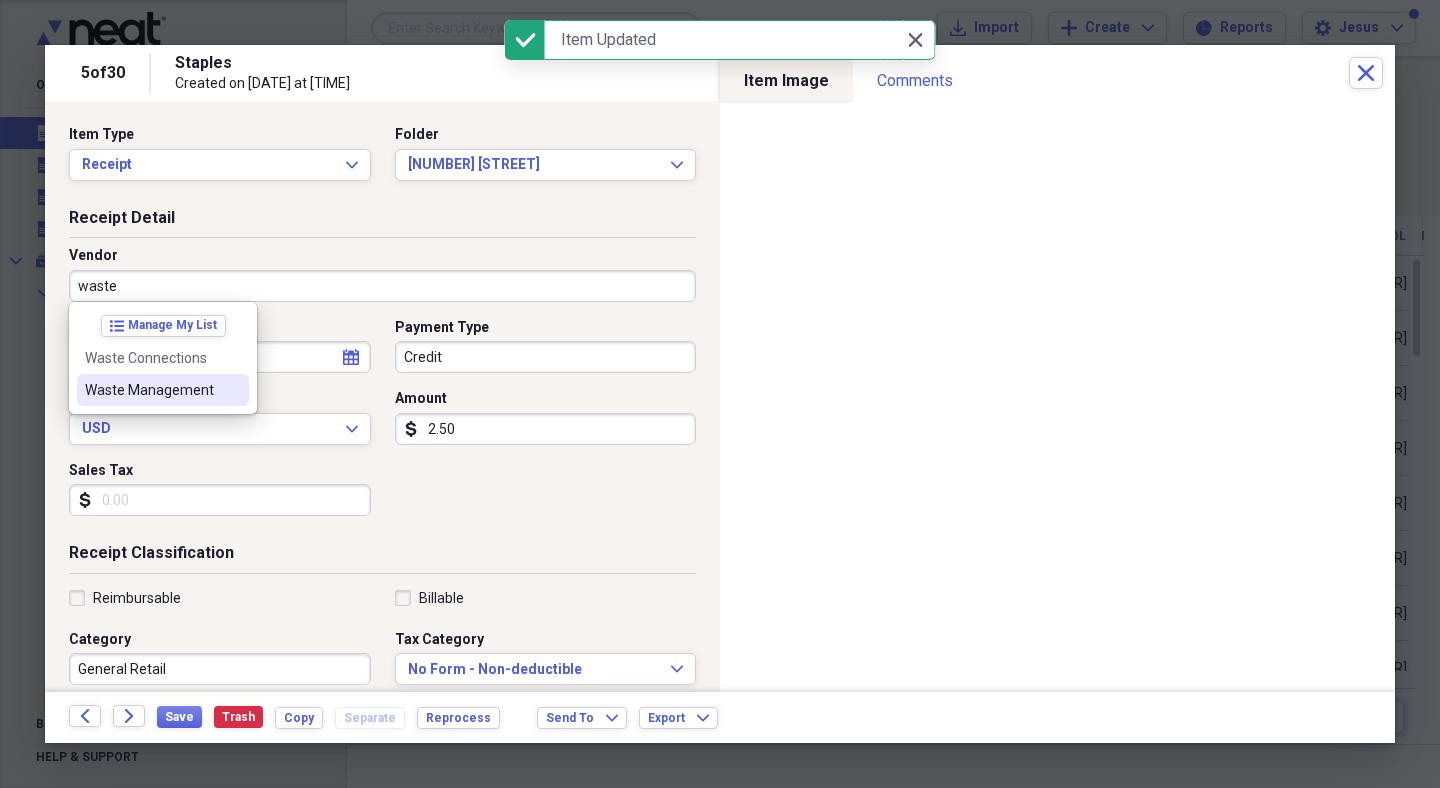 click on "Waste Management" at bounding box center (163, 390) 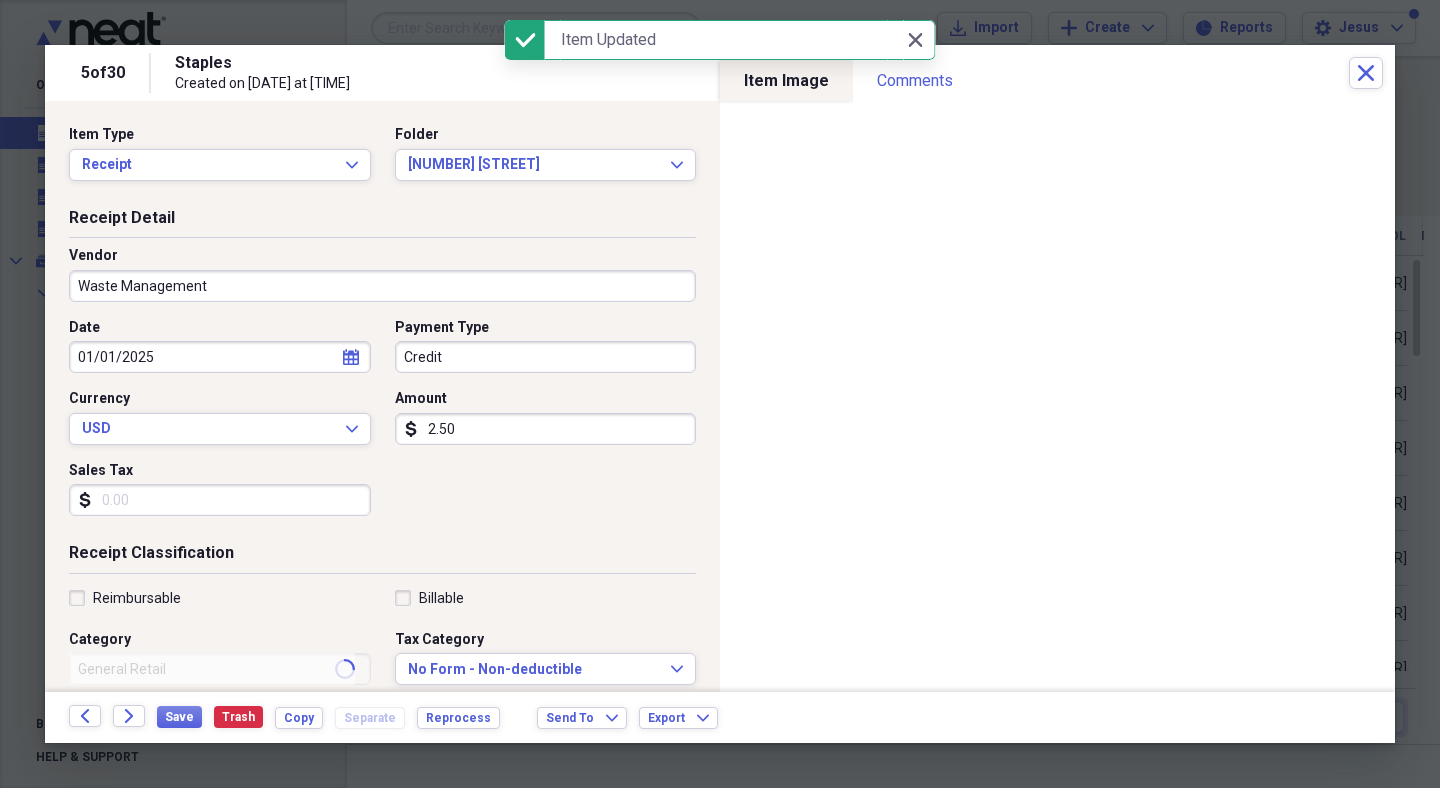 type on "Utilities" 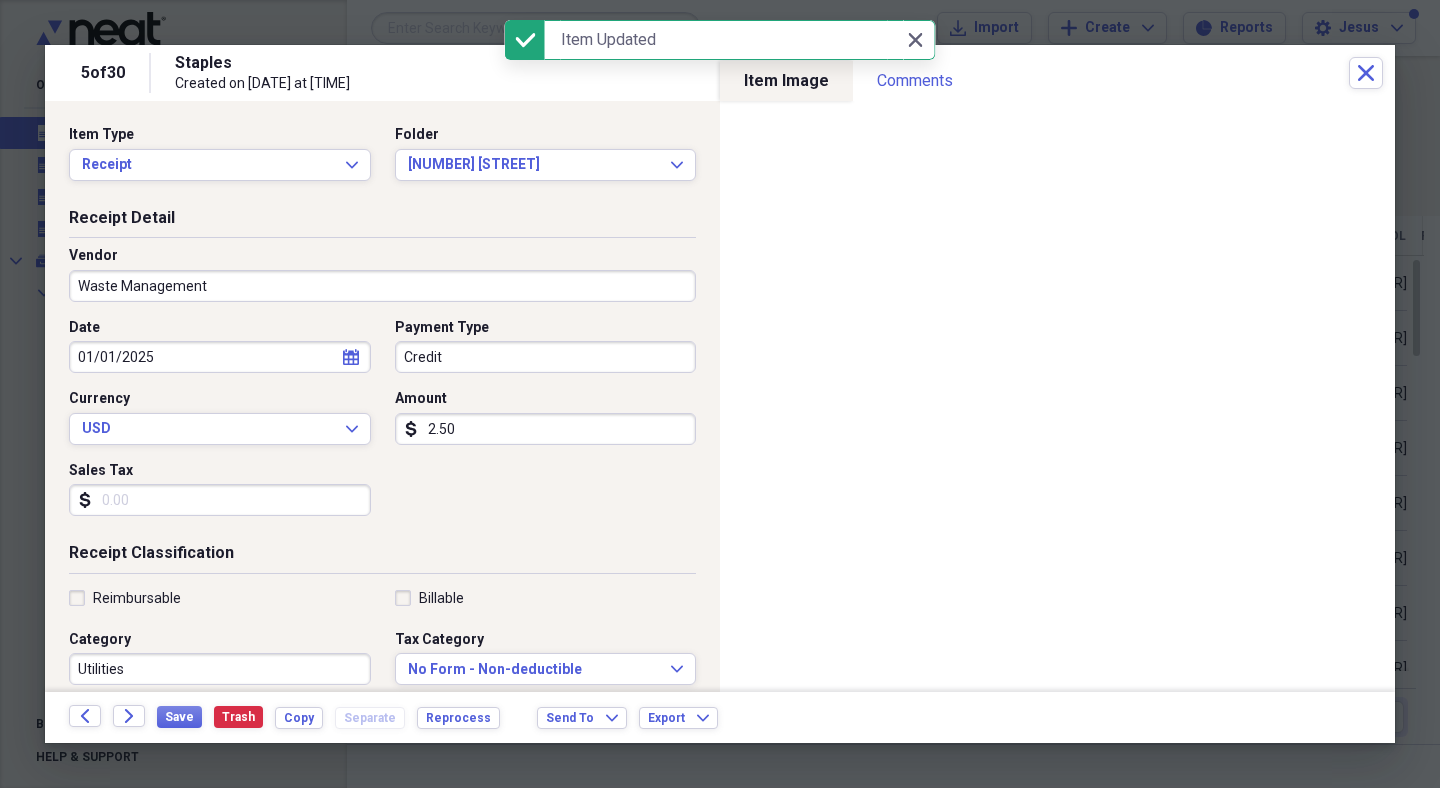 click on "2.50" at bounding box center (546, 429) 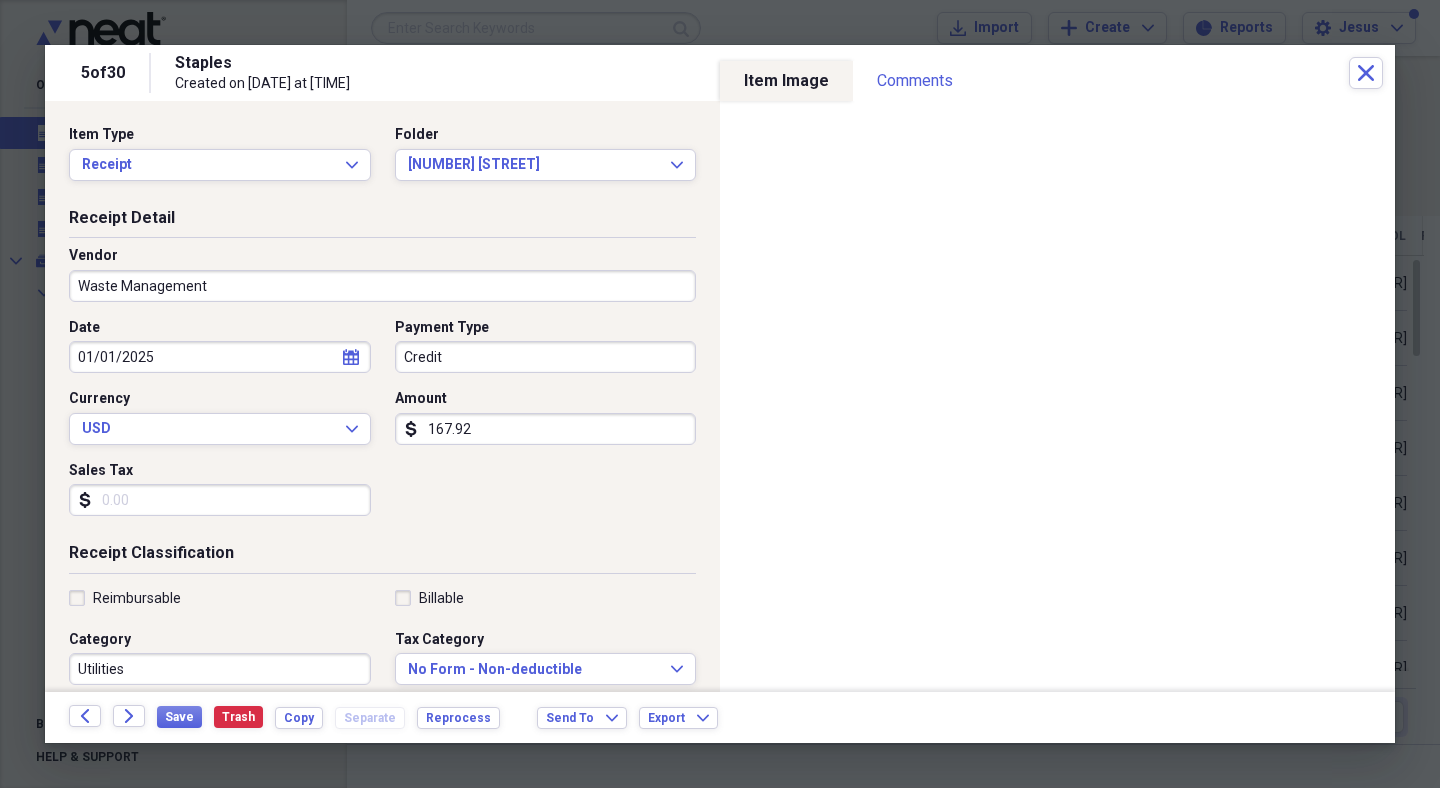 type on "167.92" 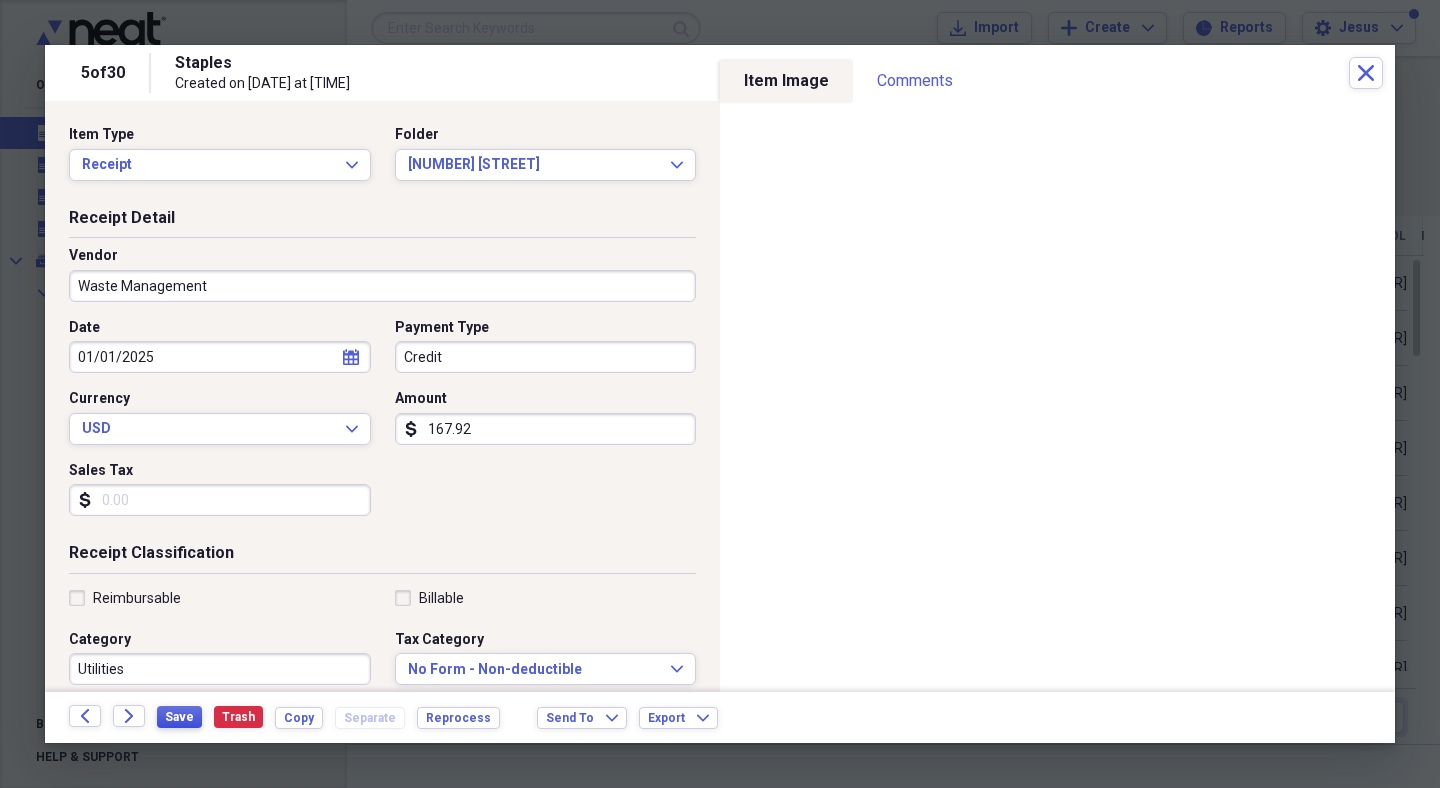click on "Save" at bounding box center (179, 717) 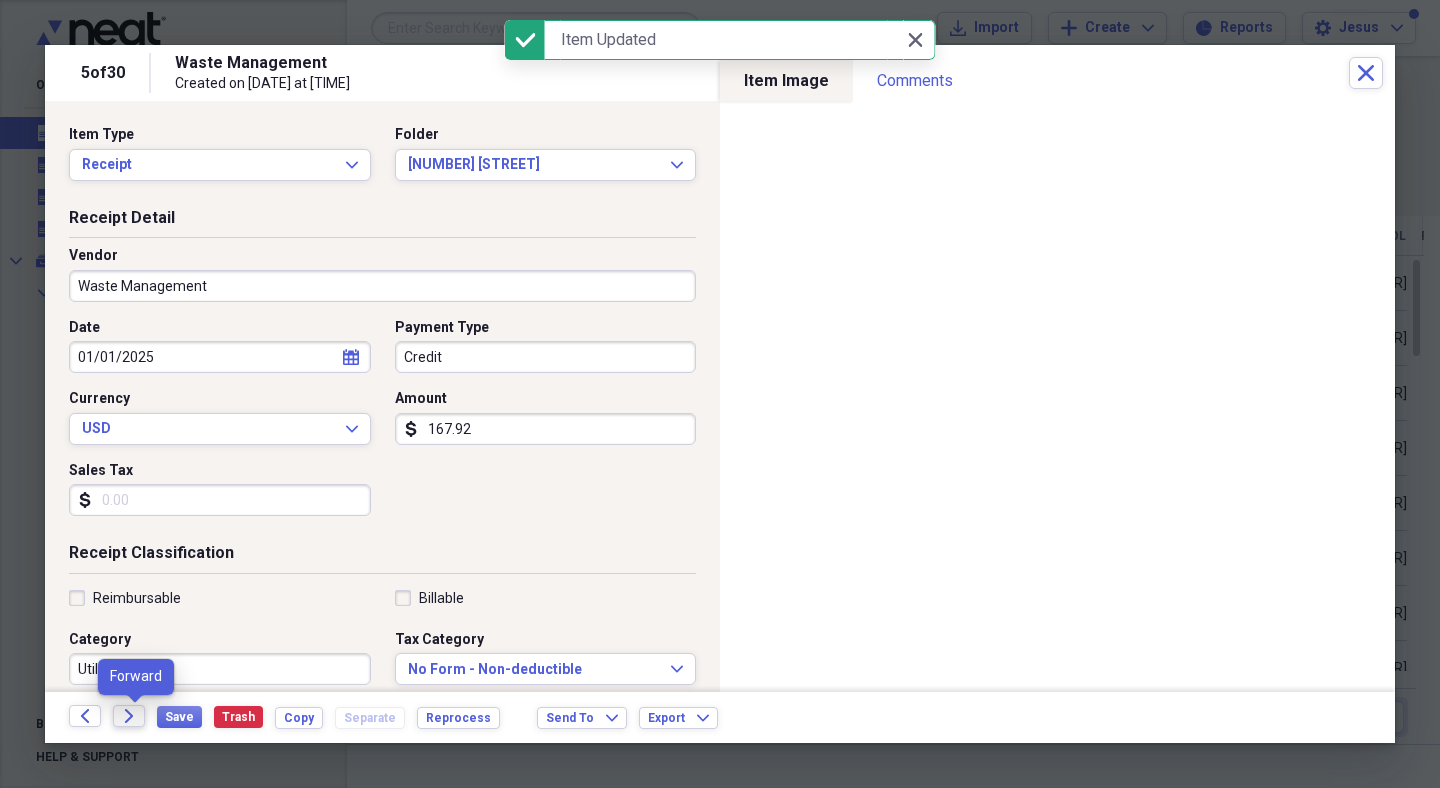click on "Forward" at bounding box center [129, 716] 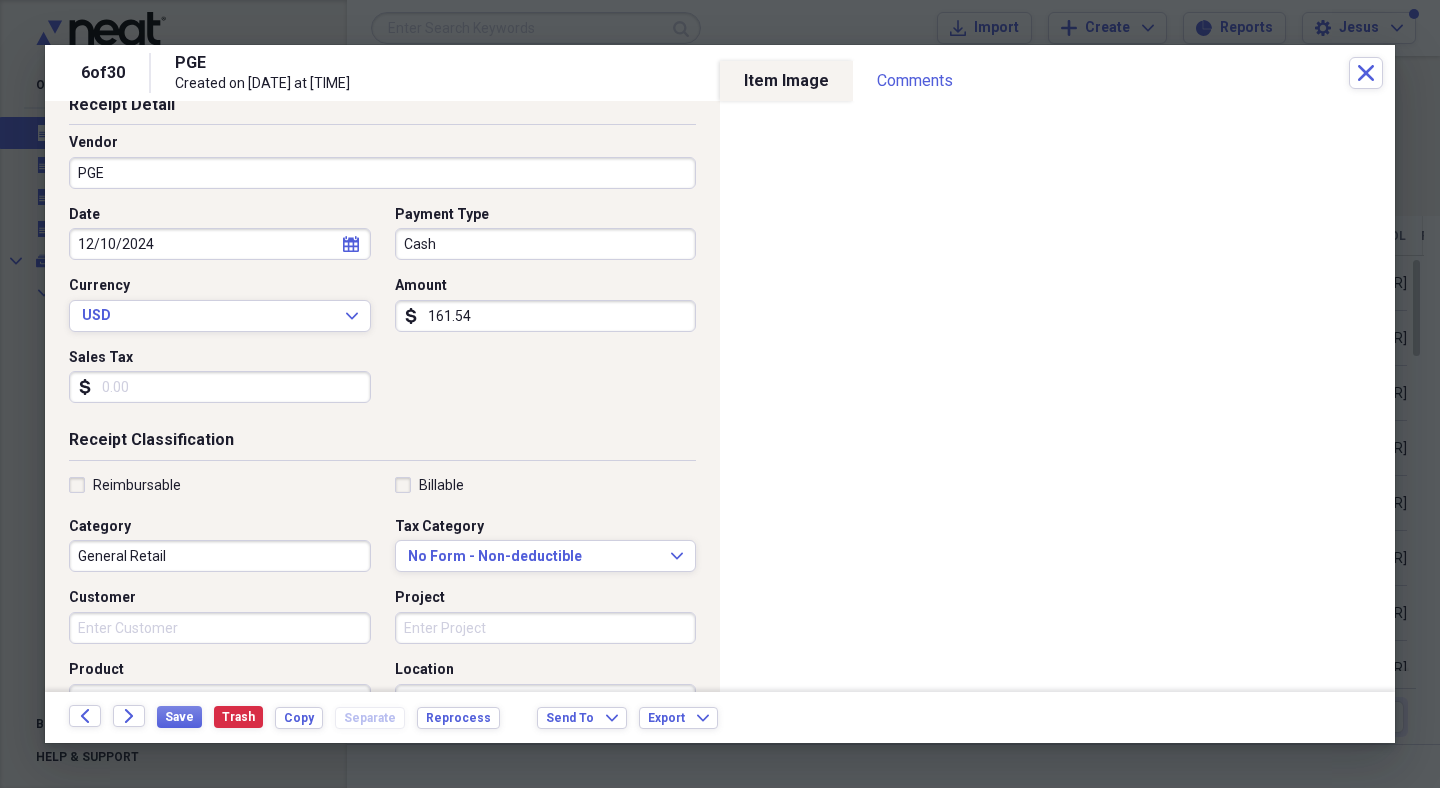 scroll, scrollTop: 114, scrollLeft: 0, axis: vertical 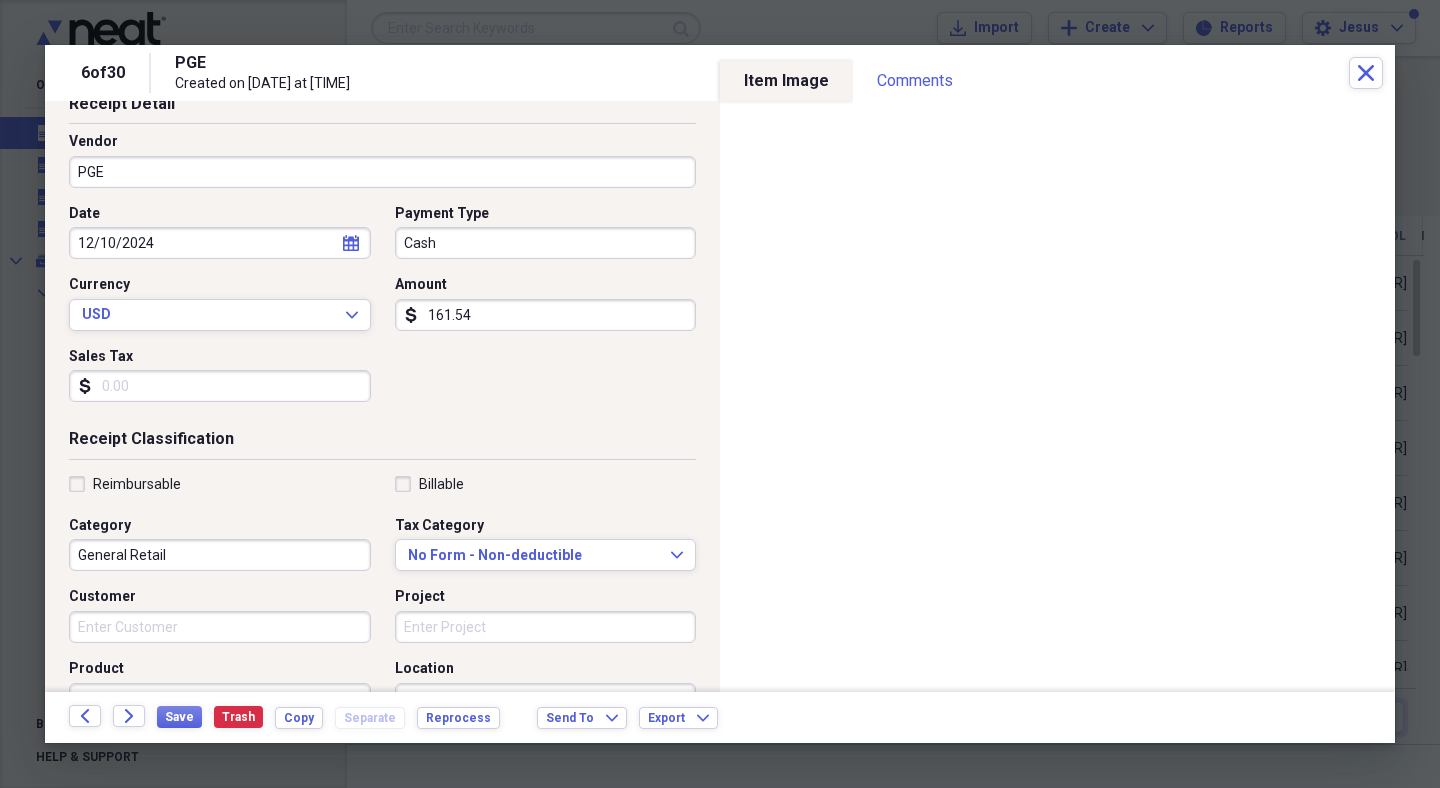click on "calendar Calendar" at bounding box center (351, 243) 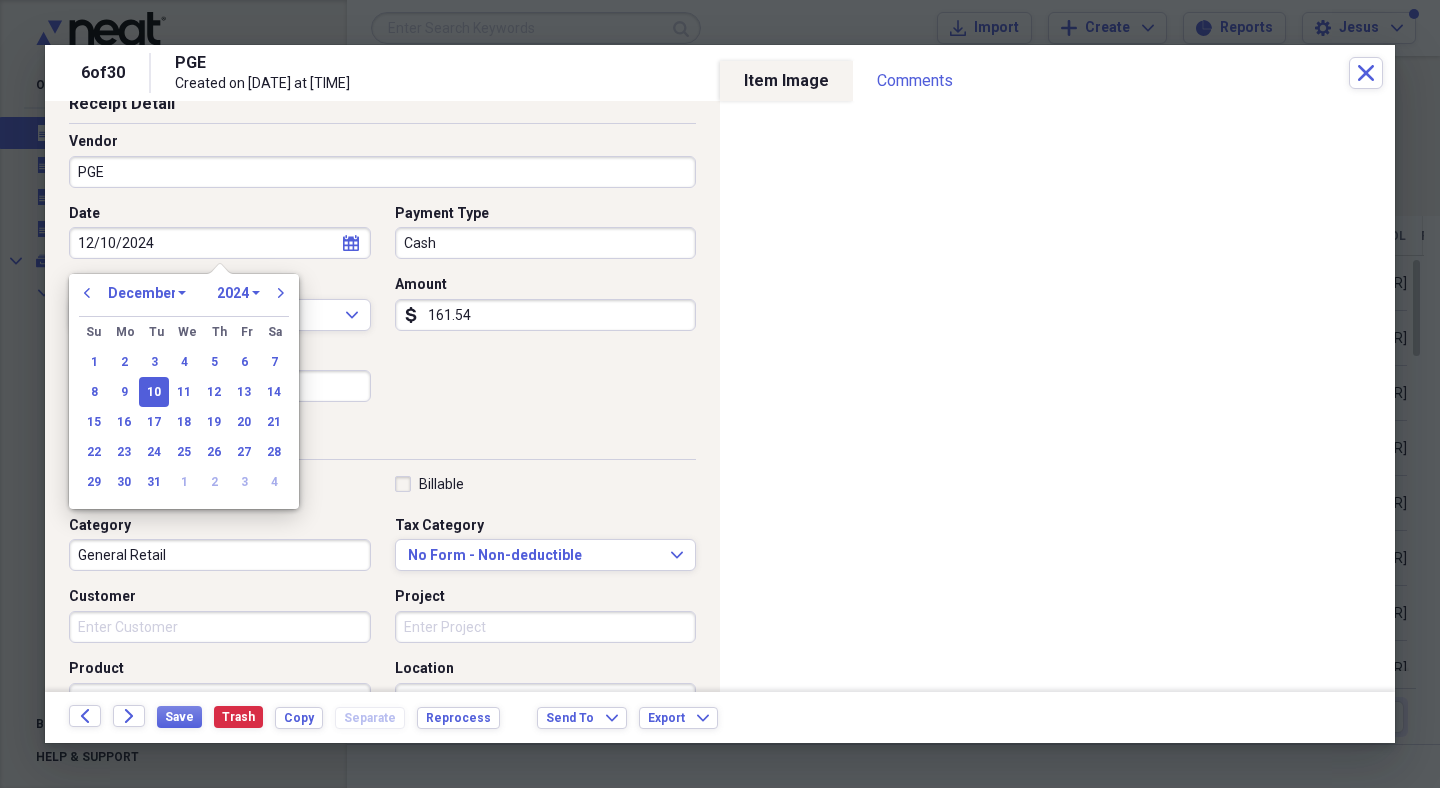 click on "Date [DATE] calendar Calendar Payment Type Cash Currency USD Expand Amount dollar-sign 161.54 Sales Tax dollar-sign" at bounding box center (382, 311) 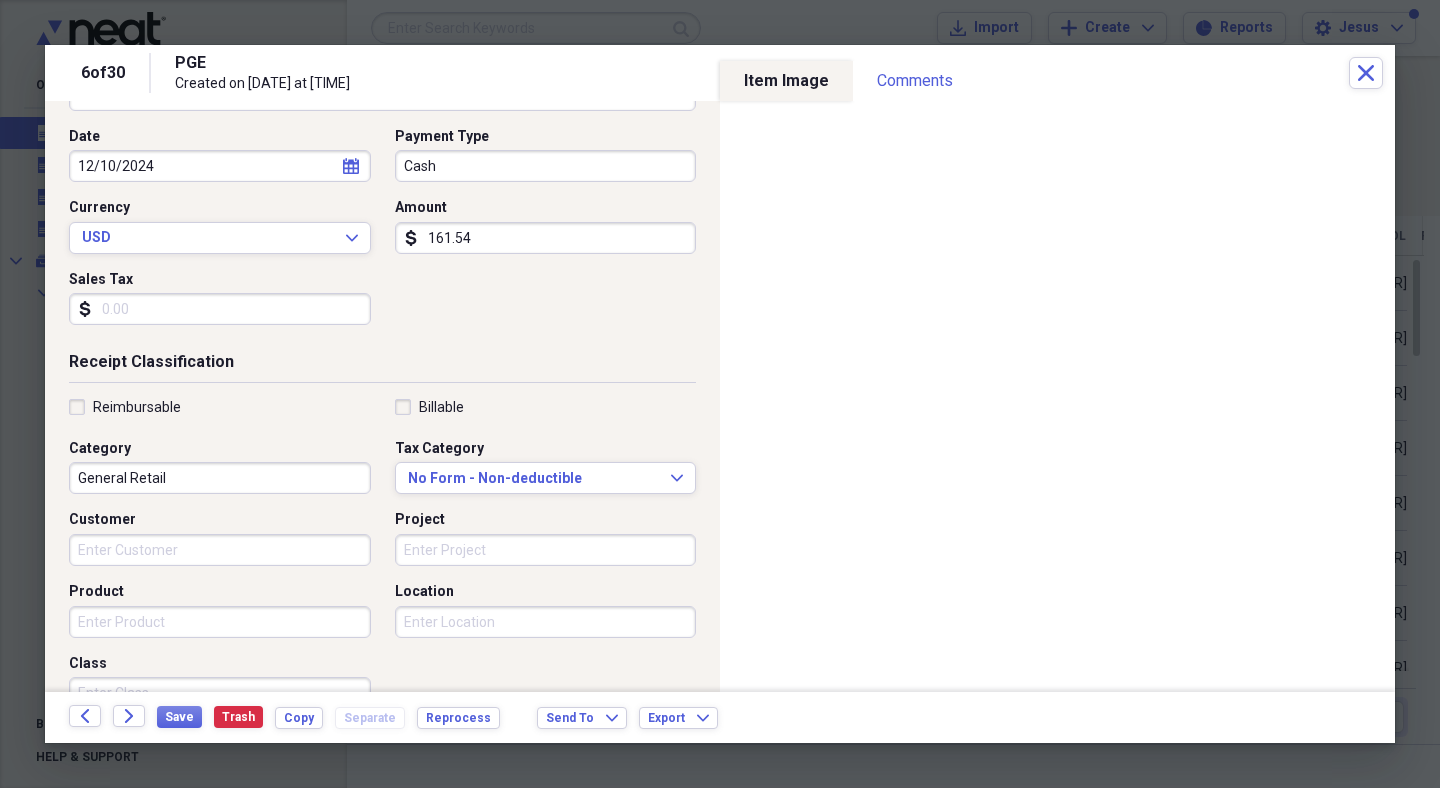 scroll, scrollTop: 195, scrollLeft: 0, axis: vertical 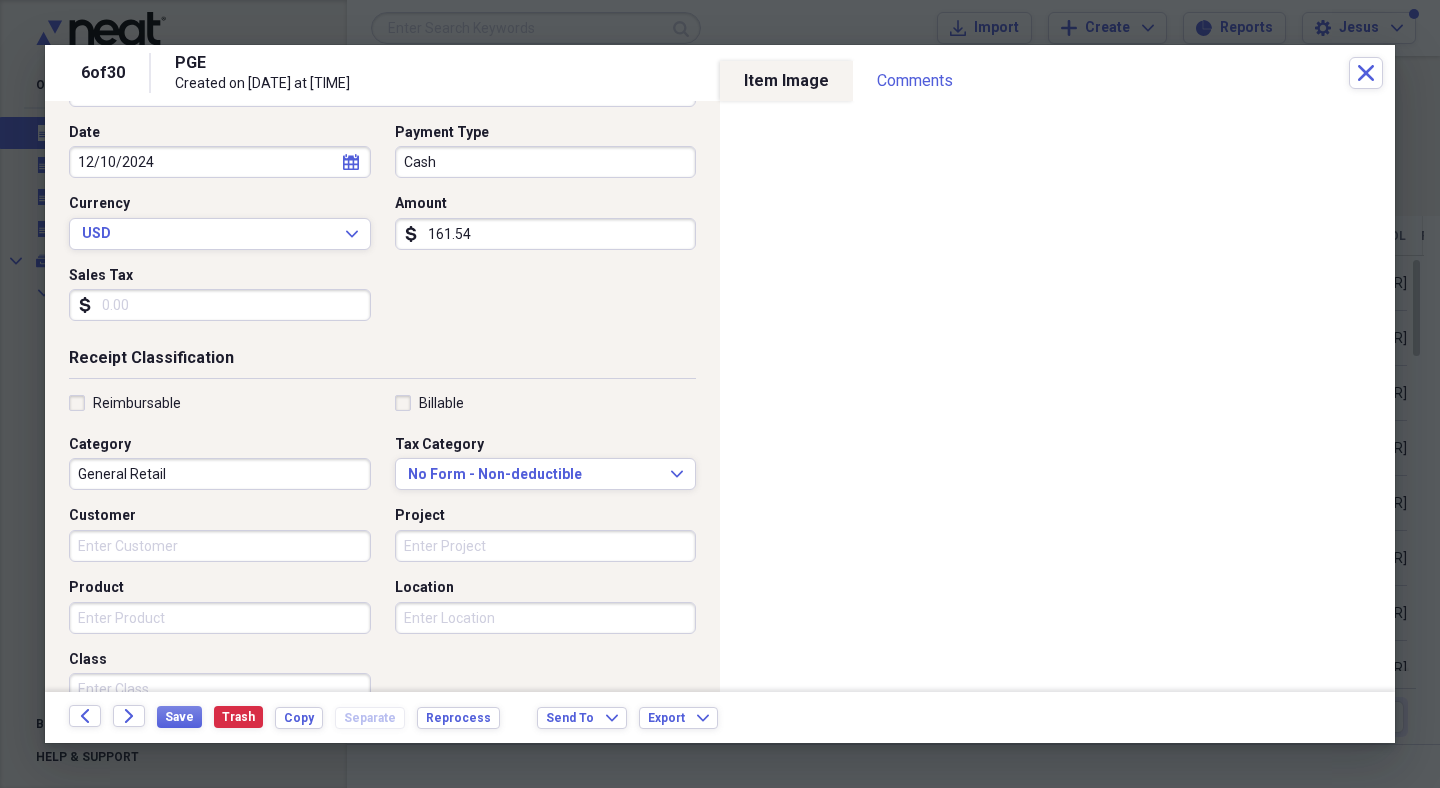 click on "General Retail" at bounding box center (220, 474) 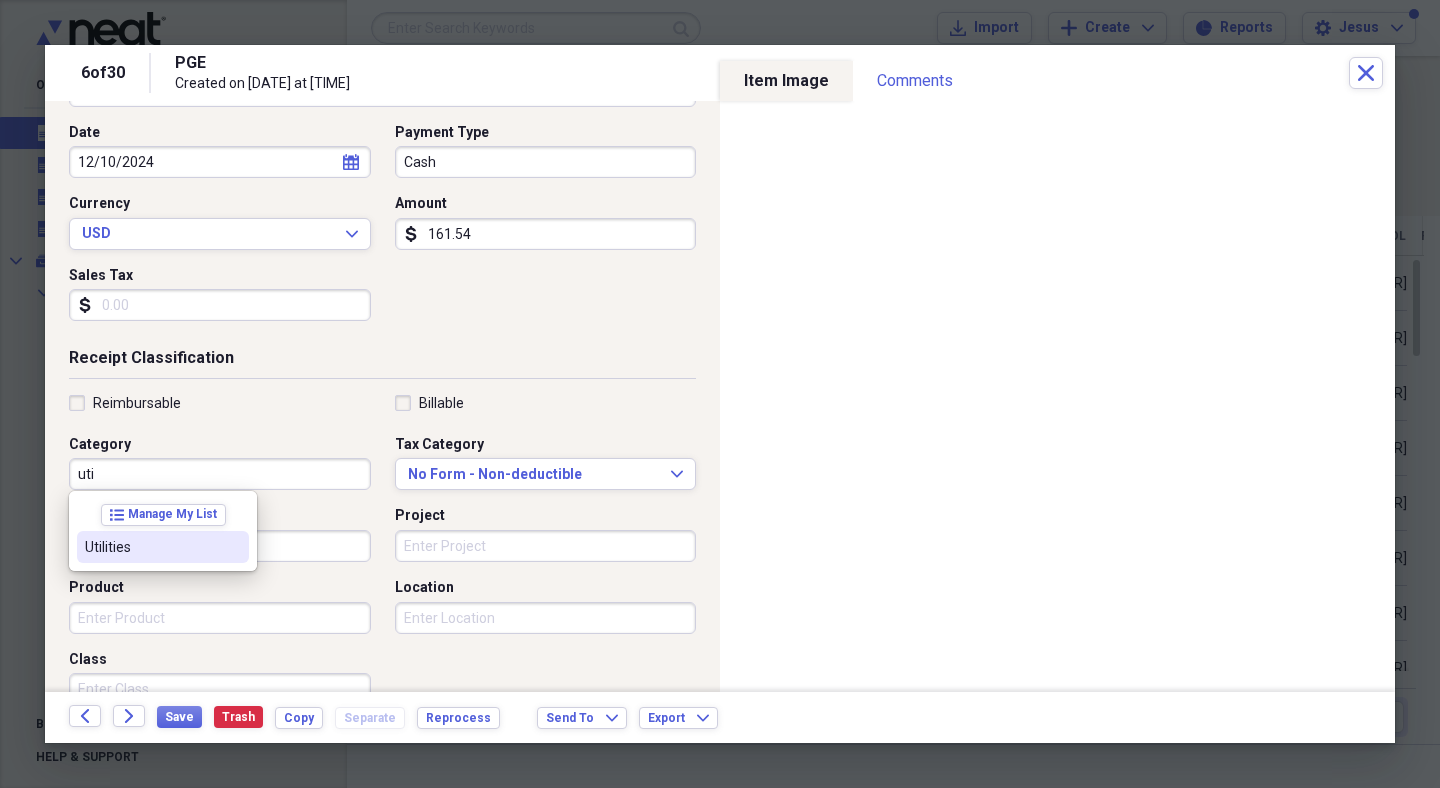 click on "Utilities" at bounding box center [163, 547] 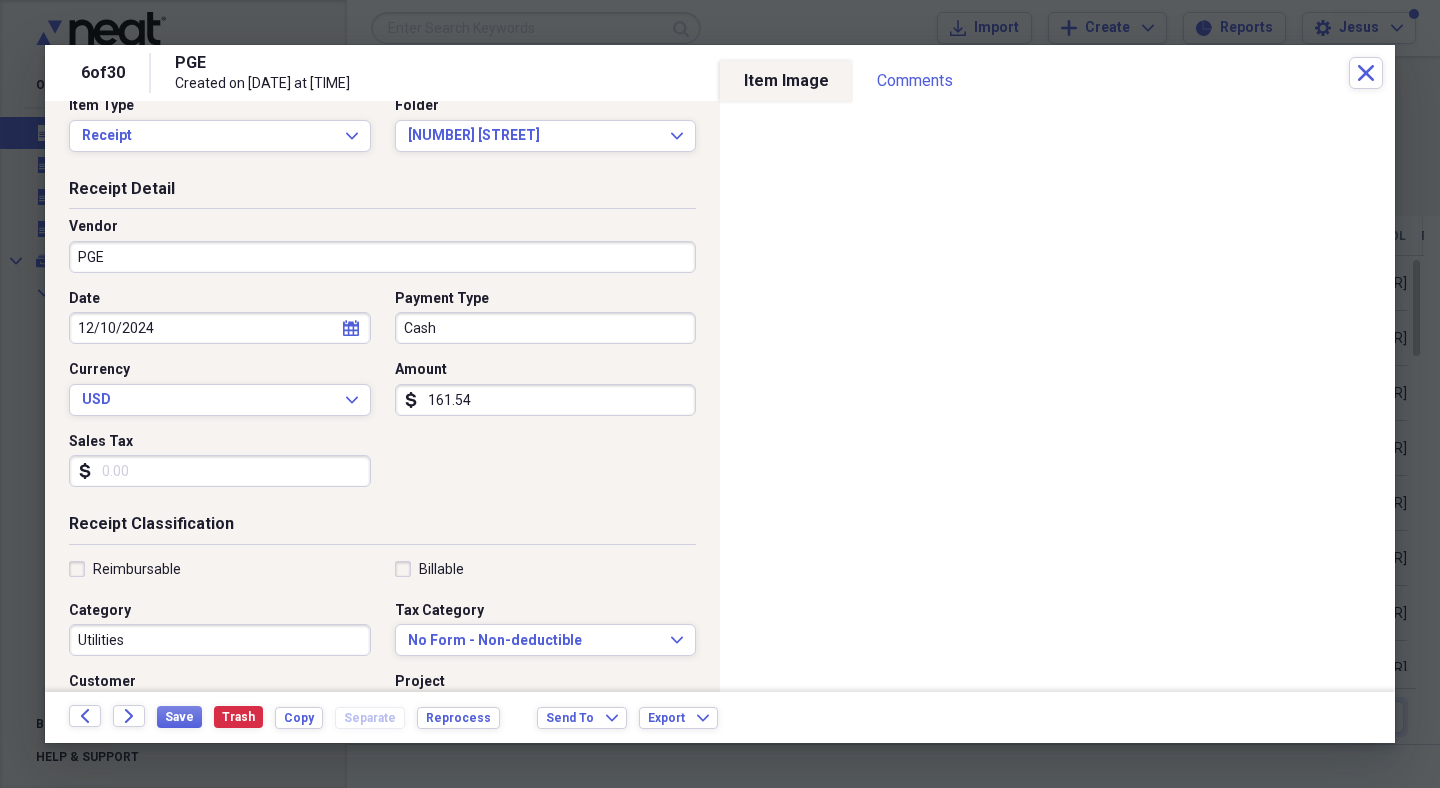 scroll, scrollTop: 56, scrollLeft: 0, axis: vertical 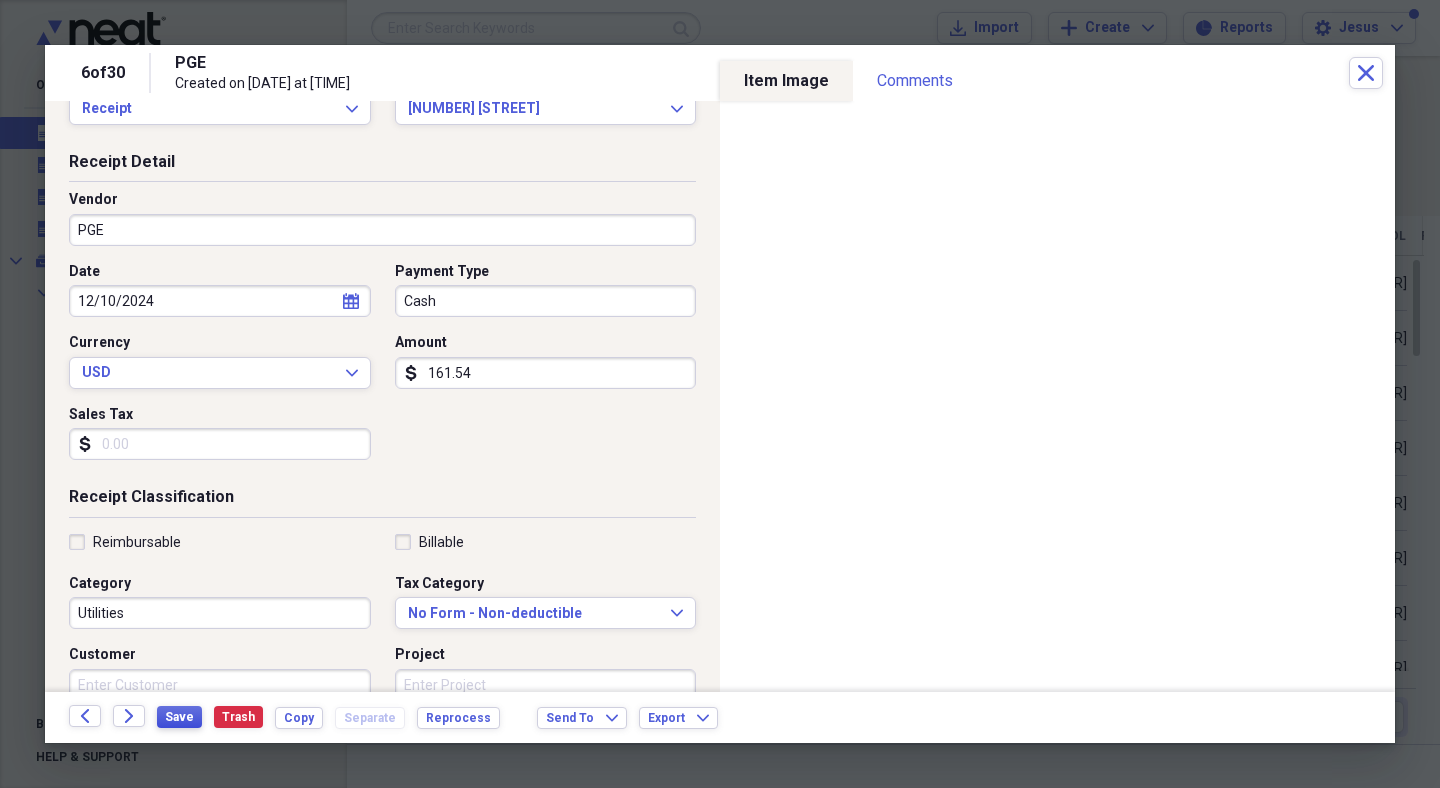 click on "Save" at bounding box center [179, 717] 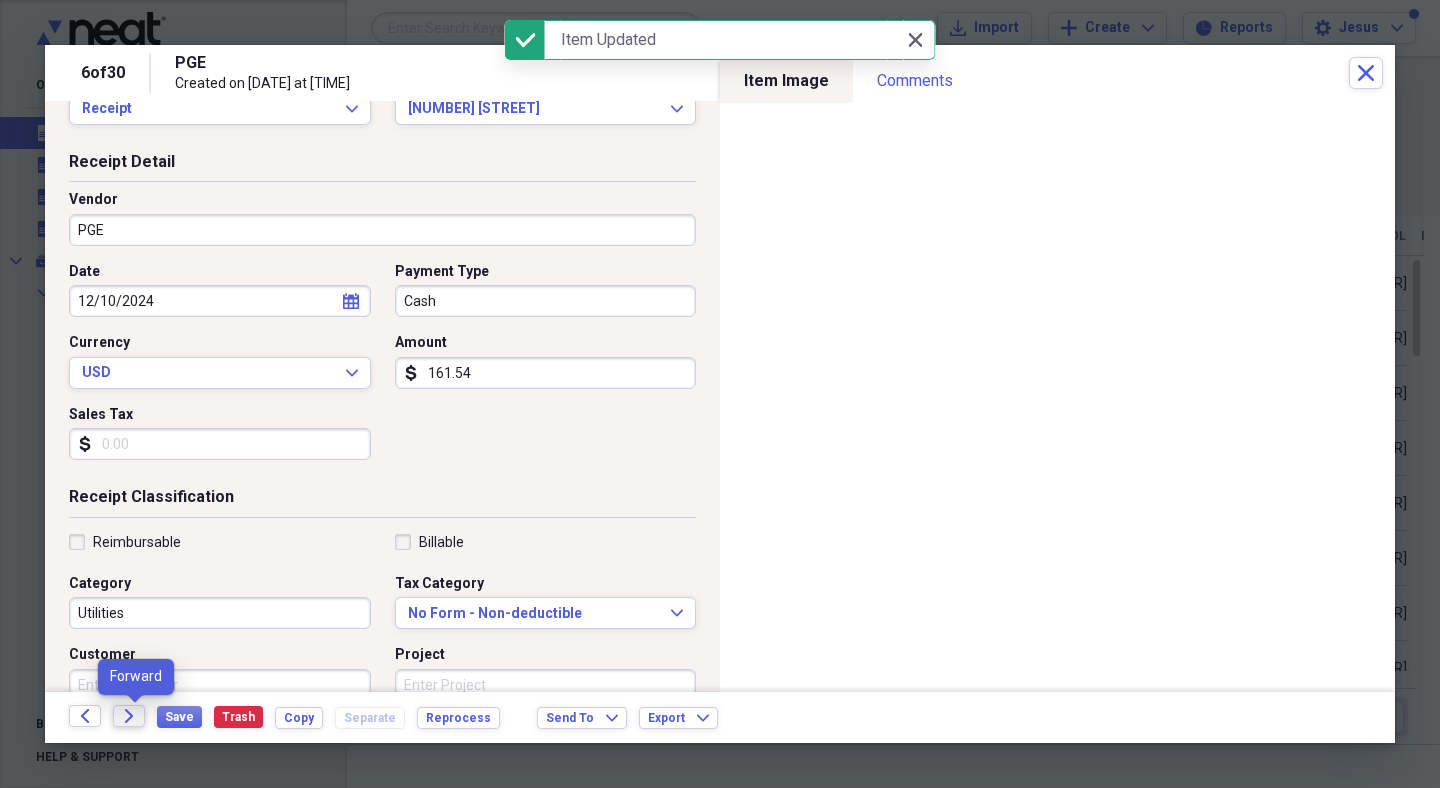 click on "Forward" 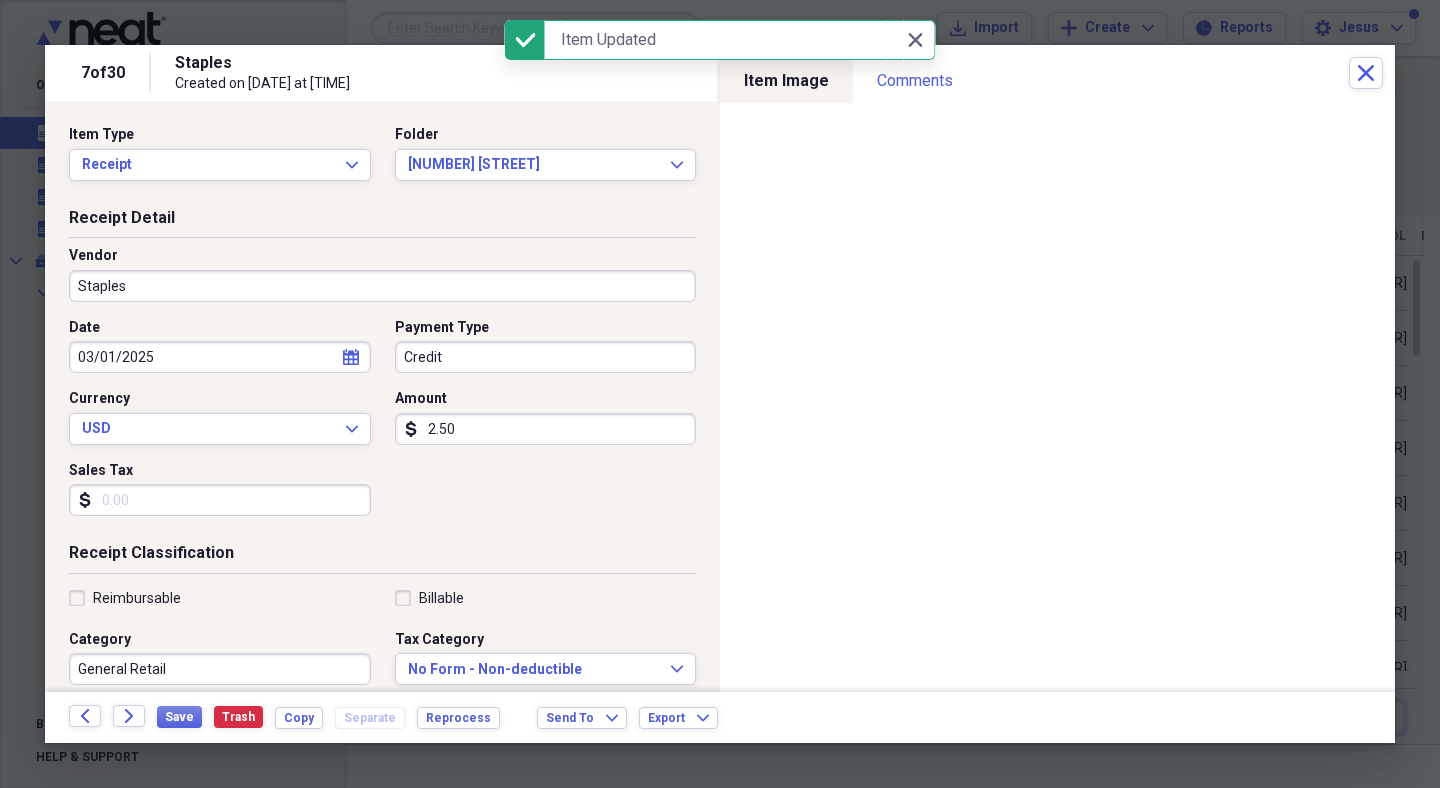 click on "Staples" at bounding box center [382, 286] 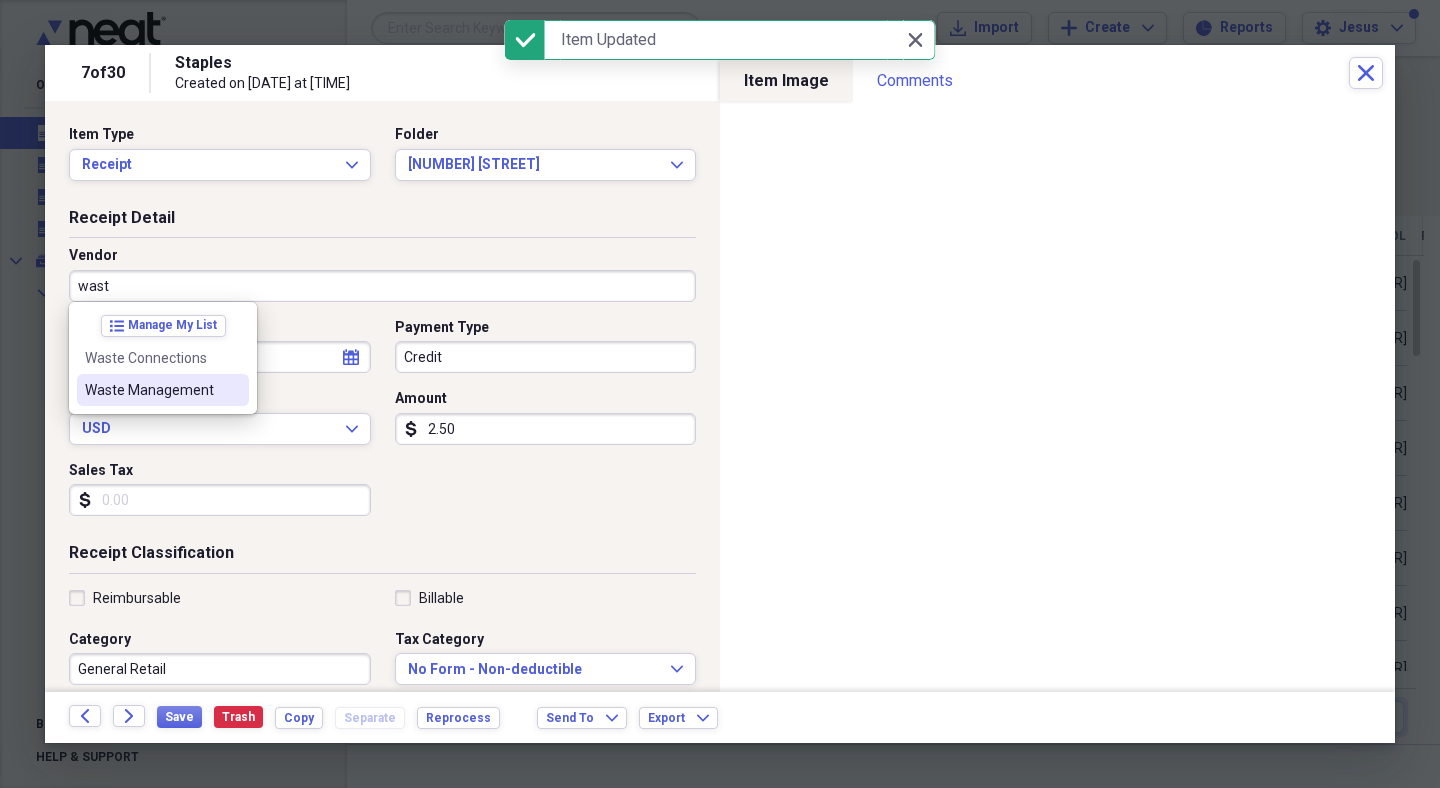click on "Waste Management" at bounding box center [163, 390] 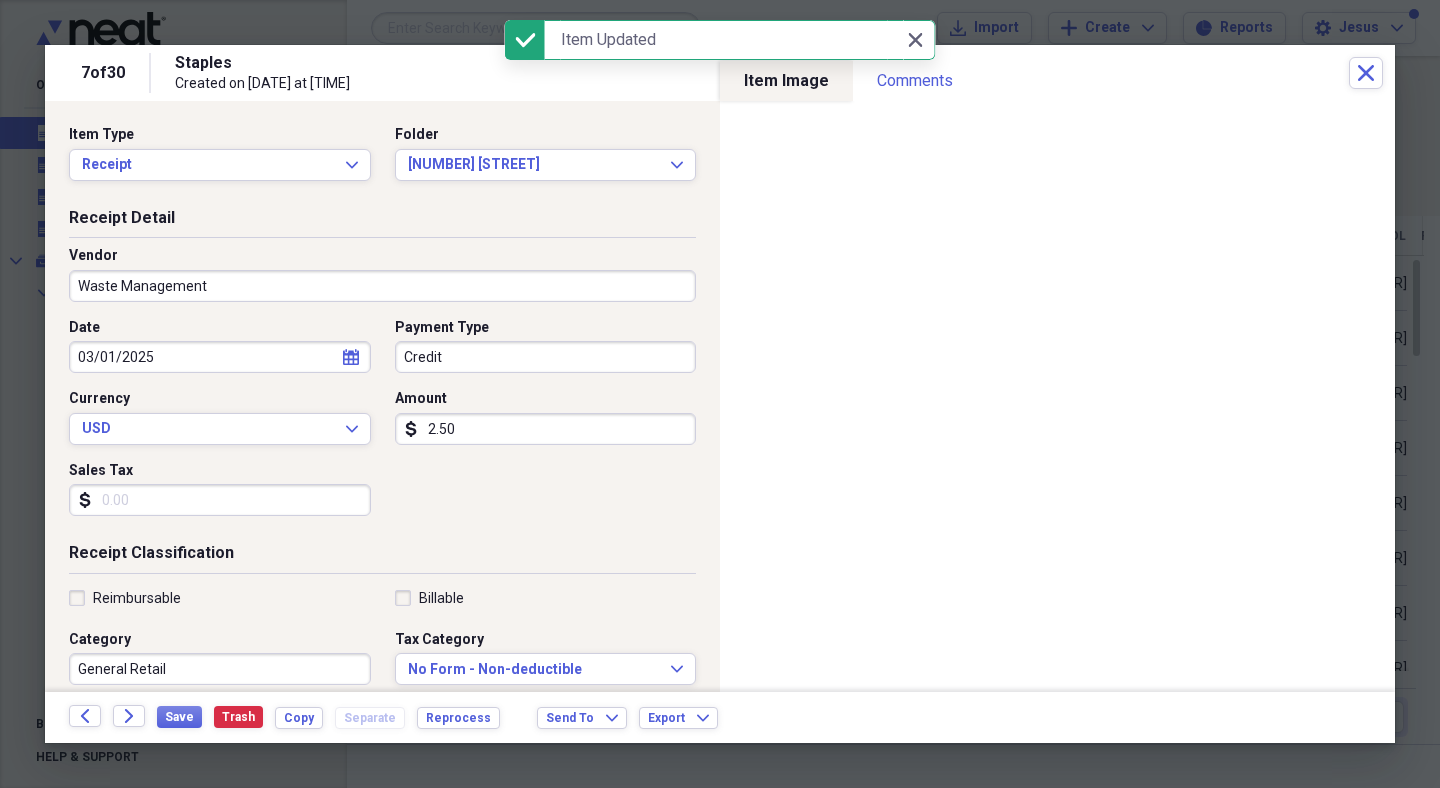 type on "Utilities" 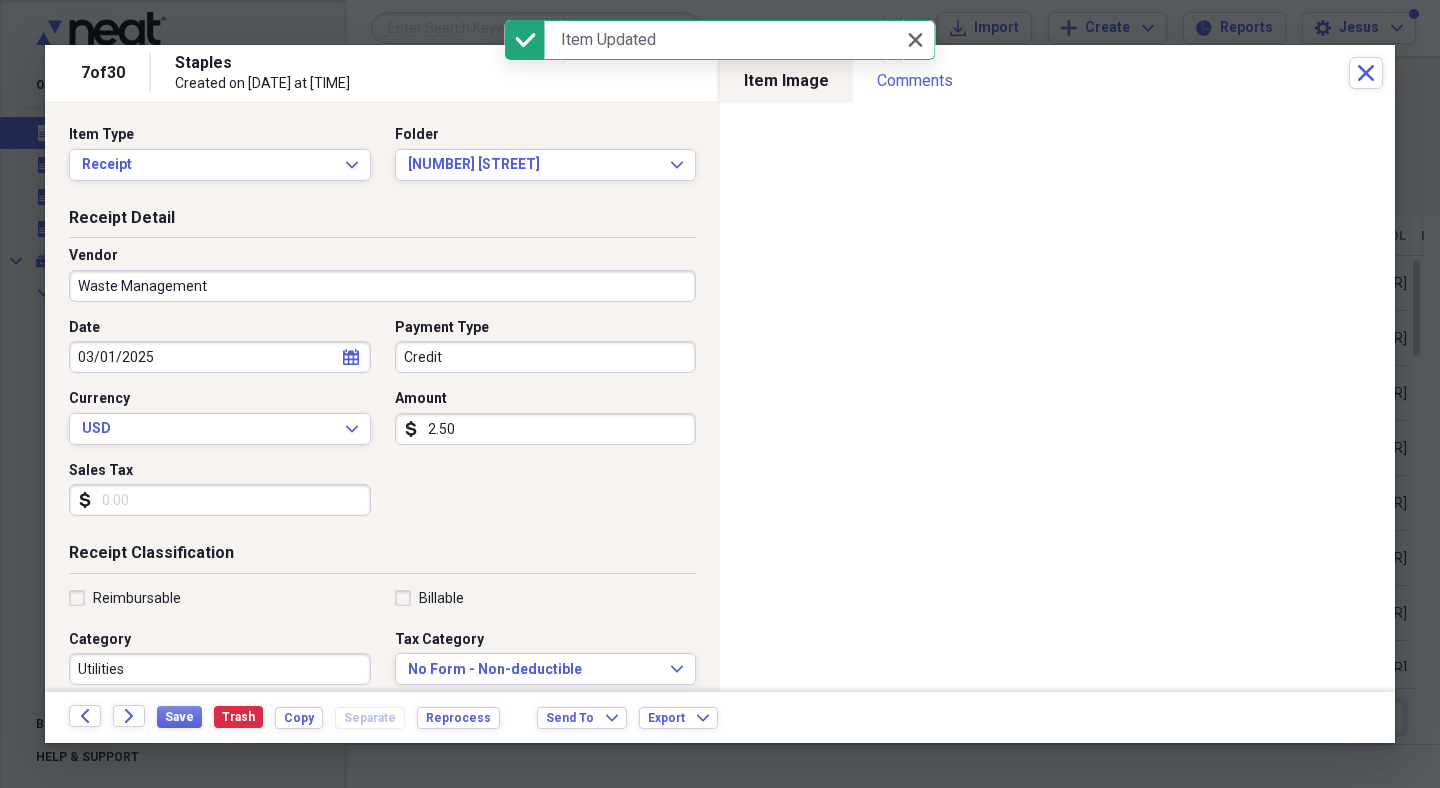 click on "2.50" at bounding box center (546, 429) 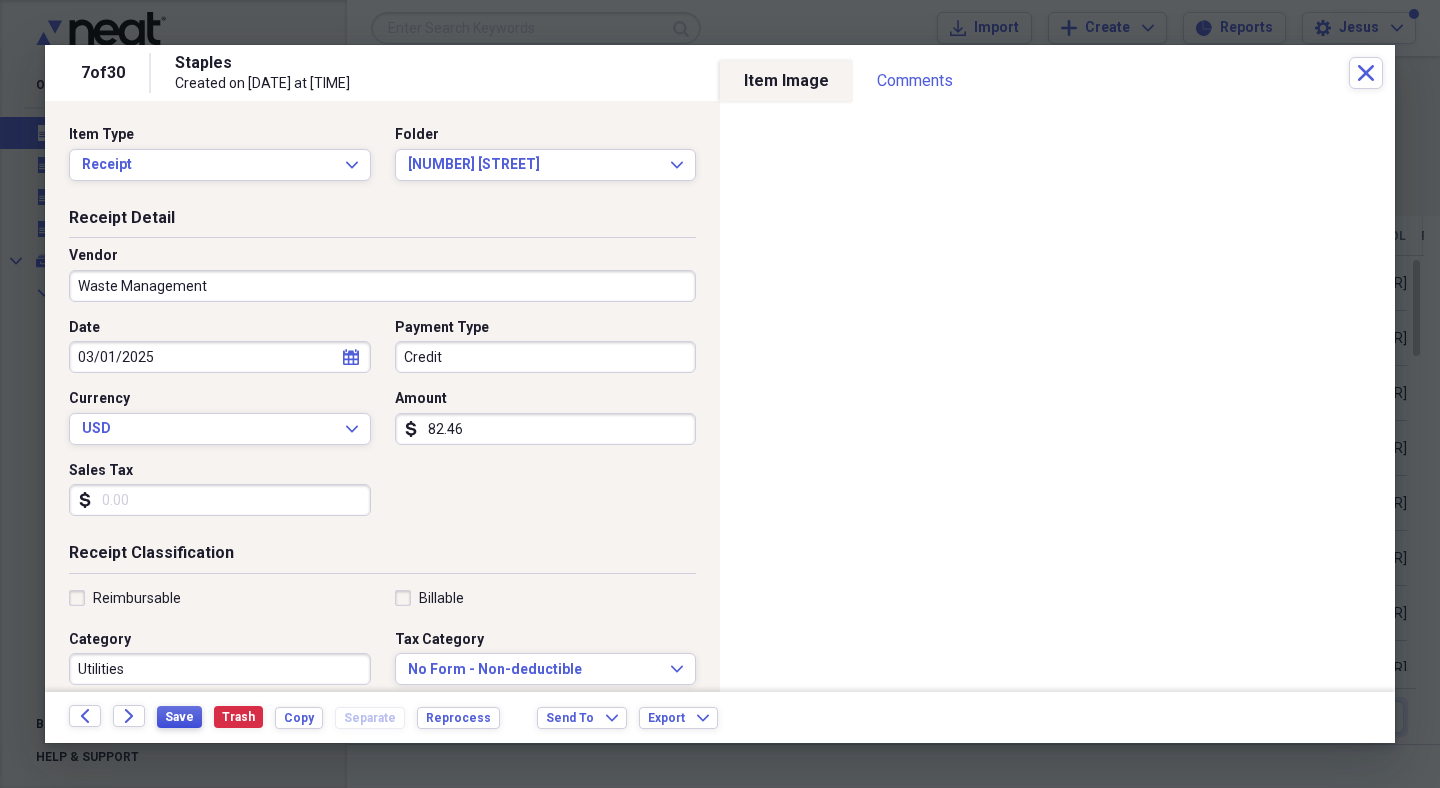 type on "82.46" 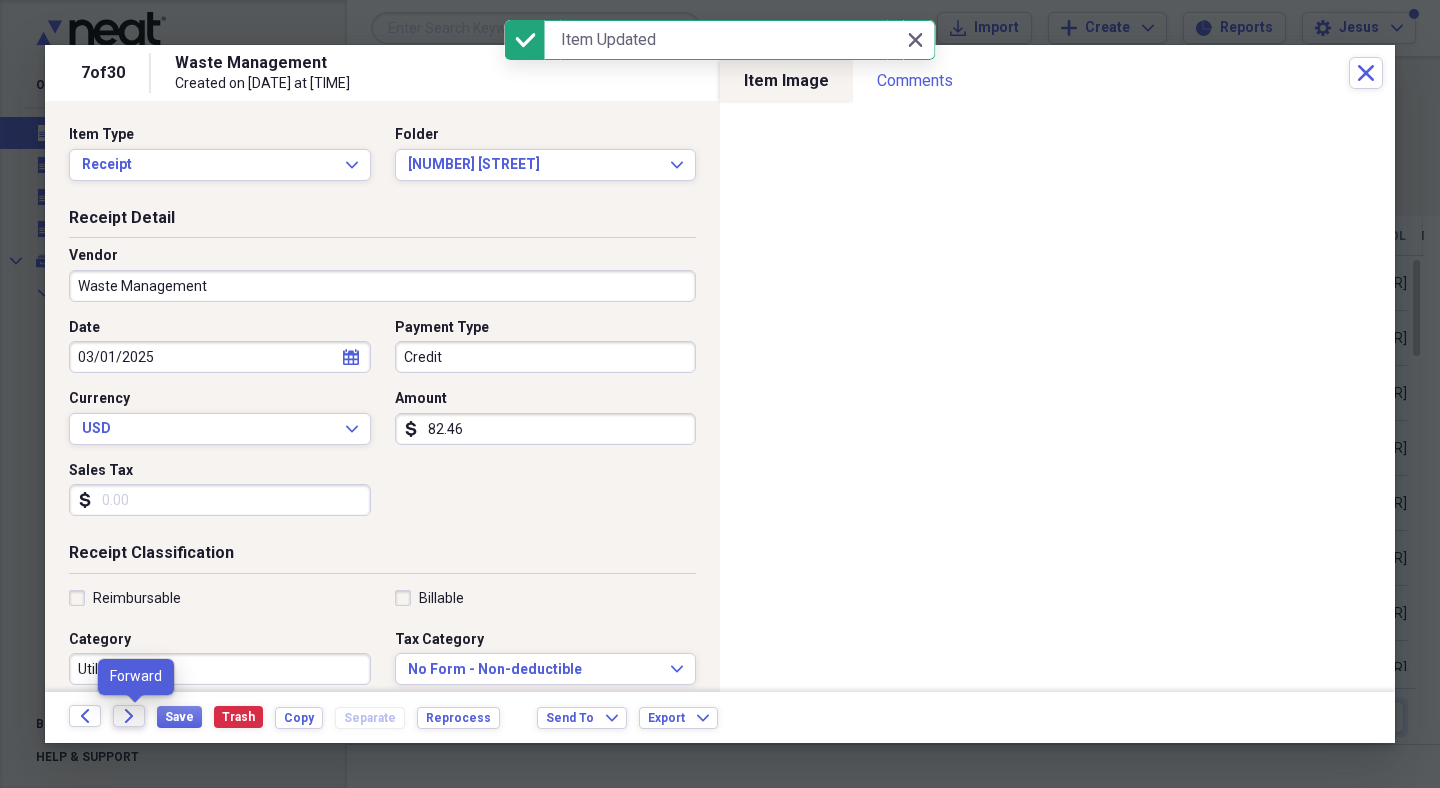 click on "Forward" at bounding box center (129, 716) 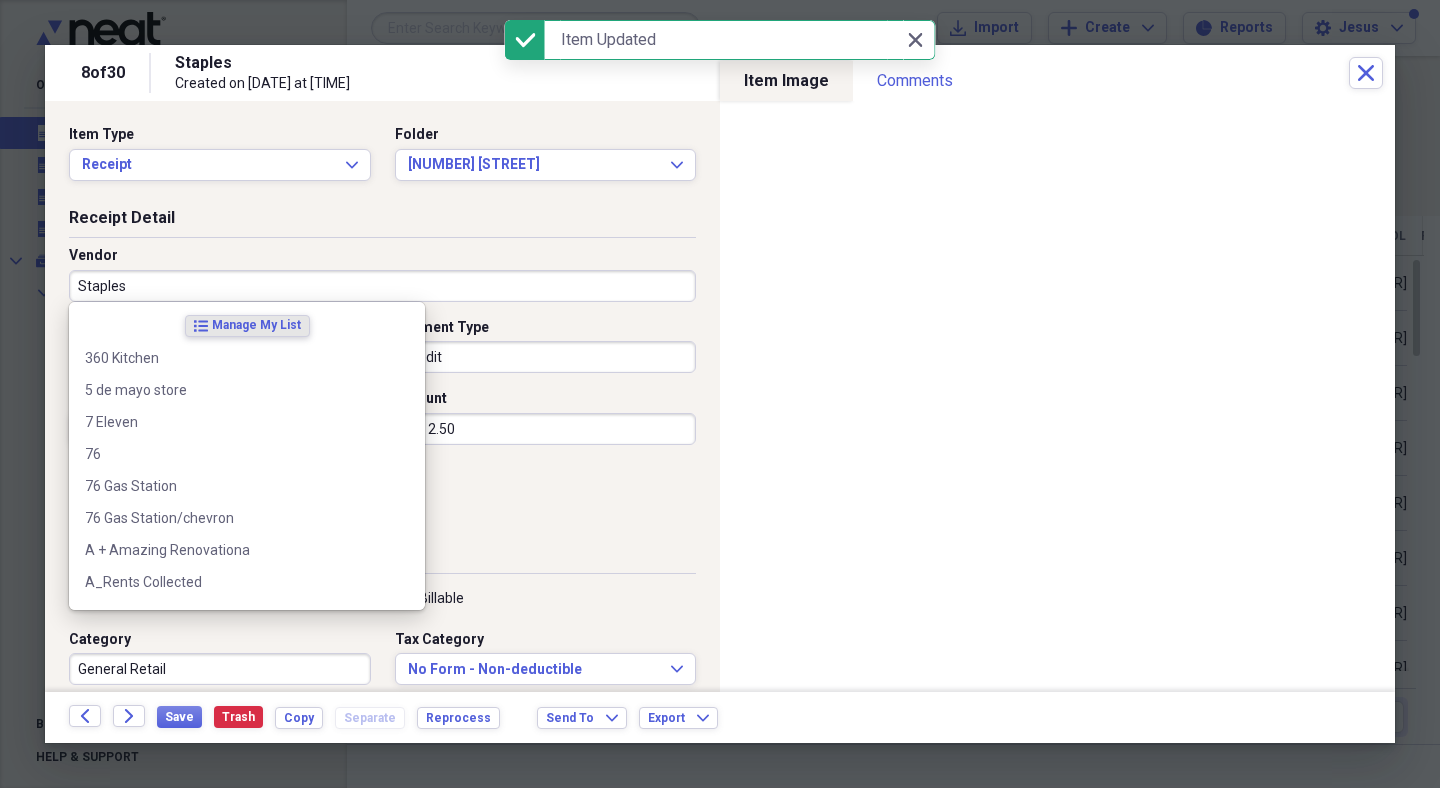 click on "Staples" at bounding box center [382, 286] 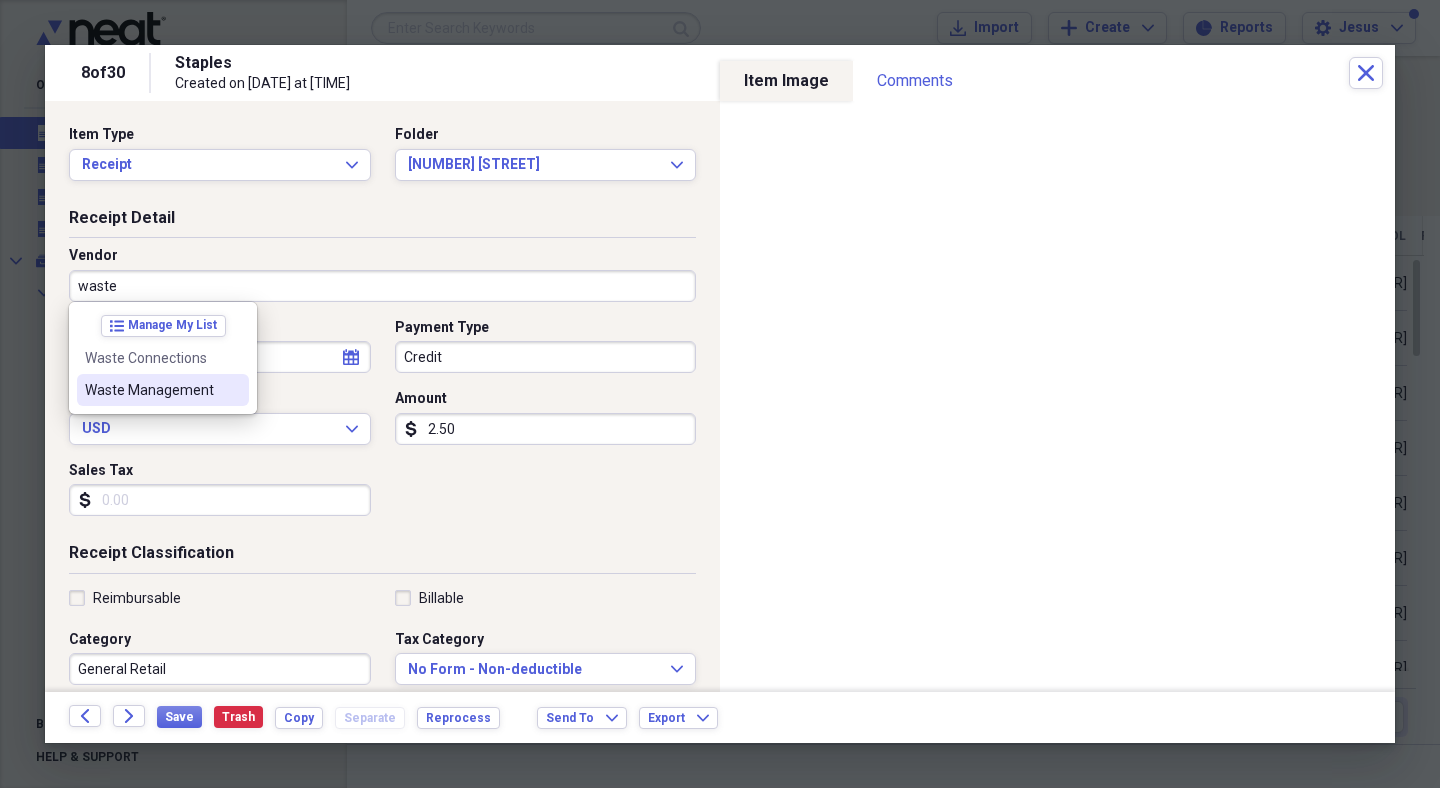 click on "Waste Management" at bounding box center [163, 390] 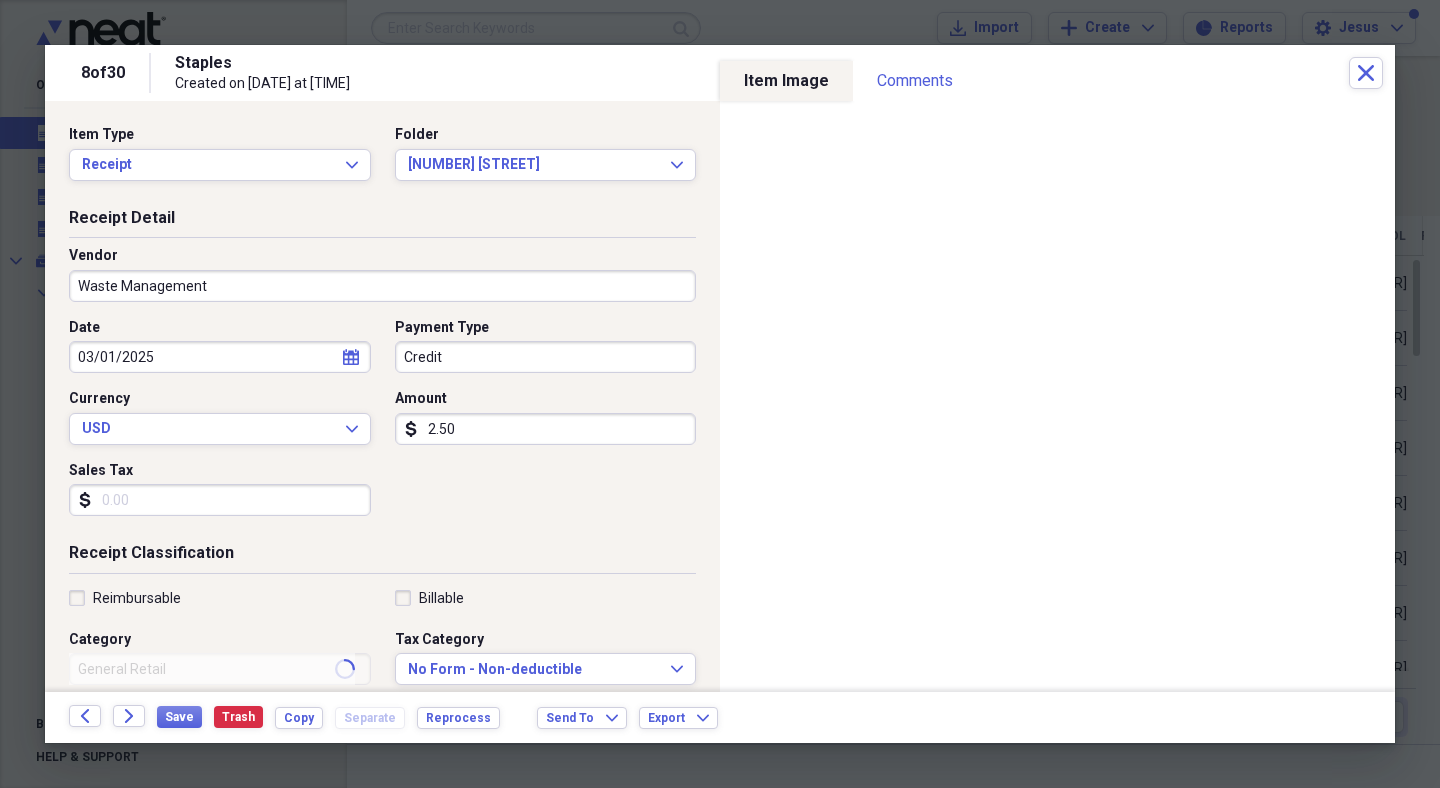 type on "Utilities" 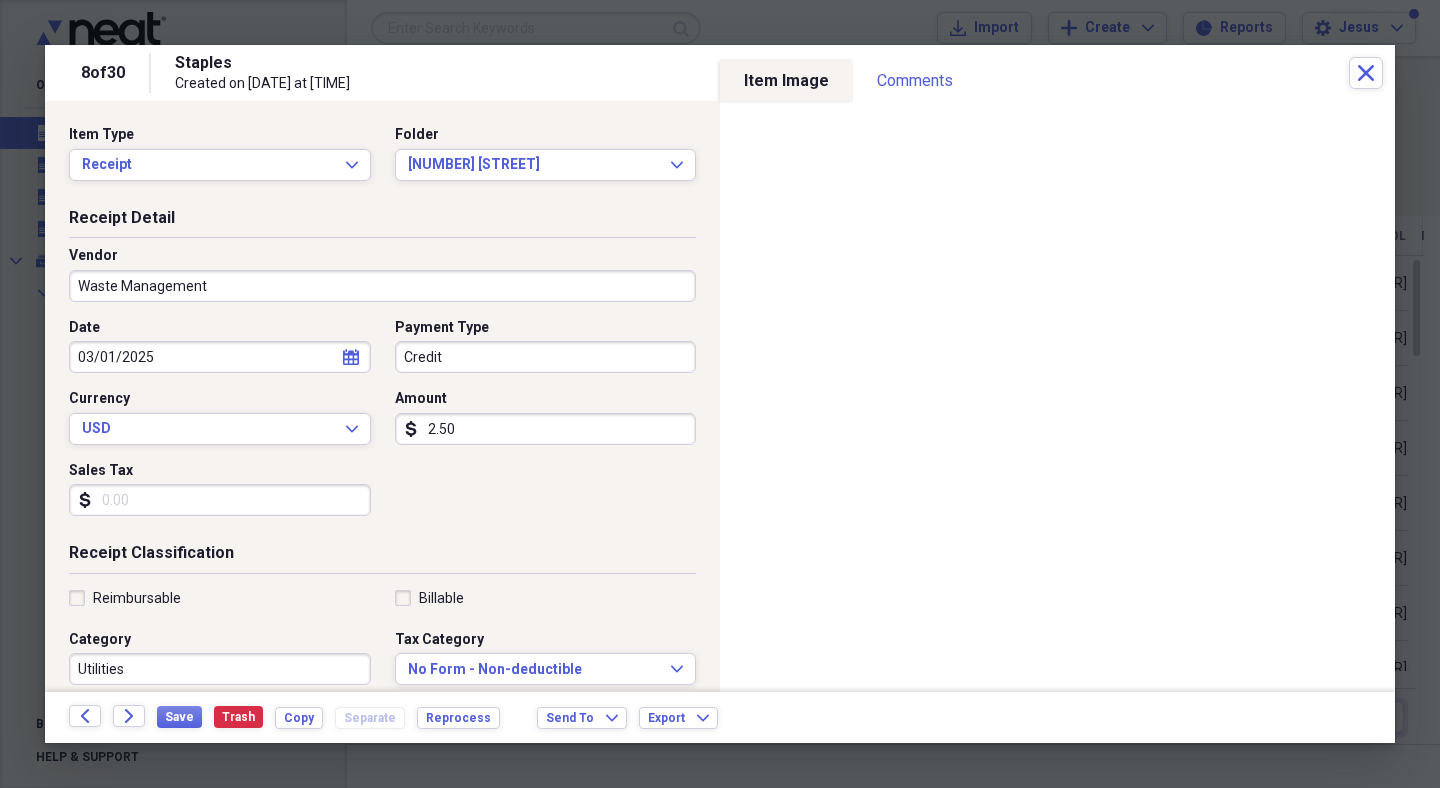 click on "2.50" at bounding box center (546, 429) 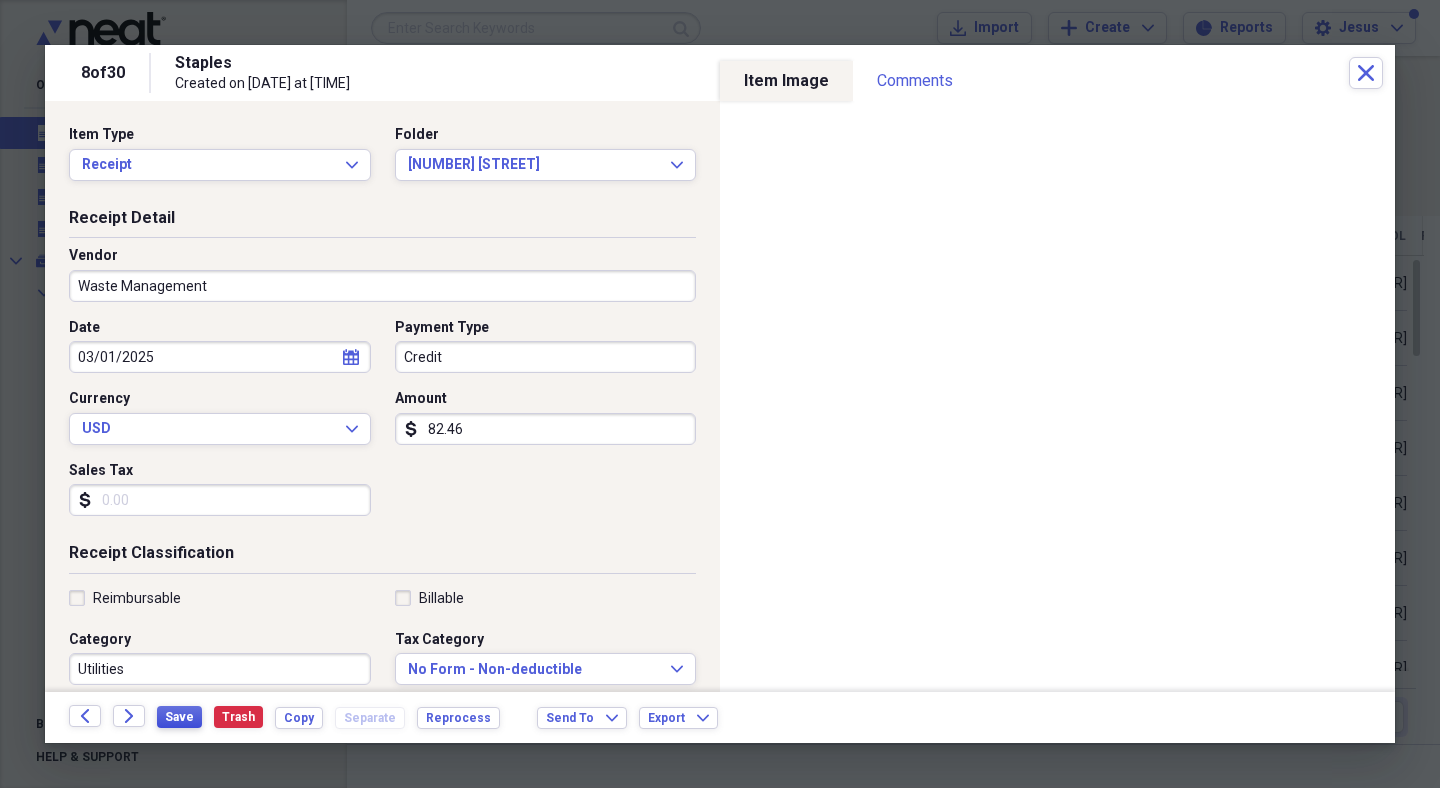 type on "82.46" 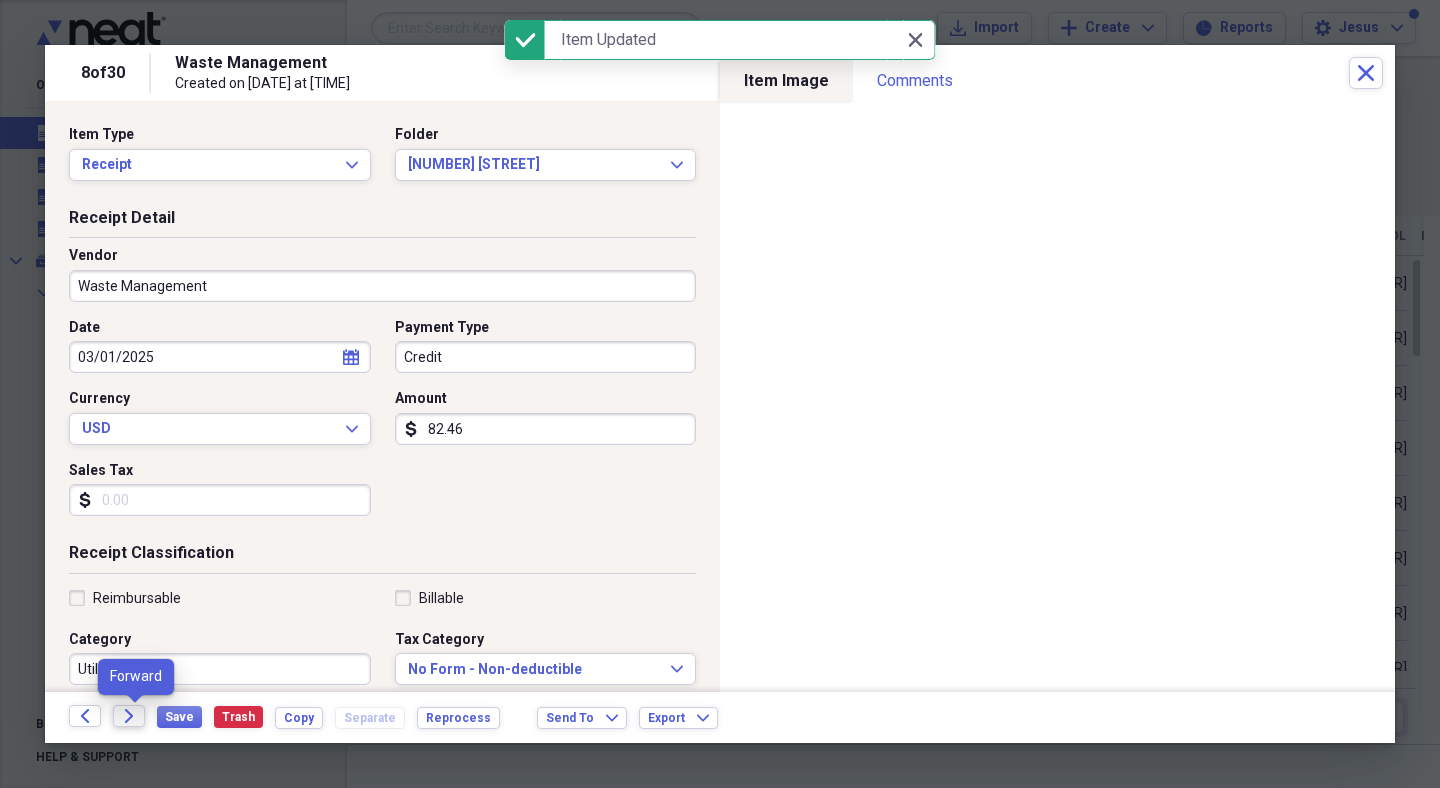 click on "Forward" 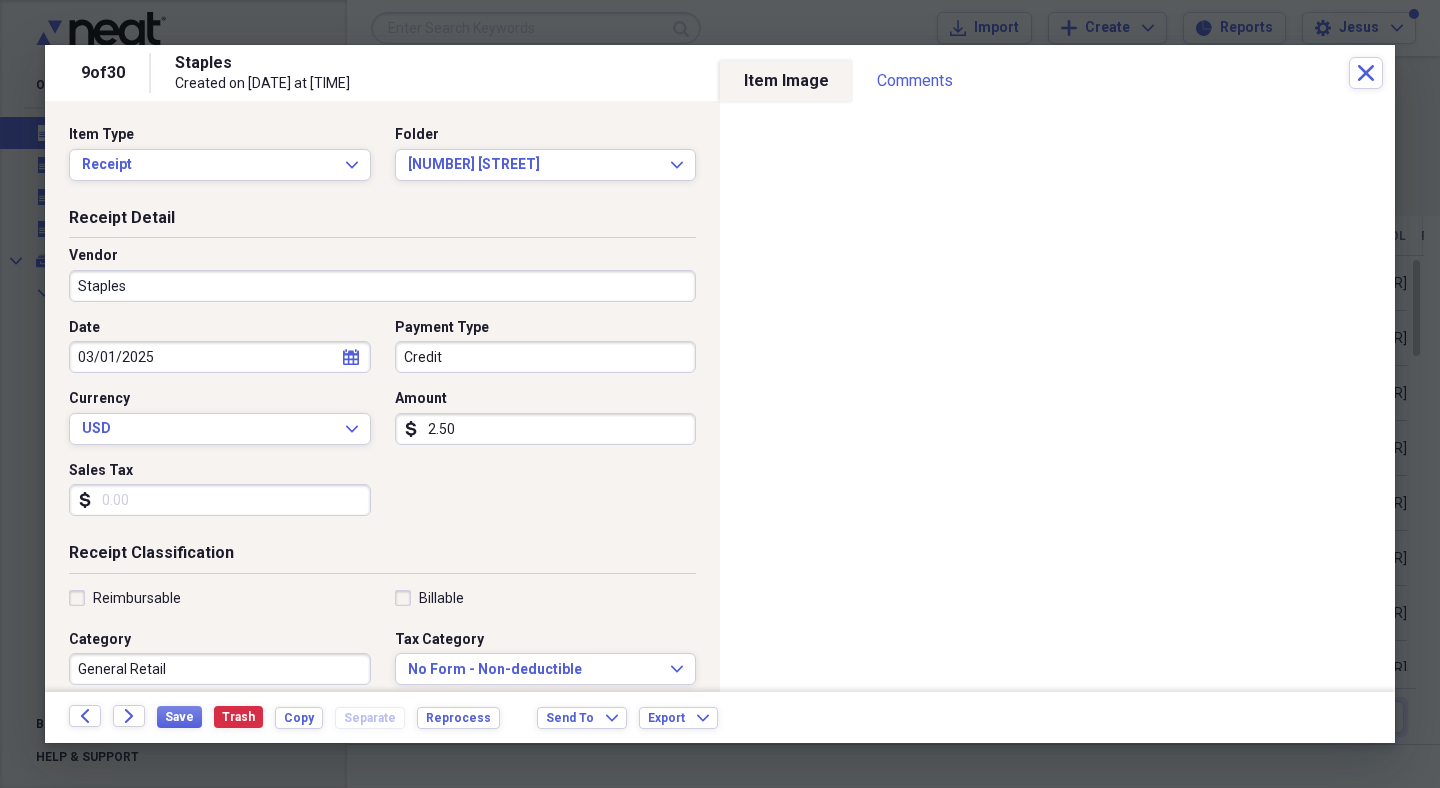 click on "2.50" at bounding box center [546, 429] 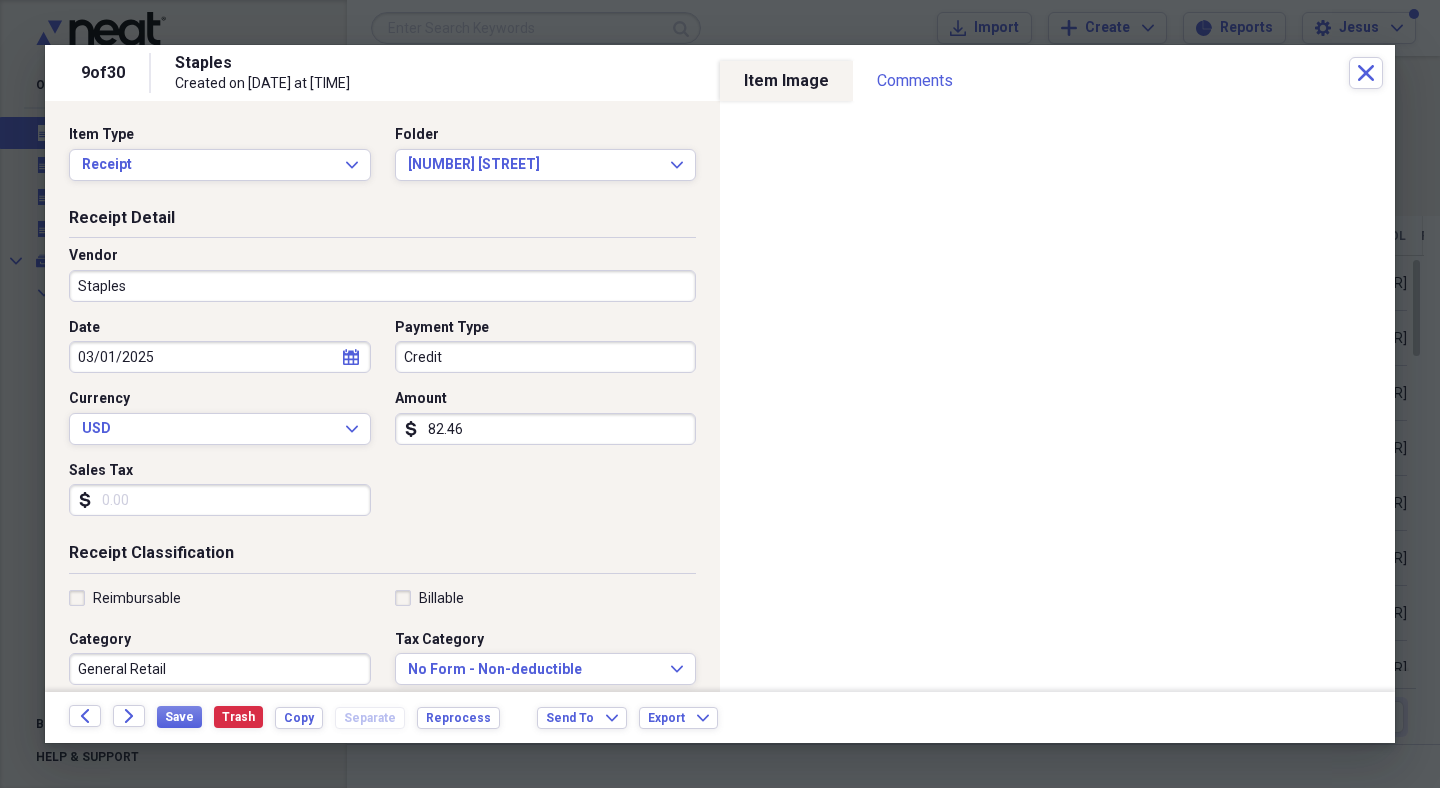 type on "82.46" 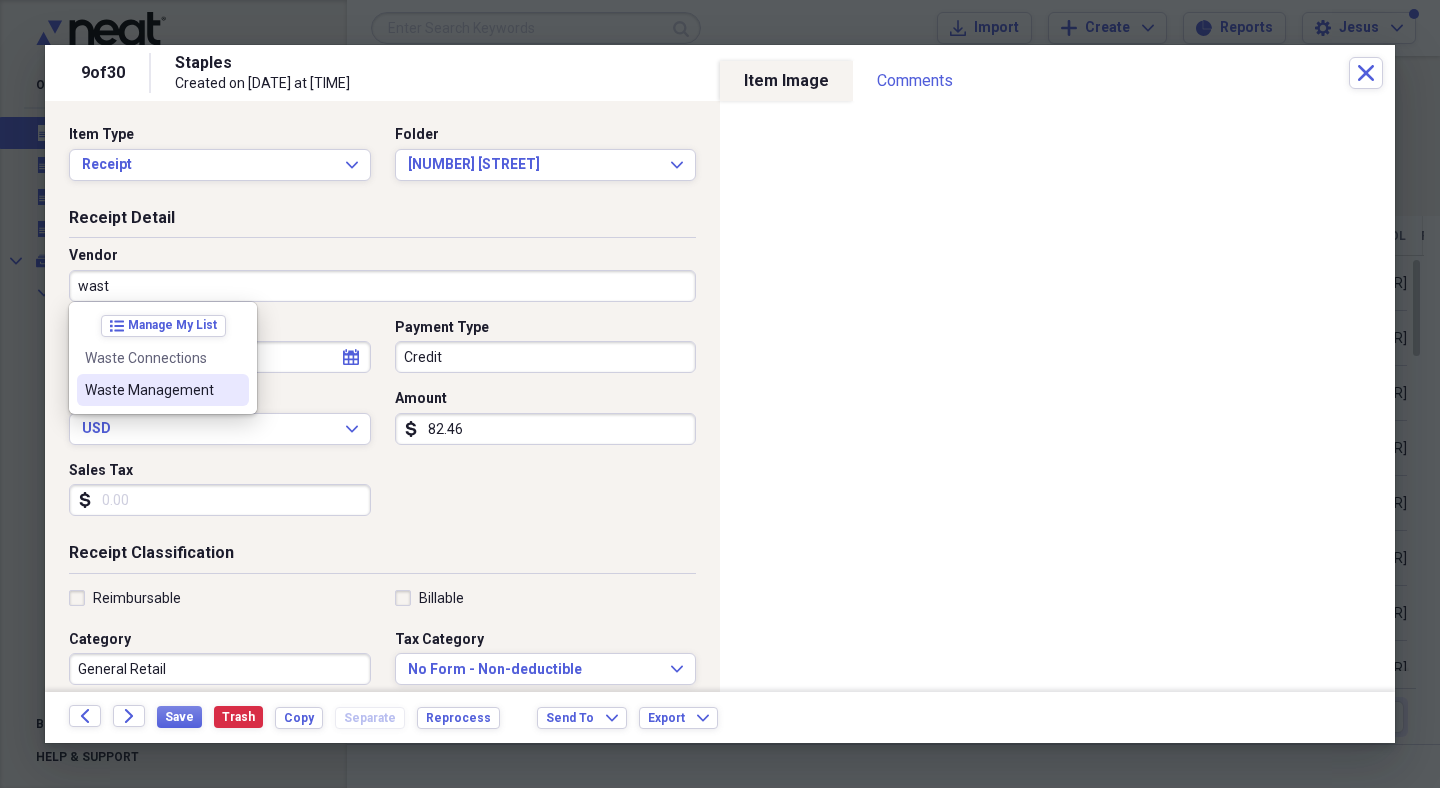 click on "Waste Management" at bounding box center [151, 390] 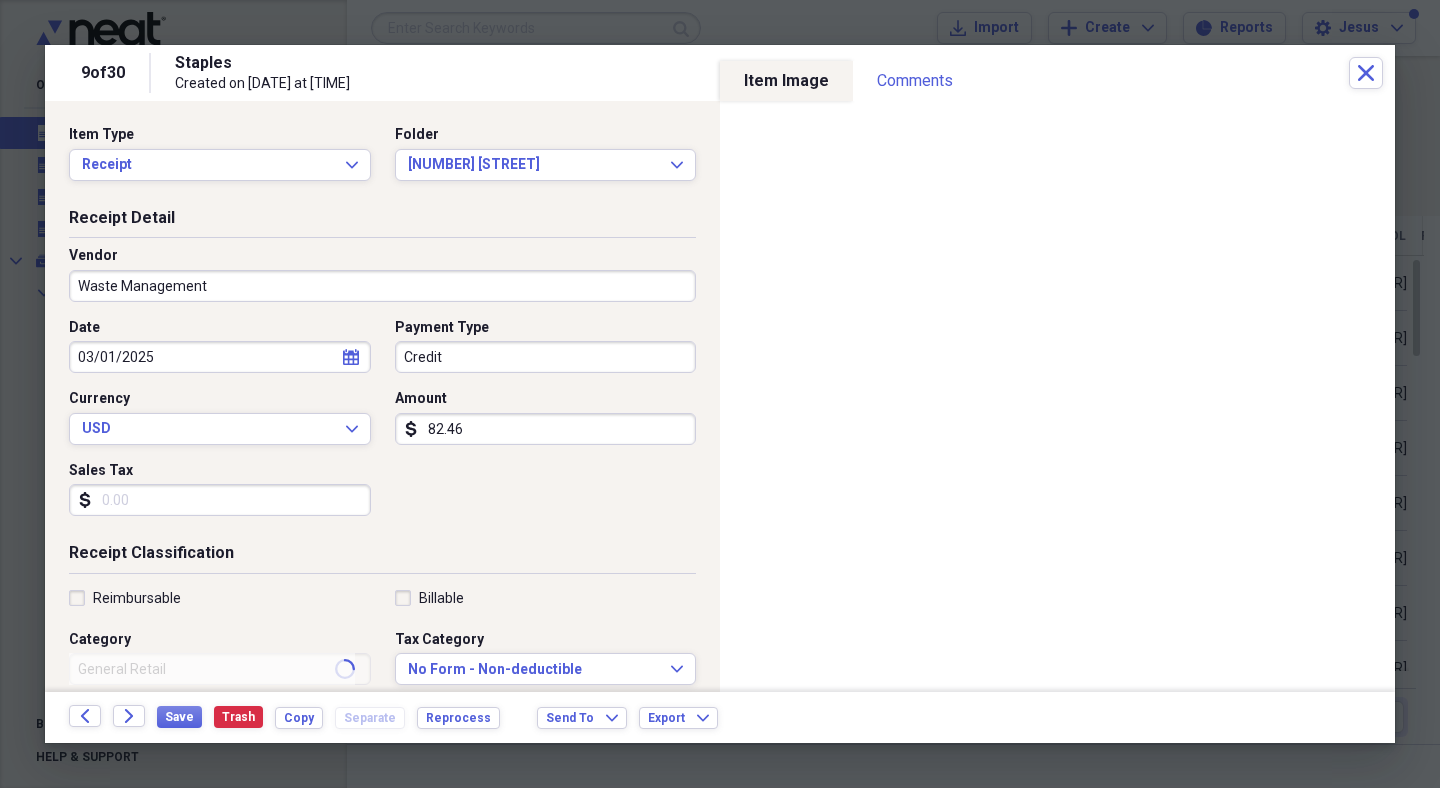 type on "Utilities" 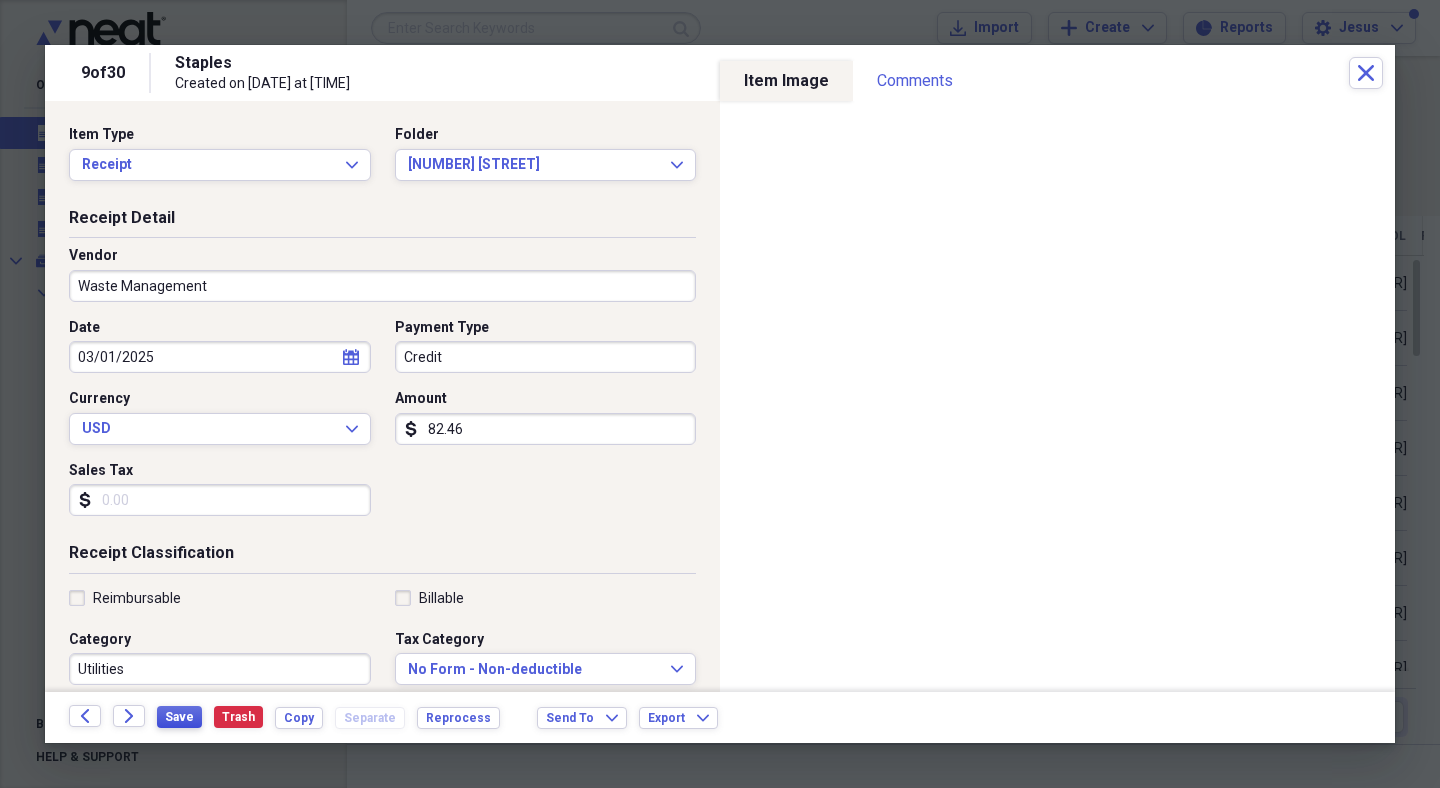 click on "Save" at bounding box center [179, 717] 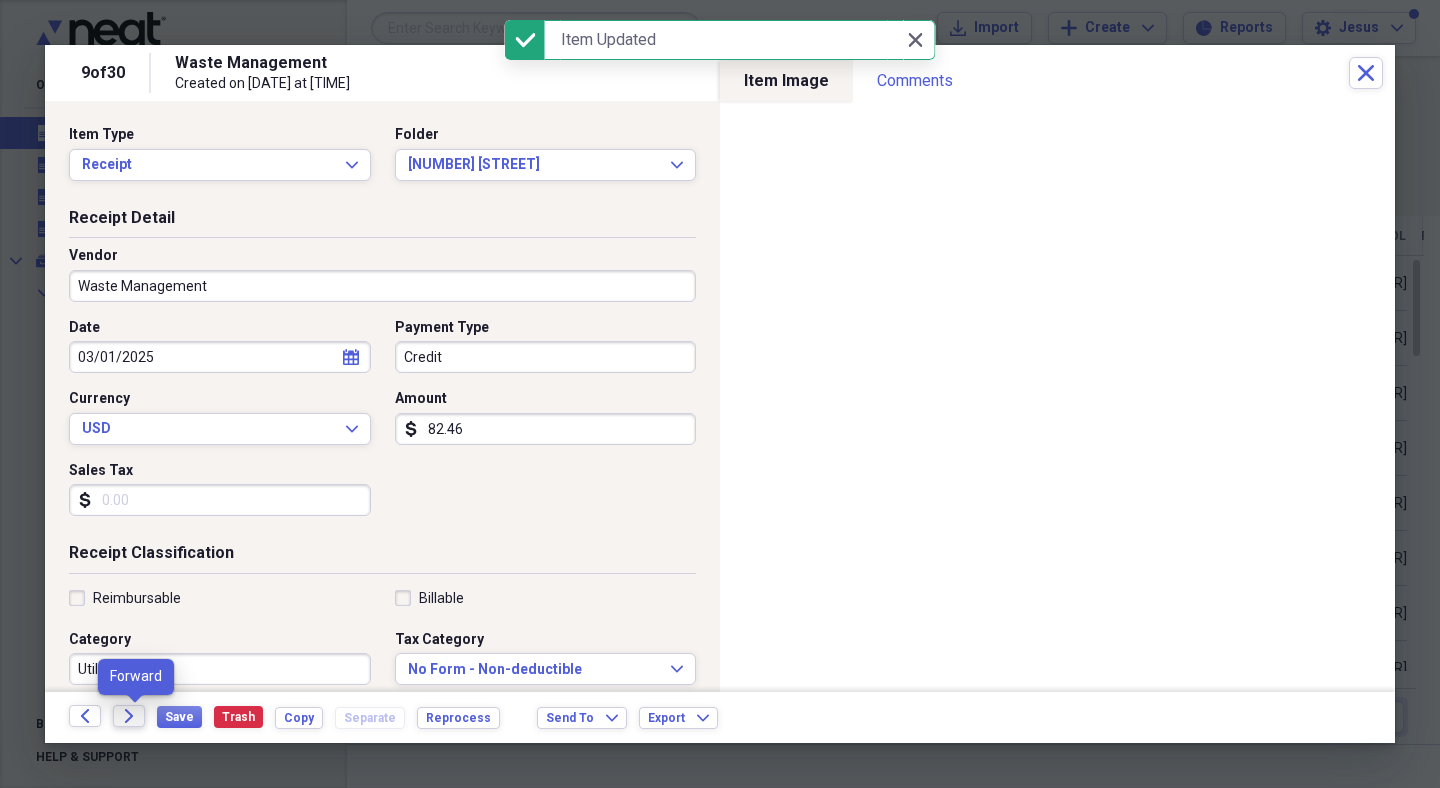 click on "Forward" 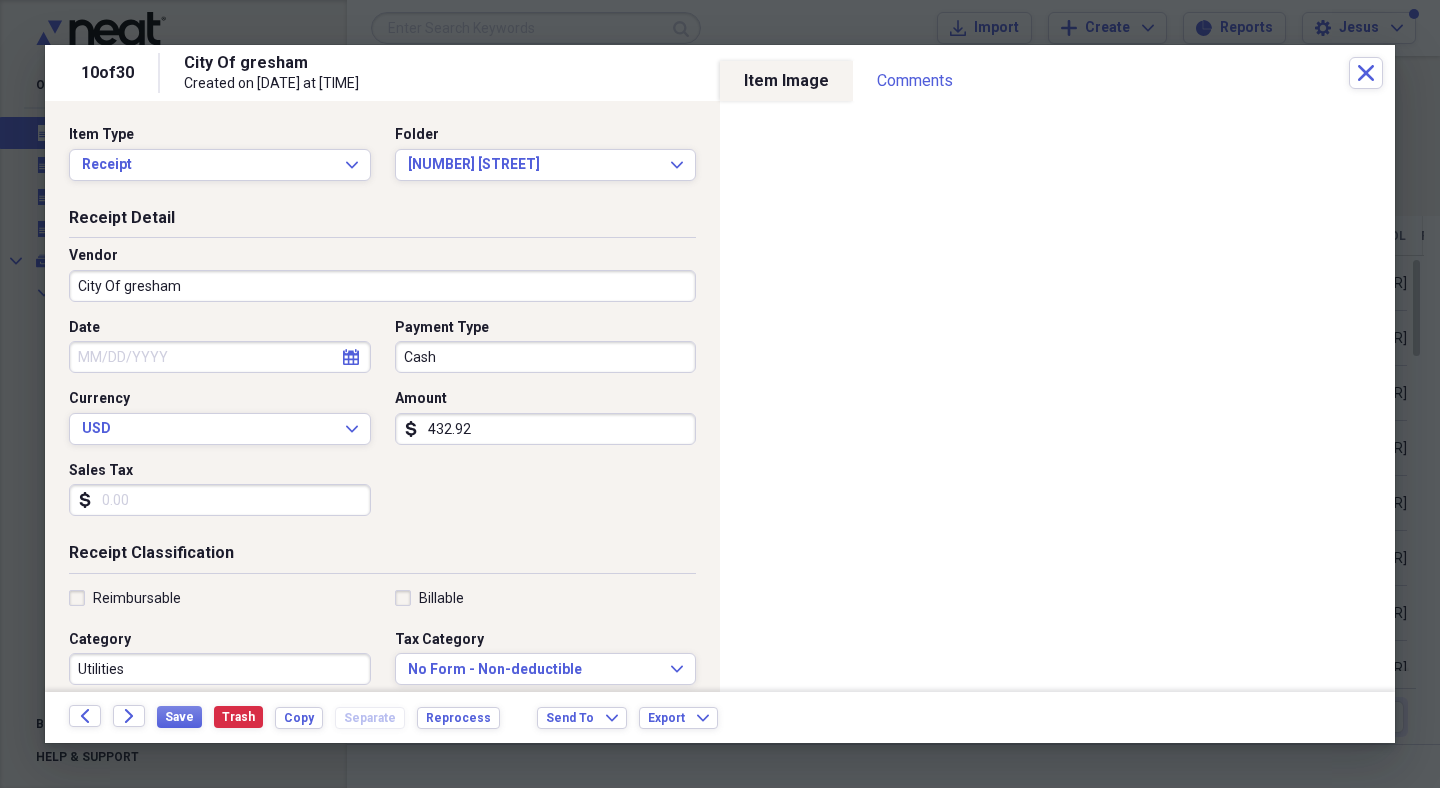 click on "432.92" at bounding box center (546, 429) 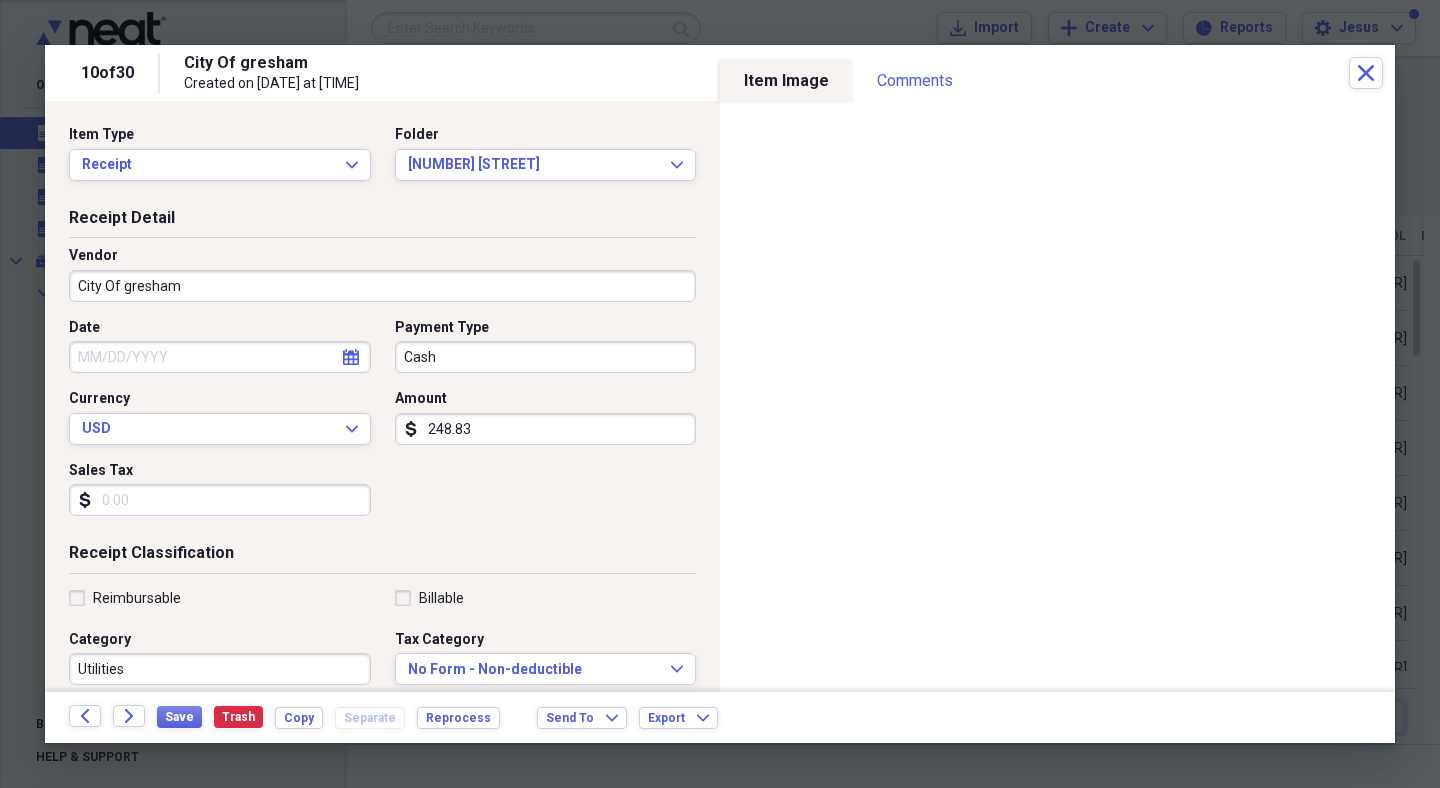 type on "248.83" 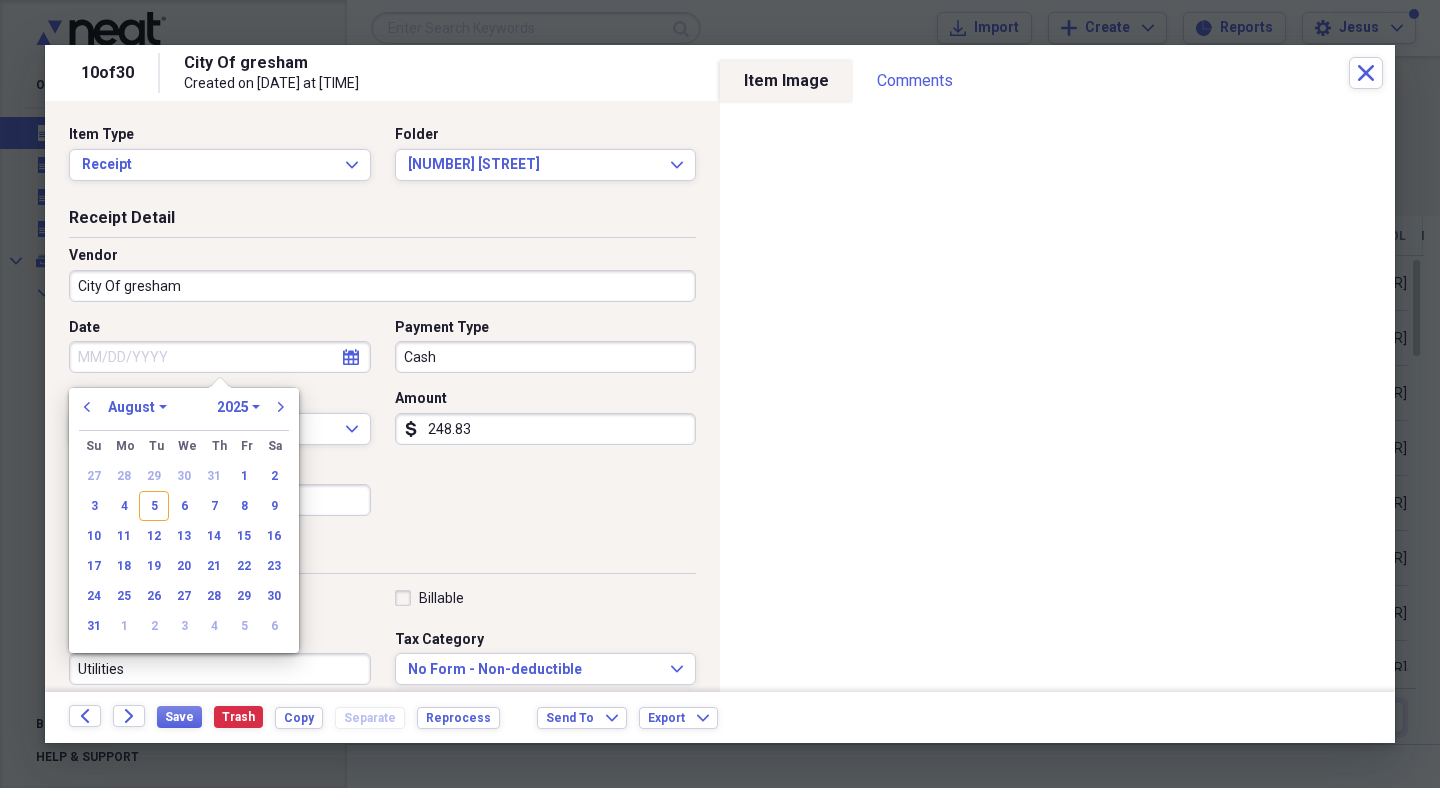click on "Date" at bounding box center [220, 357] 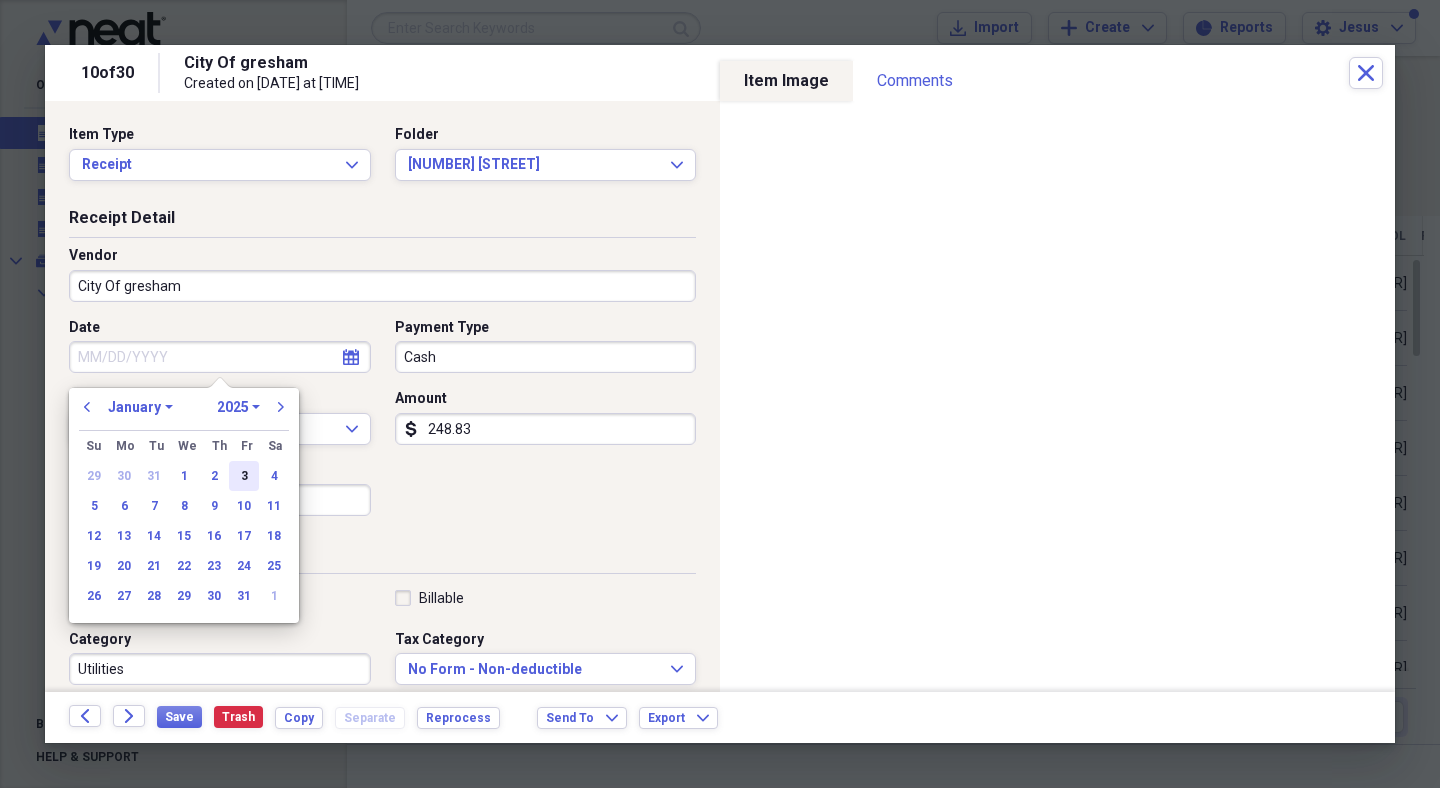 click on "3" at bounding box center (244, 476) 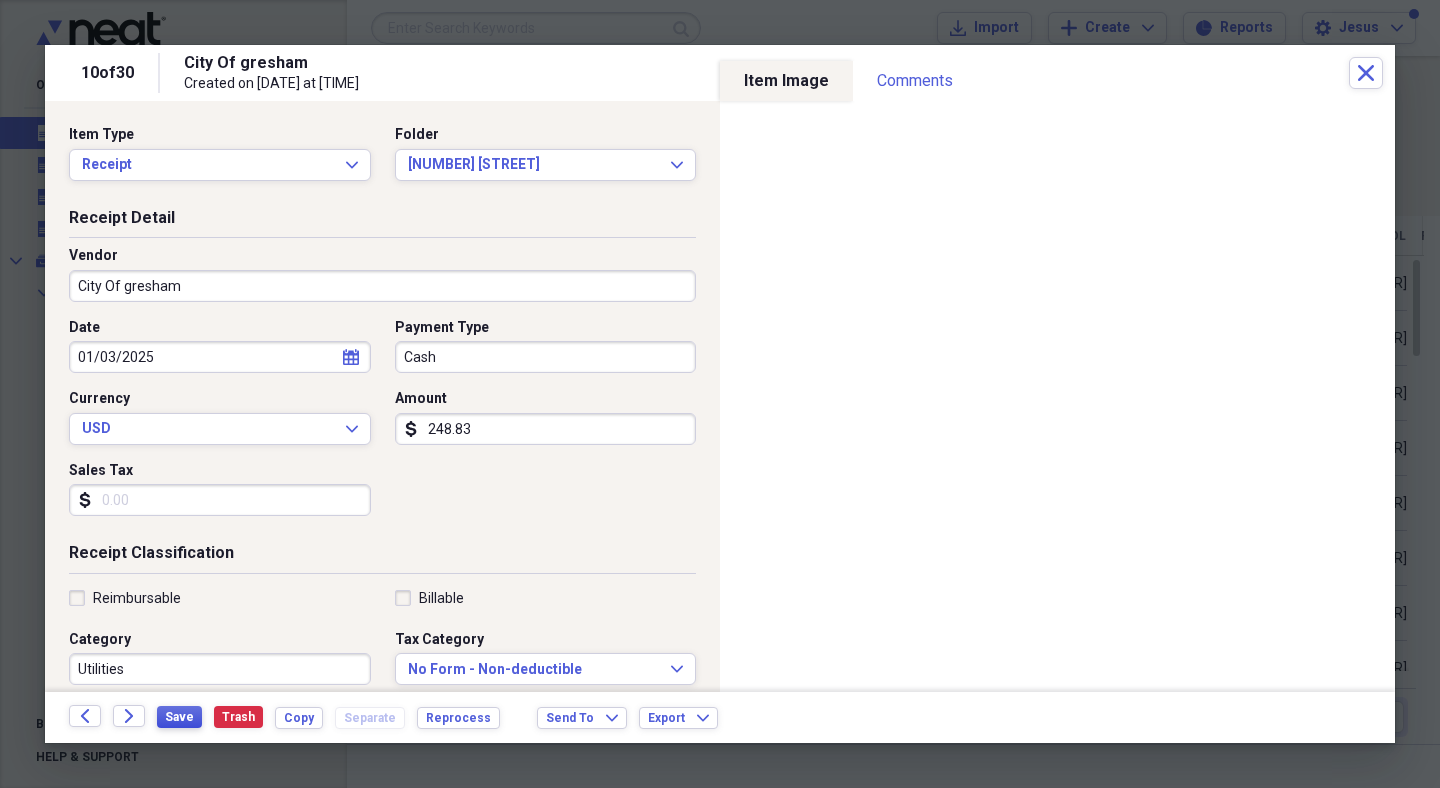 click on "Save" at bounding box center [179, 717] 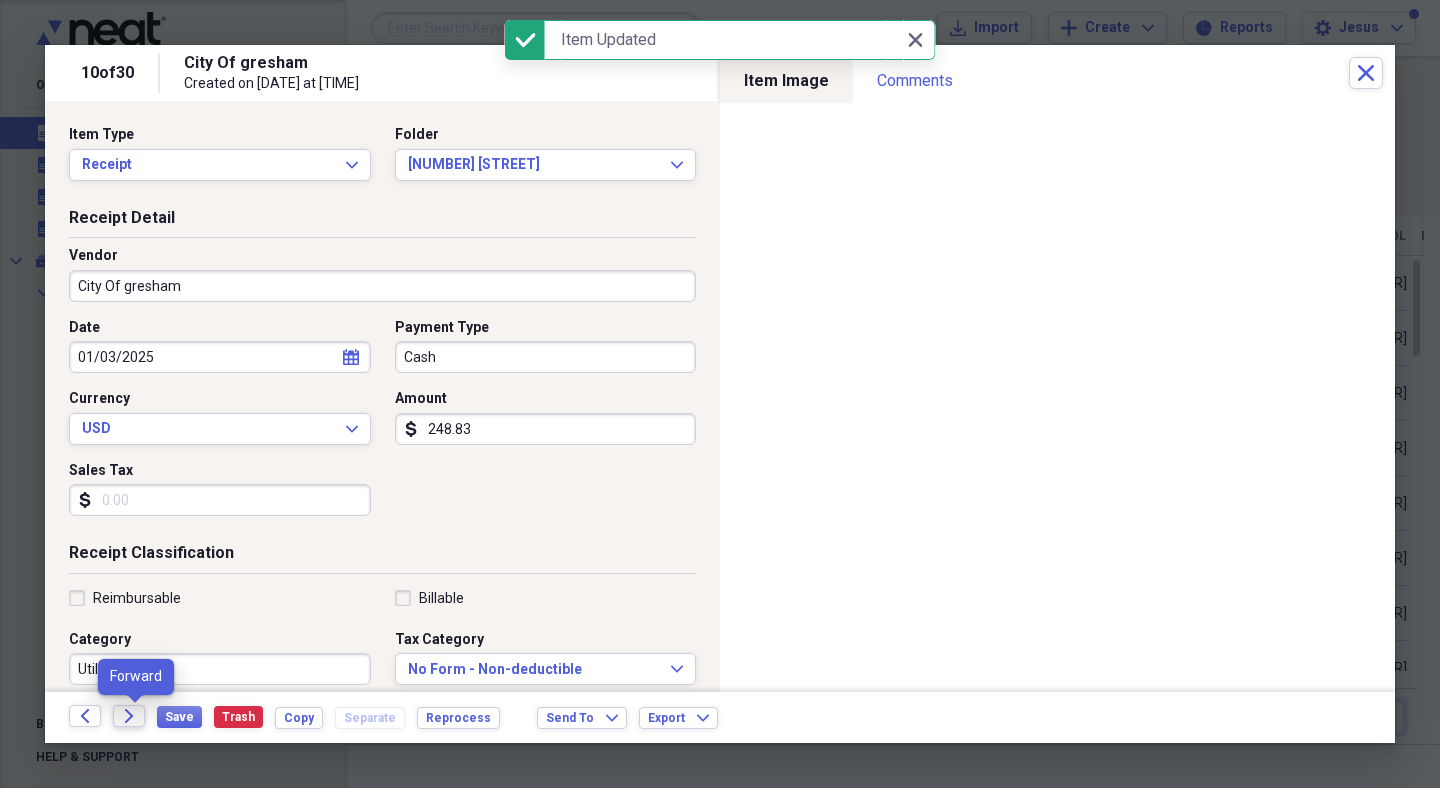 click on "Forward" at bounding box center (129, 716) 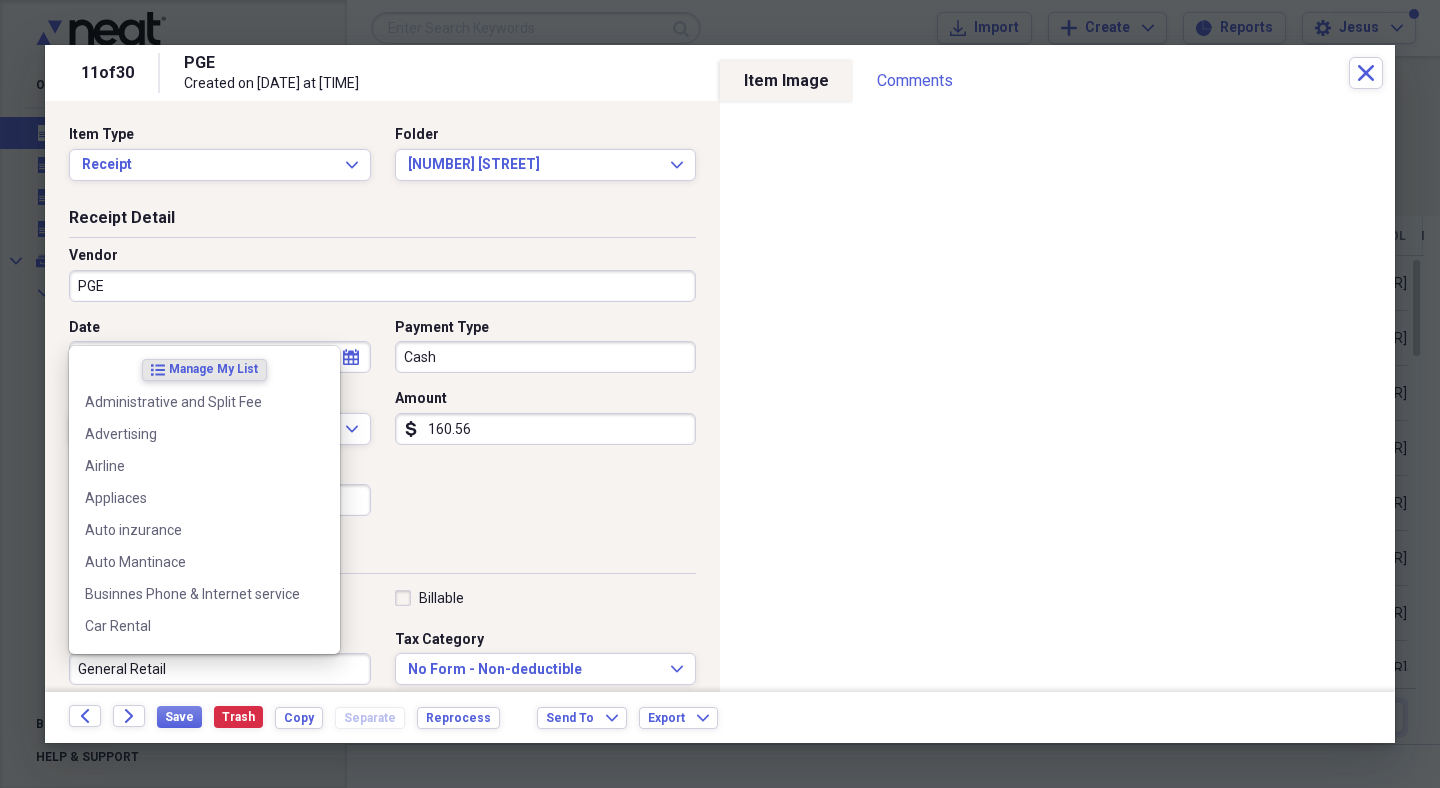 click on "General Retail" at bounding box center (220, 669) 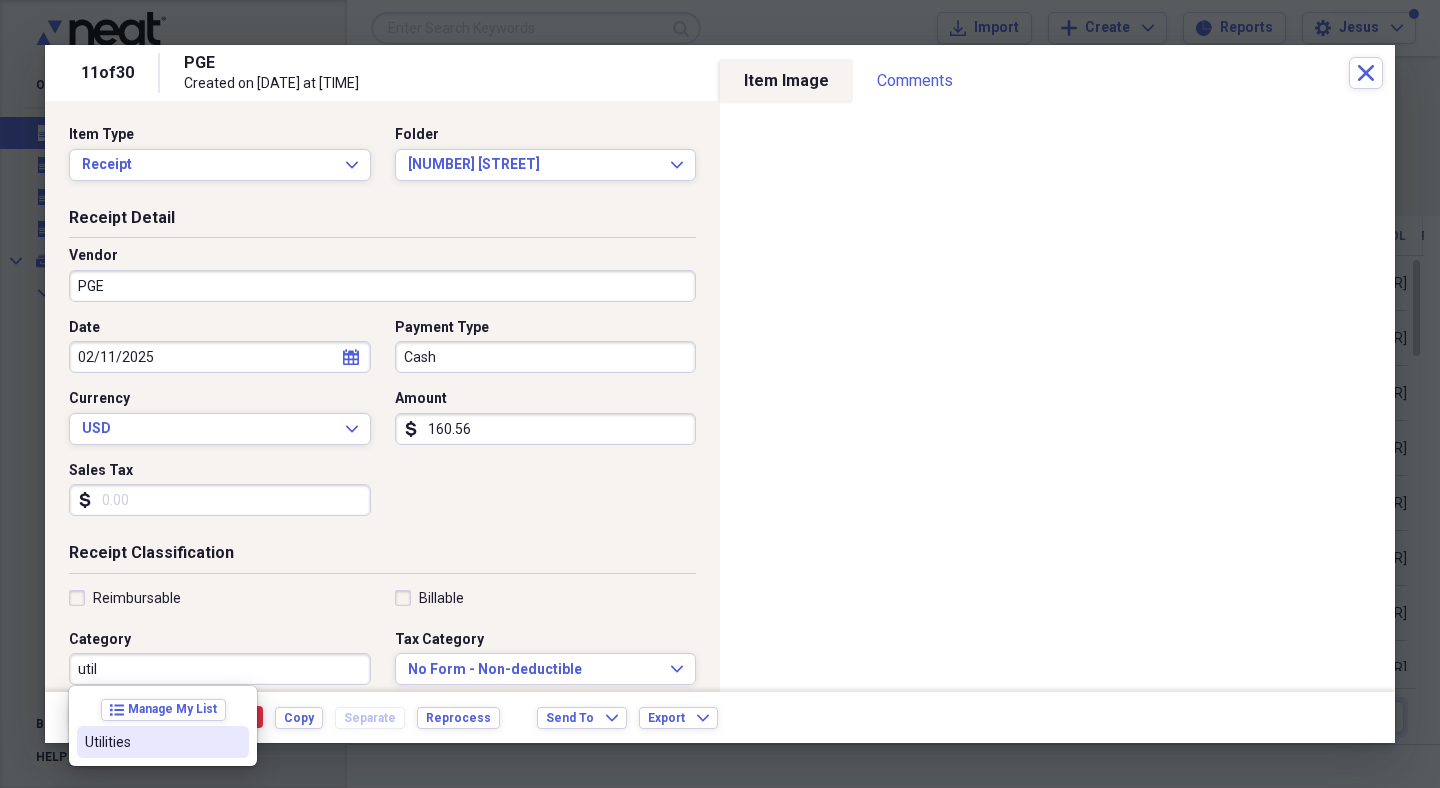 click on "Utilities" at bounding box center [163, 742] 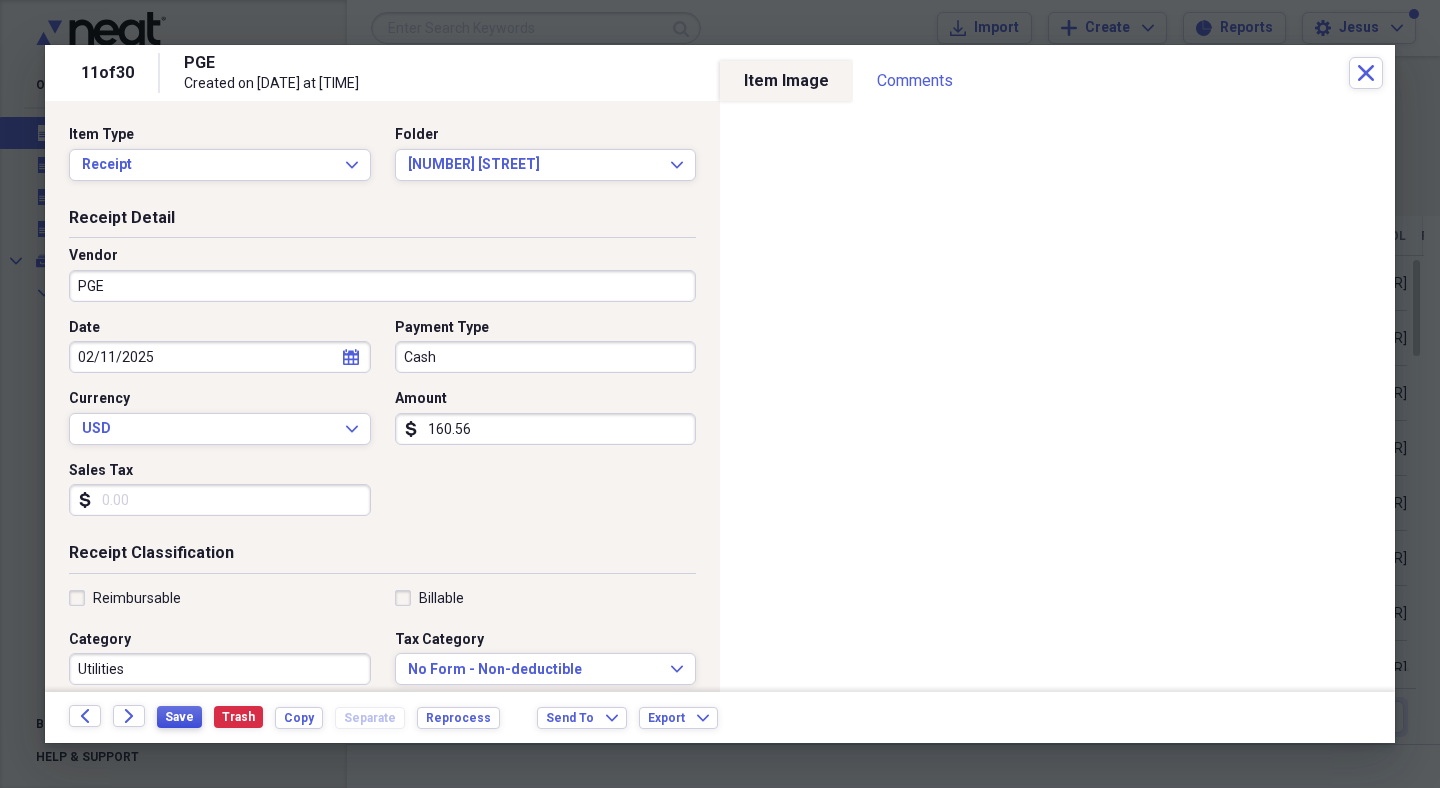 click on "Save" at bounding box center [179, 717] 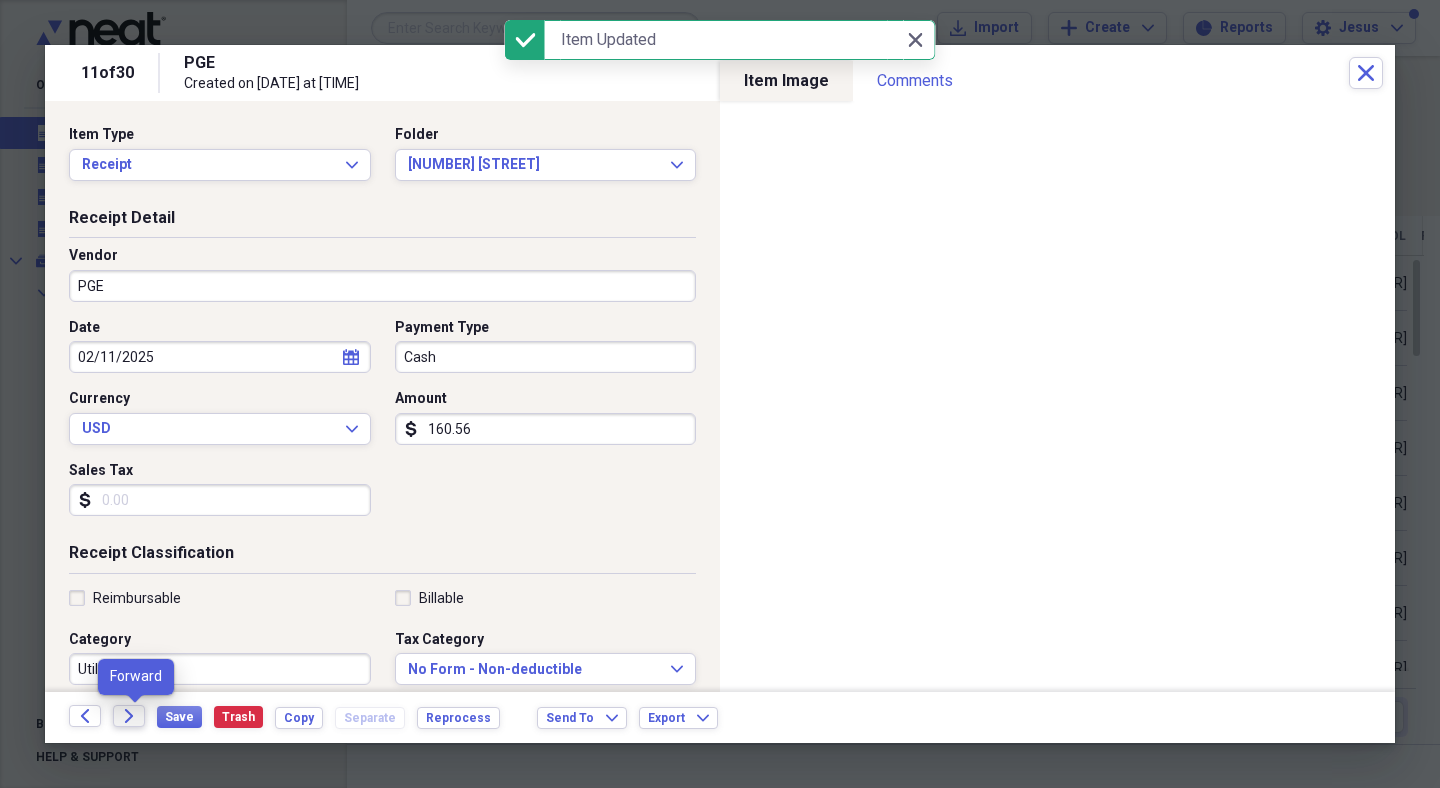 click on "Forward" at bounding box center [129, 716] 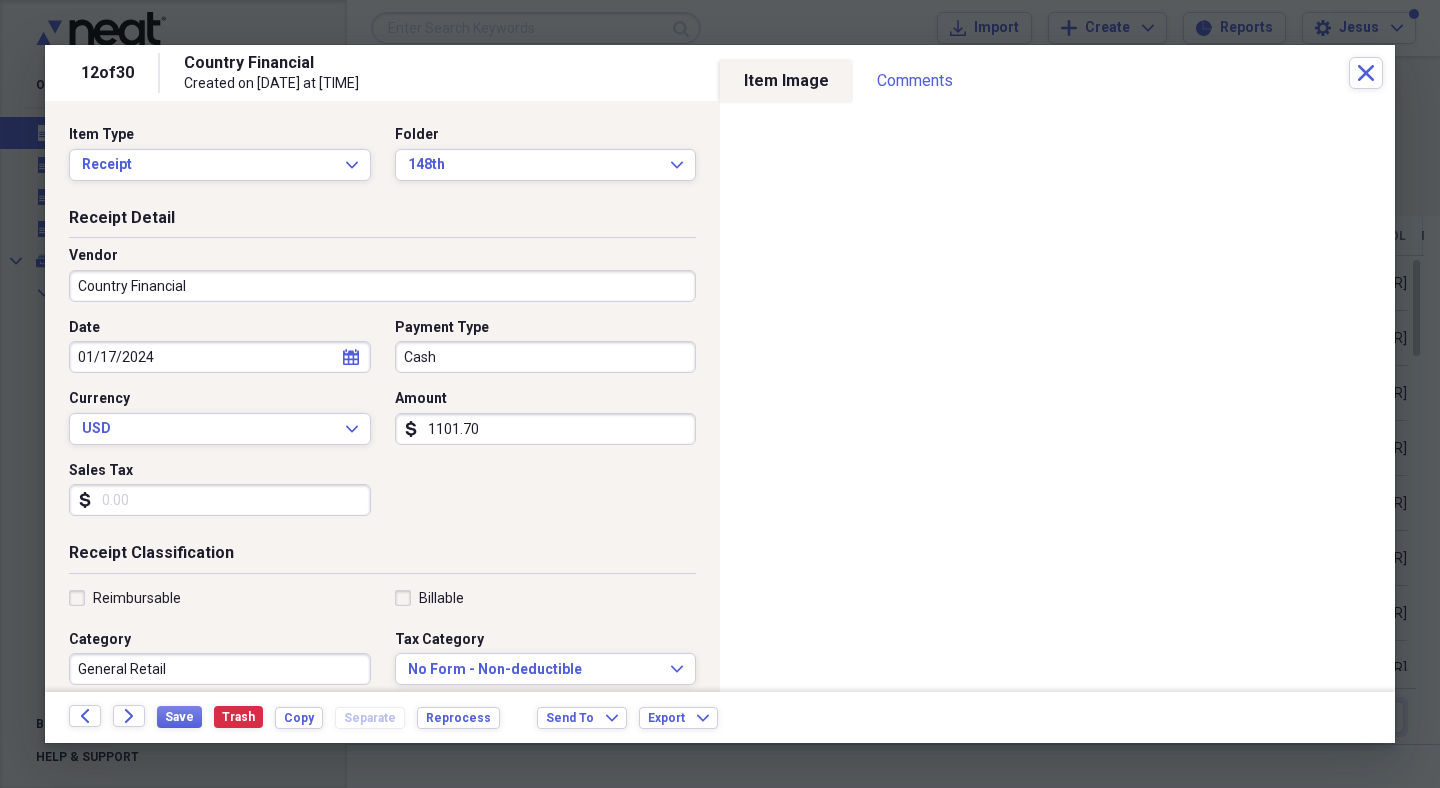 click on "General Retail" at bounding box center [220, 669] 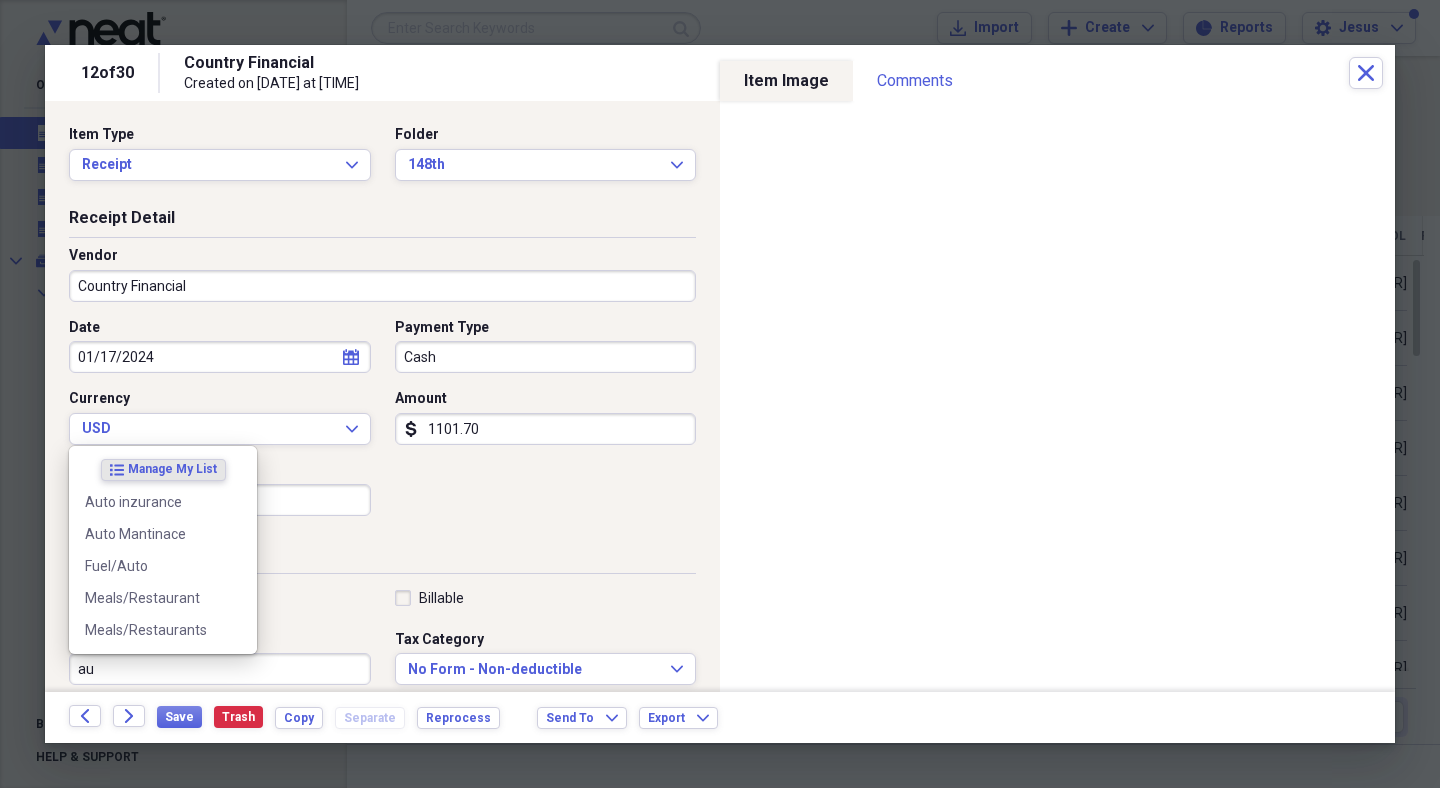 type on "a" 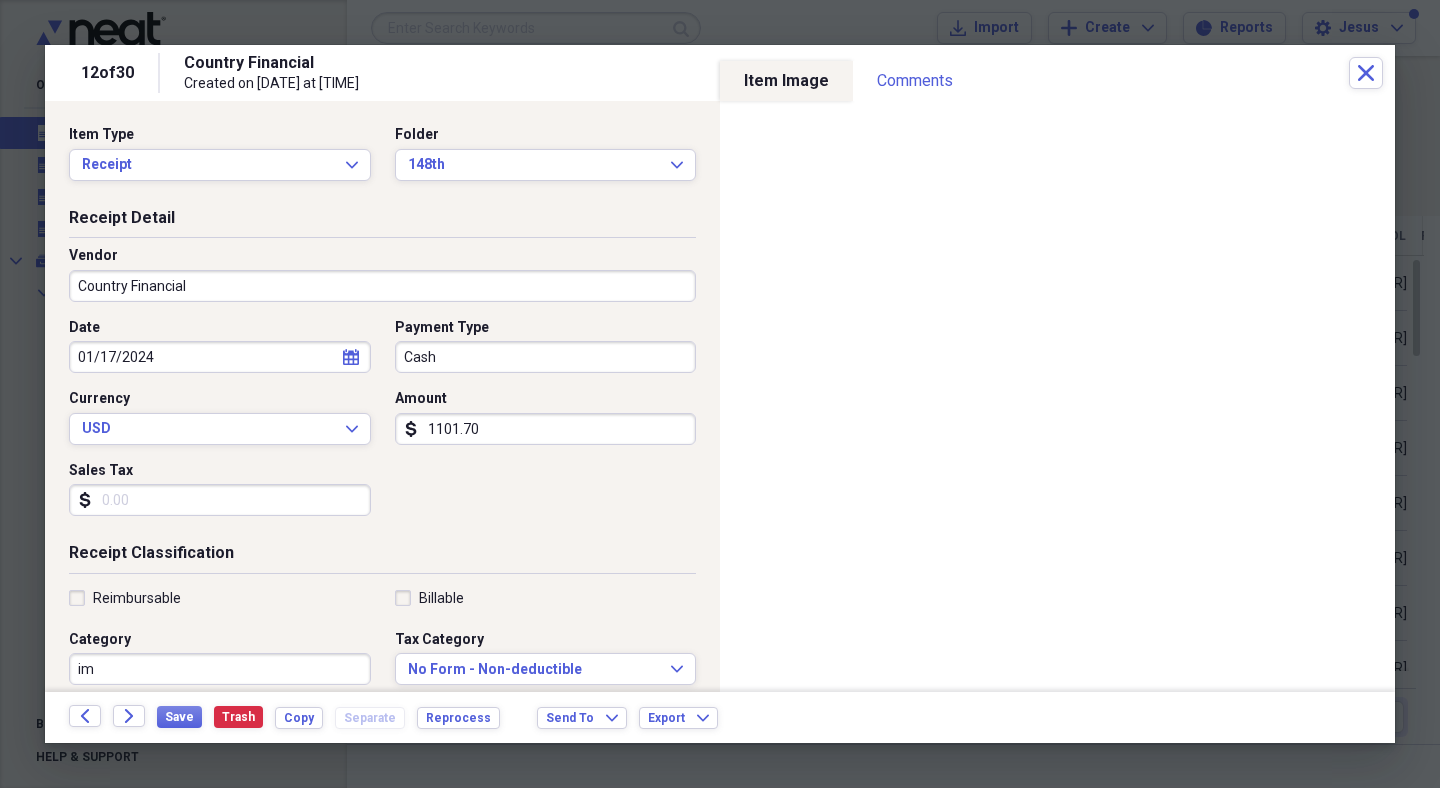 type on "i" 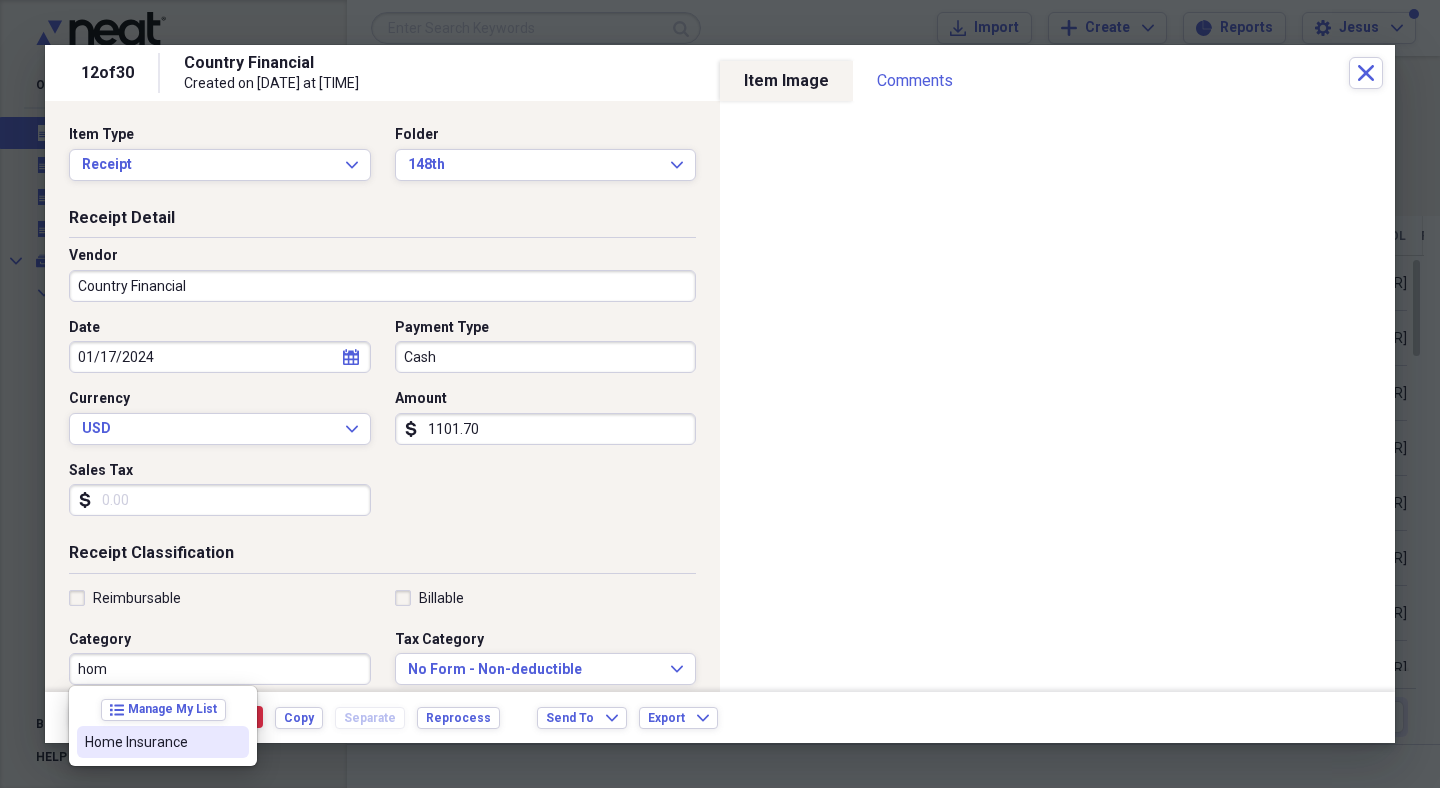 click on "Home Insurance" at bounding box center (151, 742) 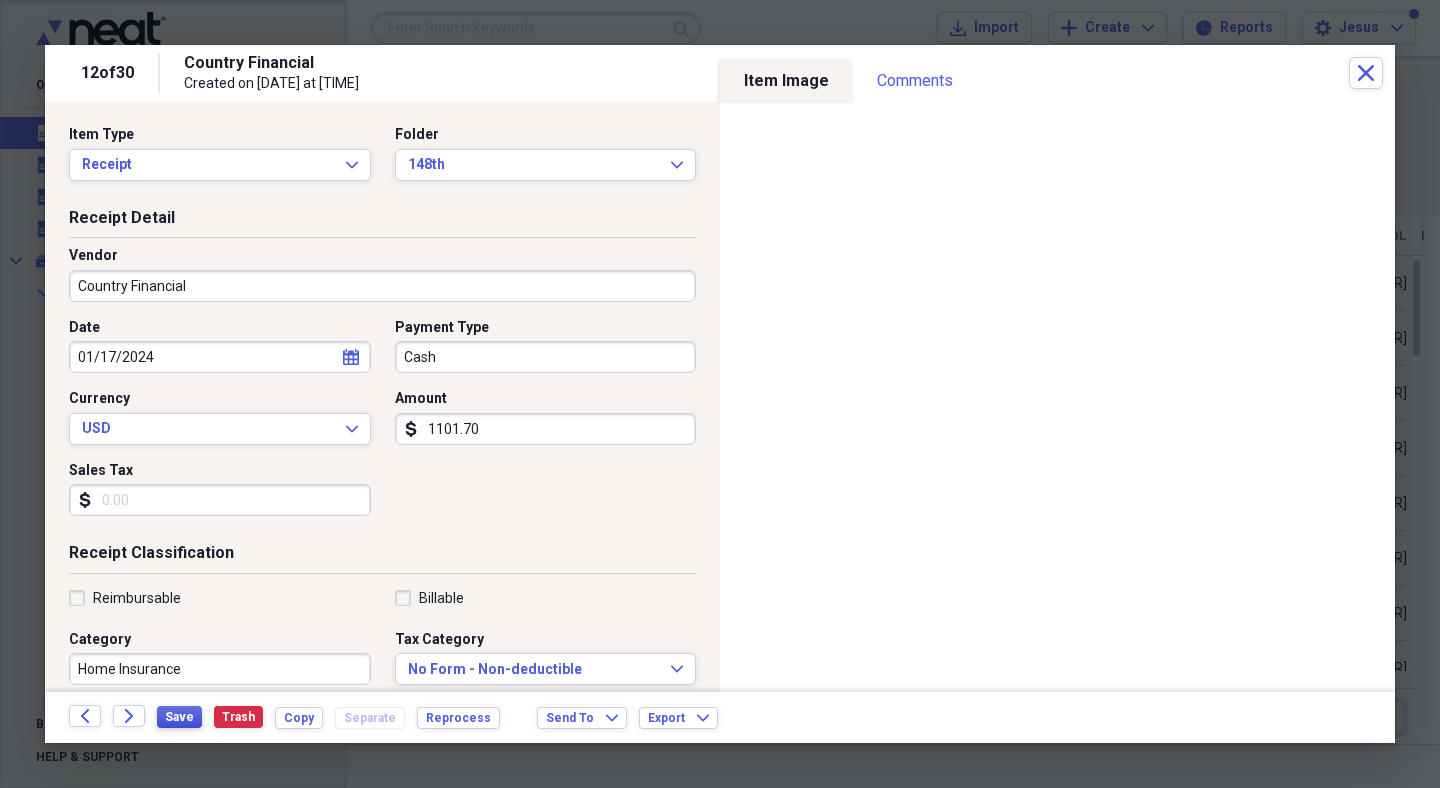 click on "Save" at bounding box center (179, 717) 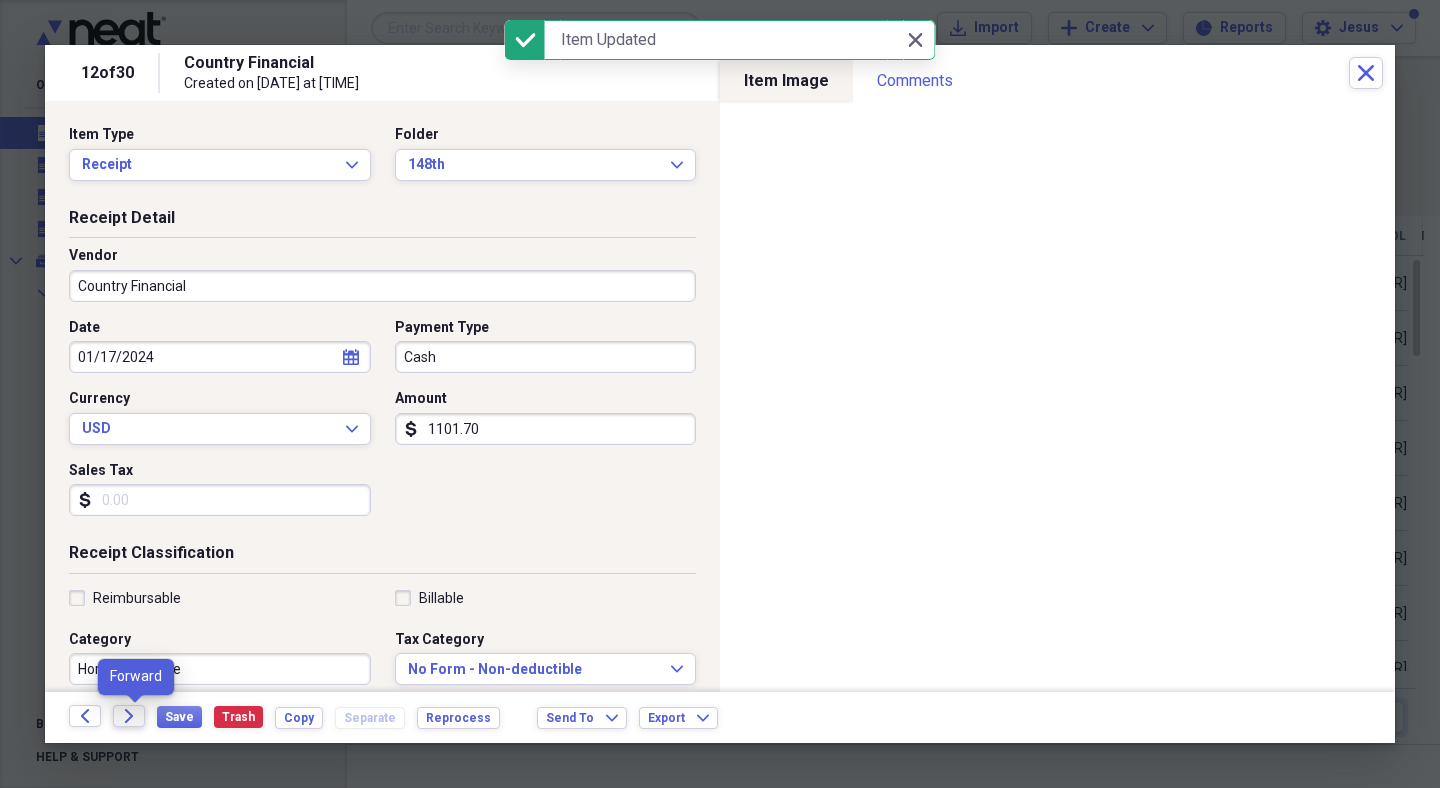 click on "Forward" 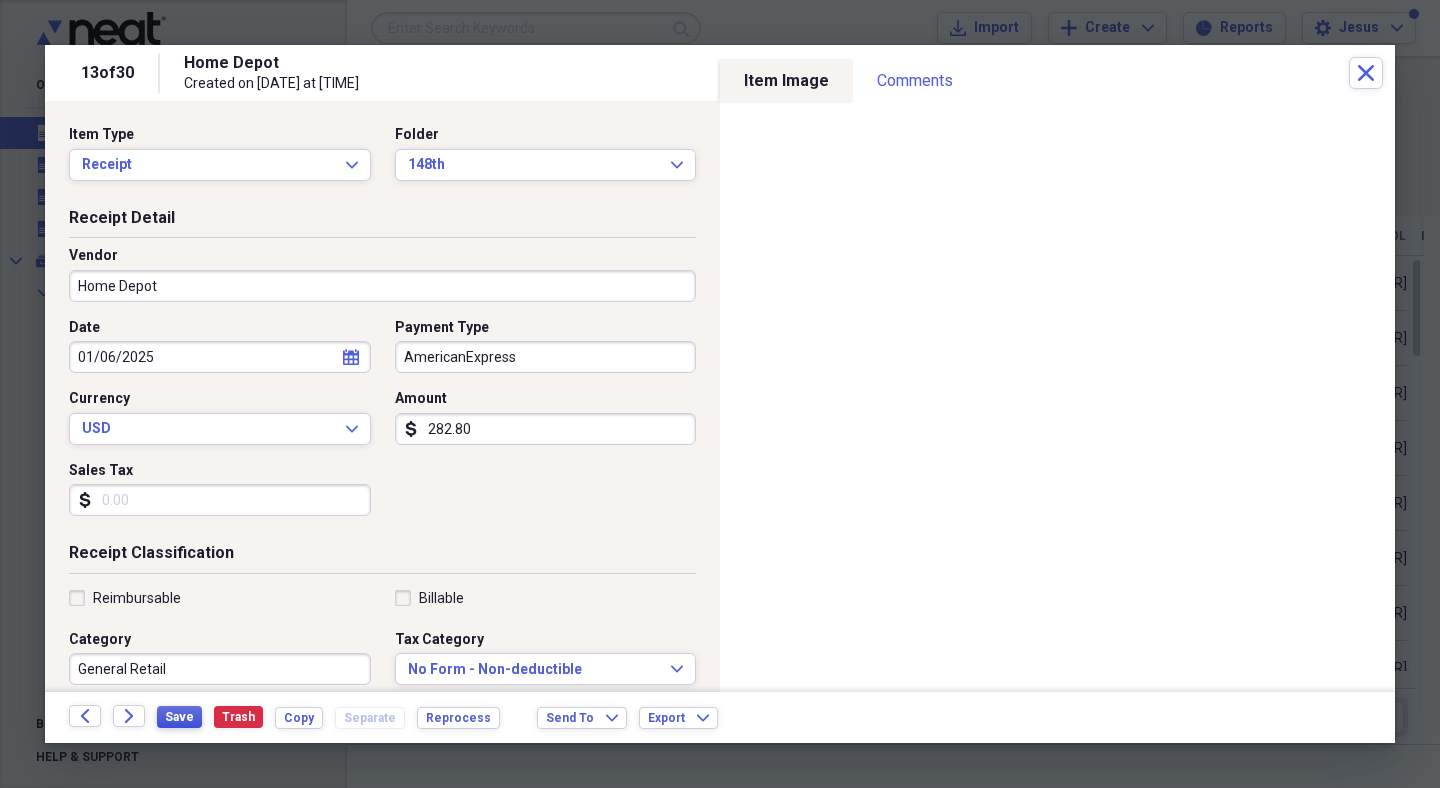 click on "Save" at bounding box center [179, 717] 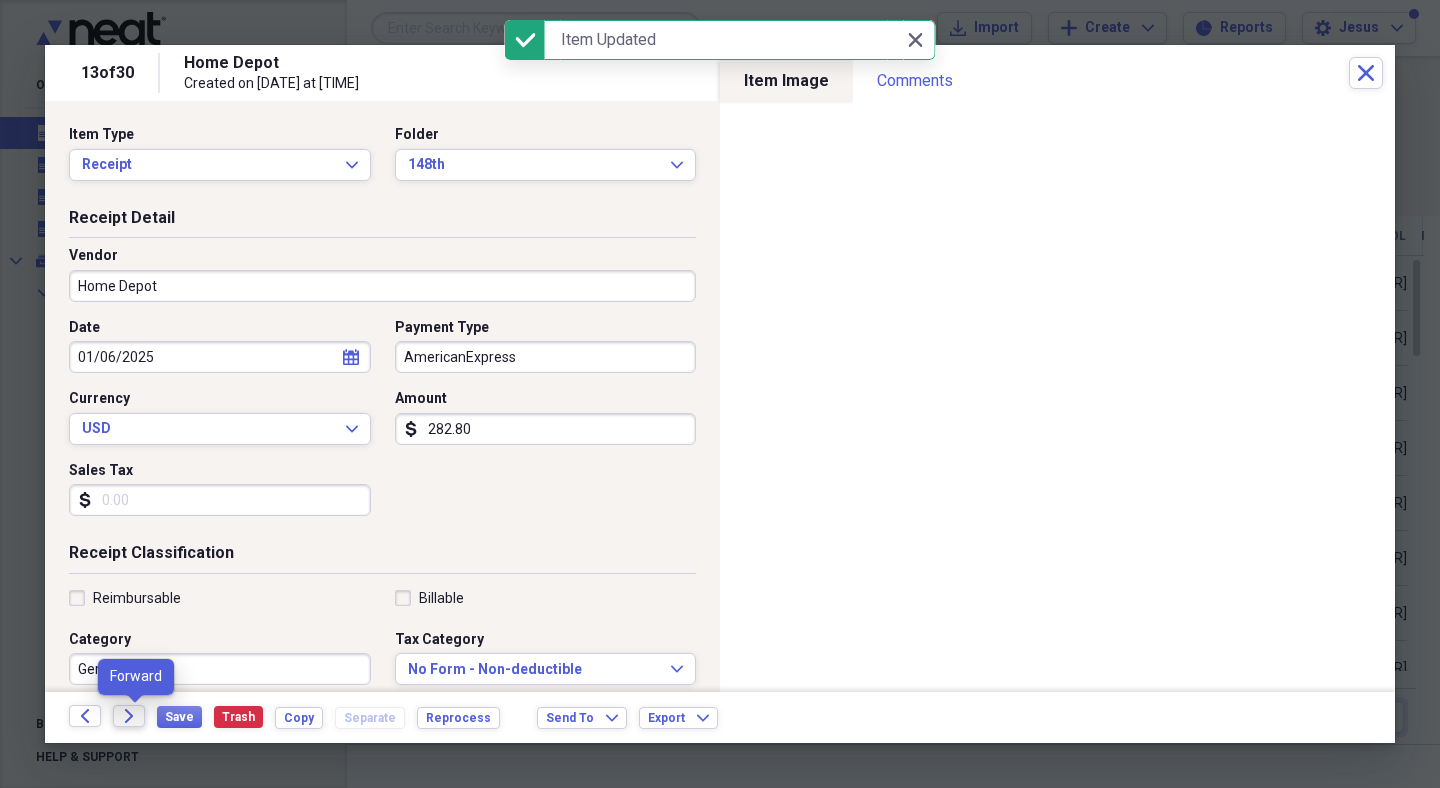 click on "Forward" 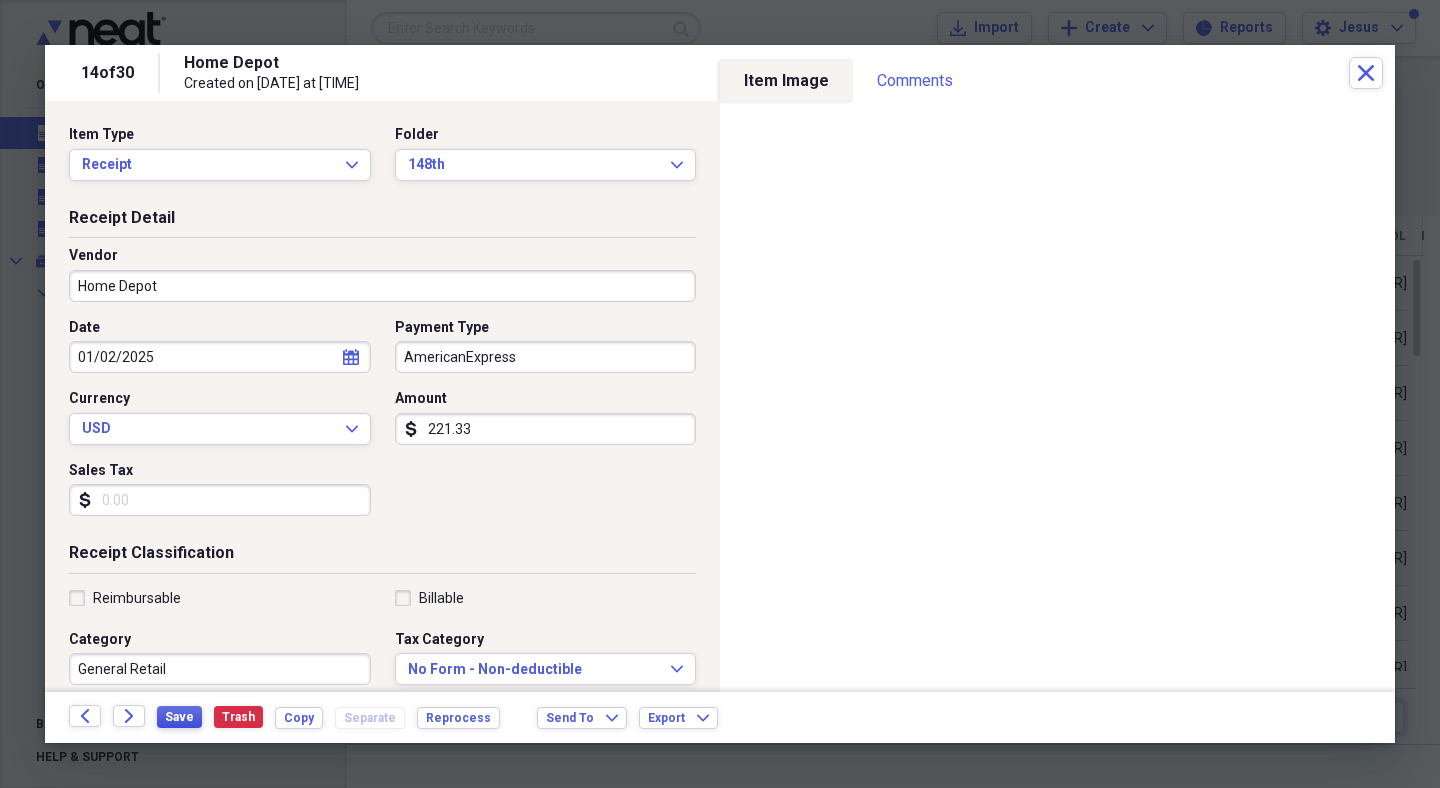 click on "Save" at bounding box center (179, 717) 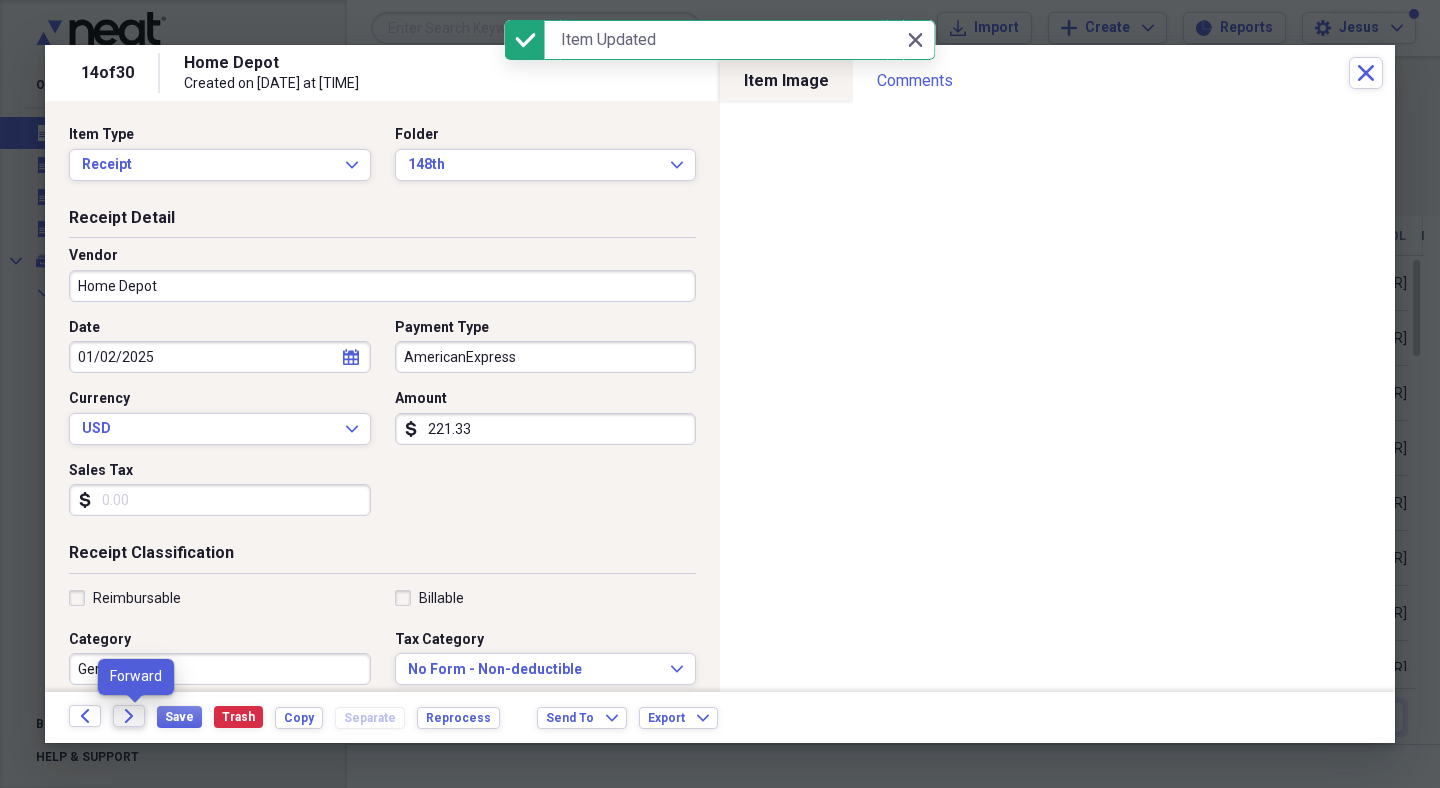 click on "Forward" at bounding box center (129, 716) 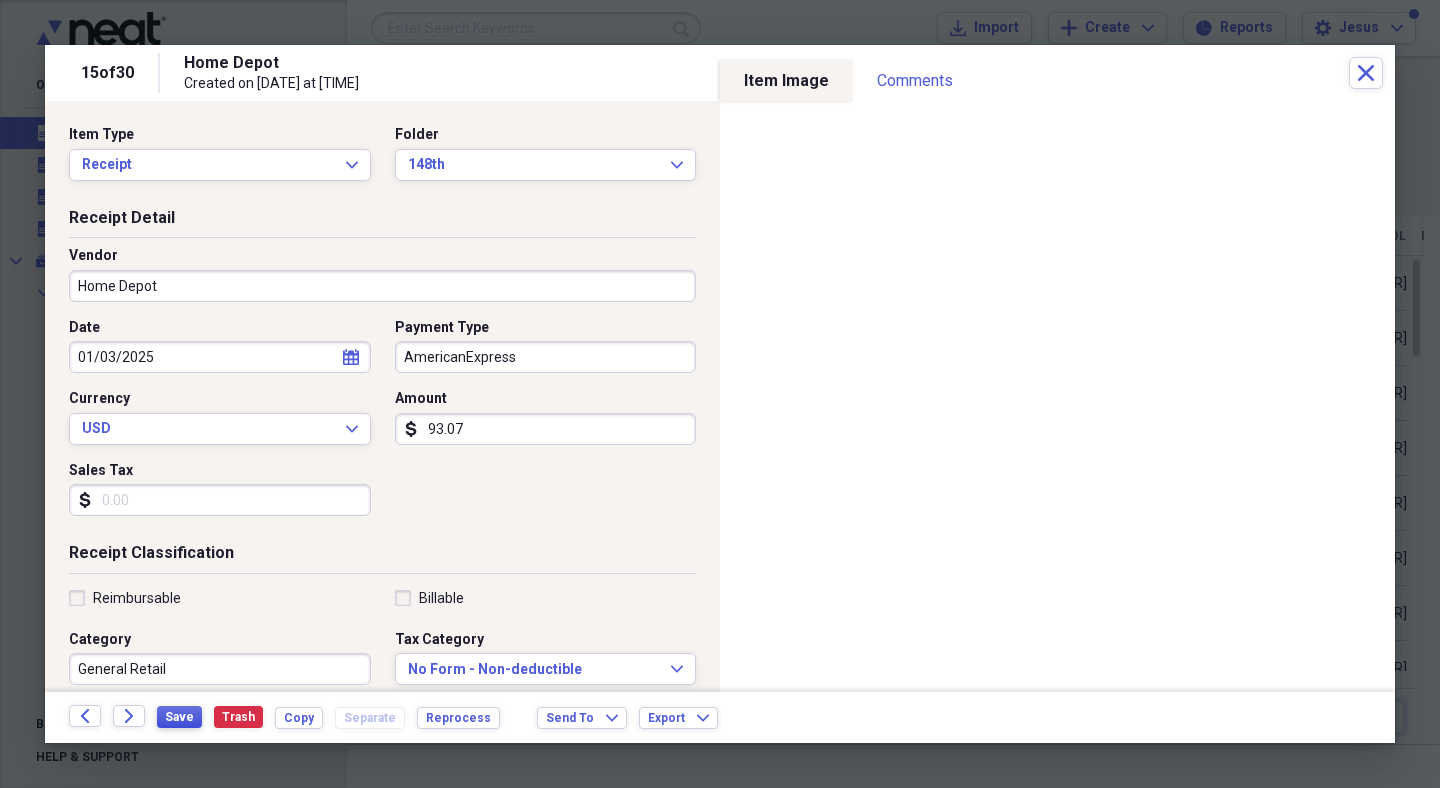 click on "Save" at bounding box center (179, 717) 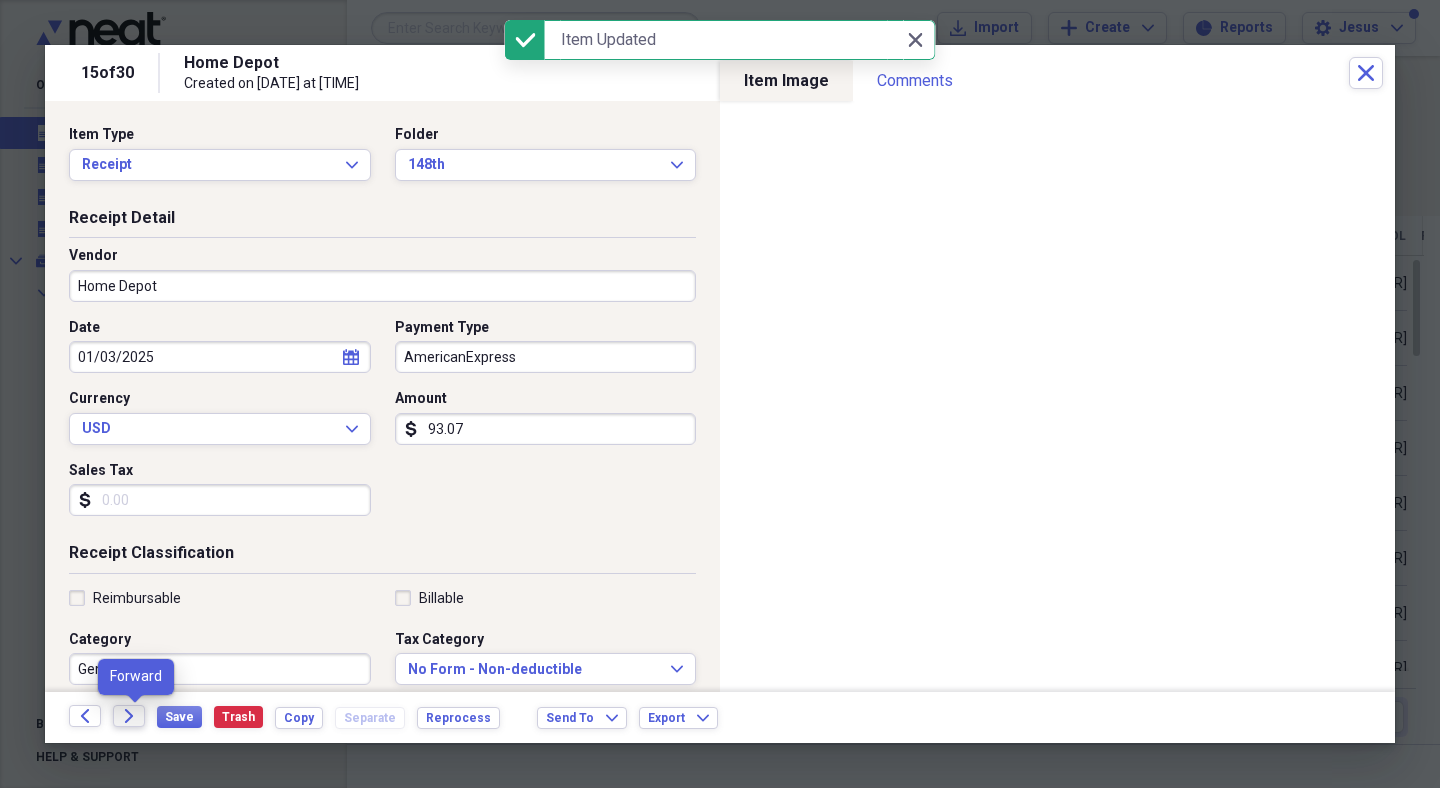 click on "Forward" 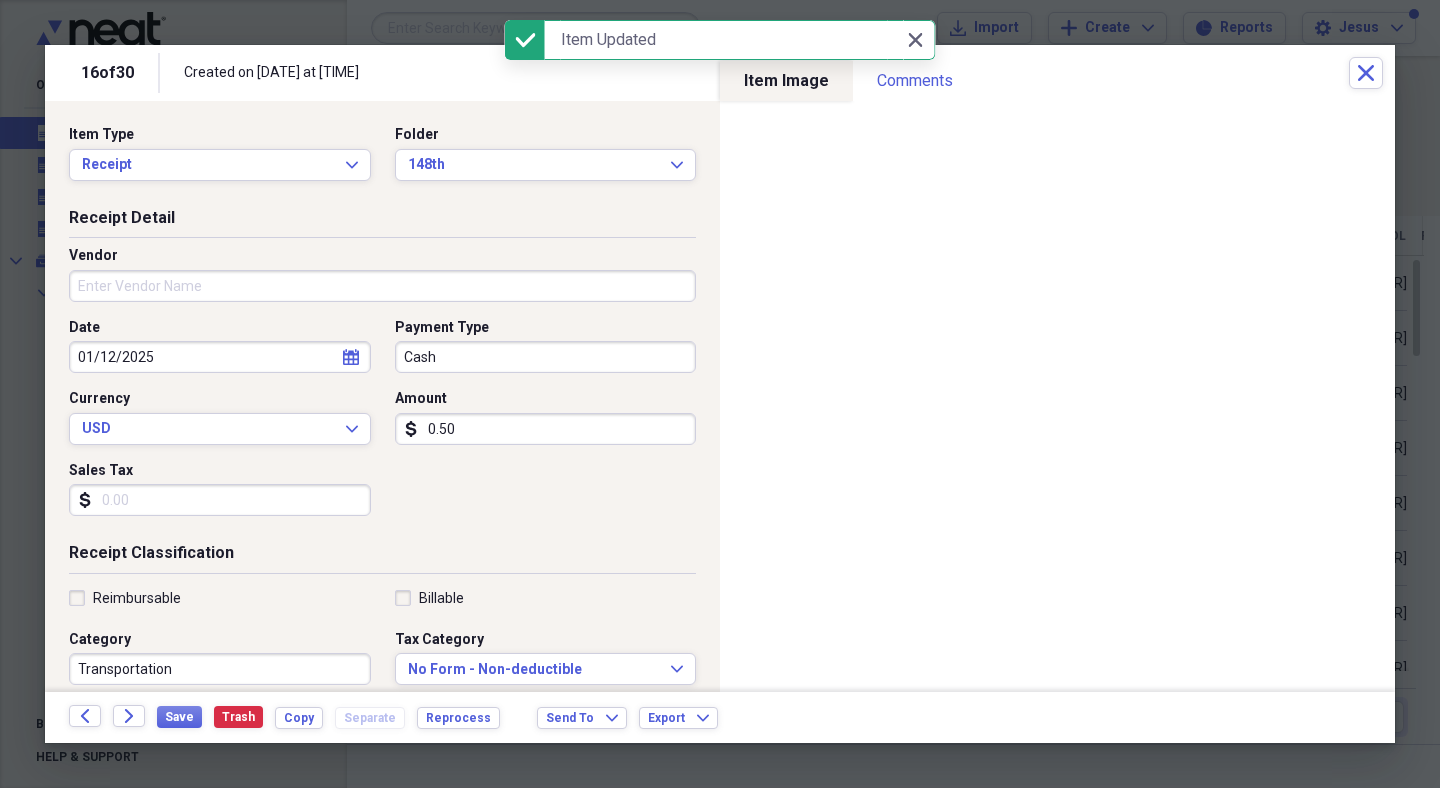 click on "Vendor" at bounding box center (382, 286) 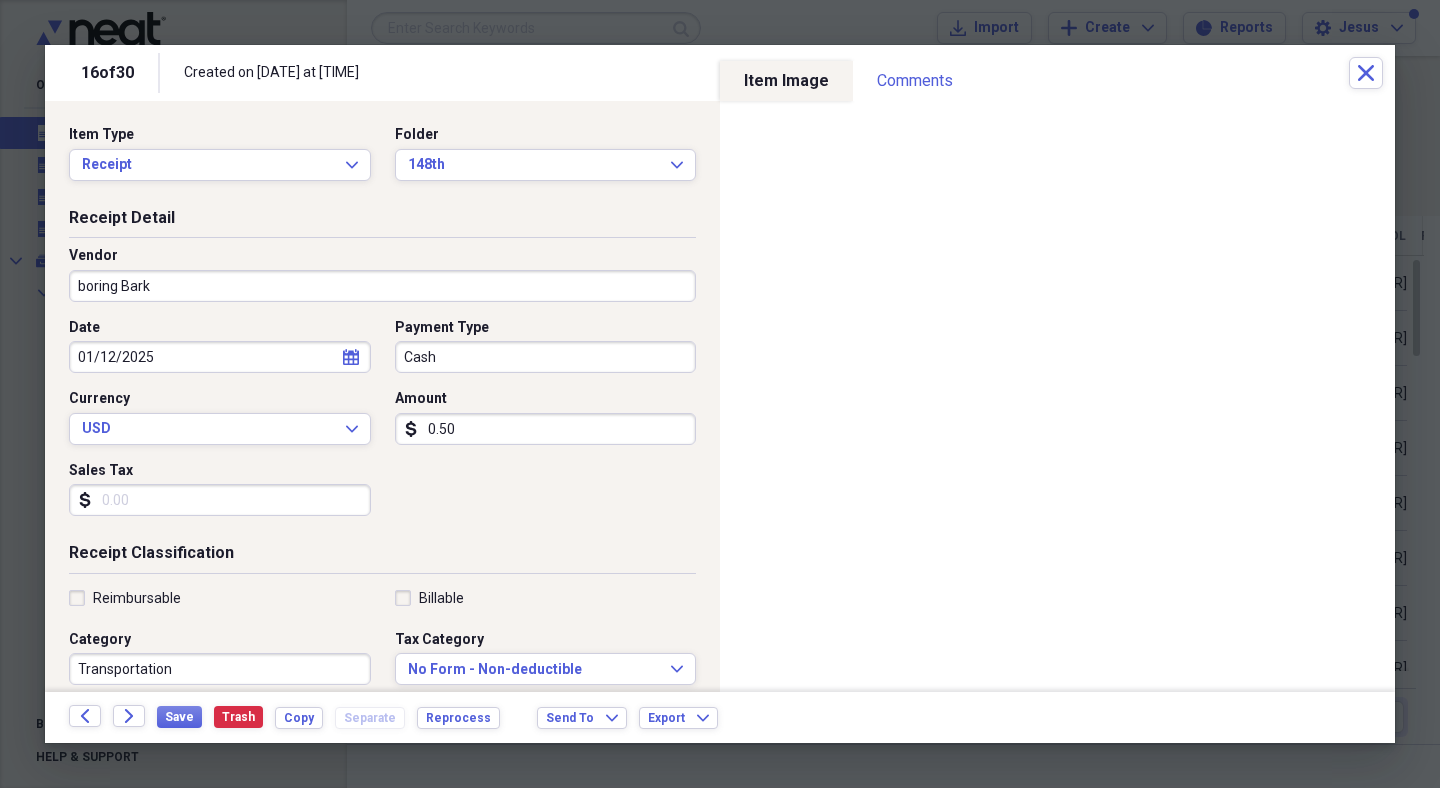 click on "boring Bark" at bounding box center (382, 286) 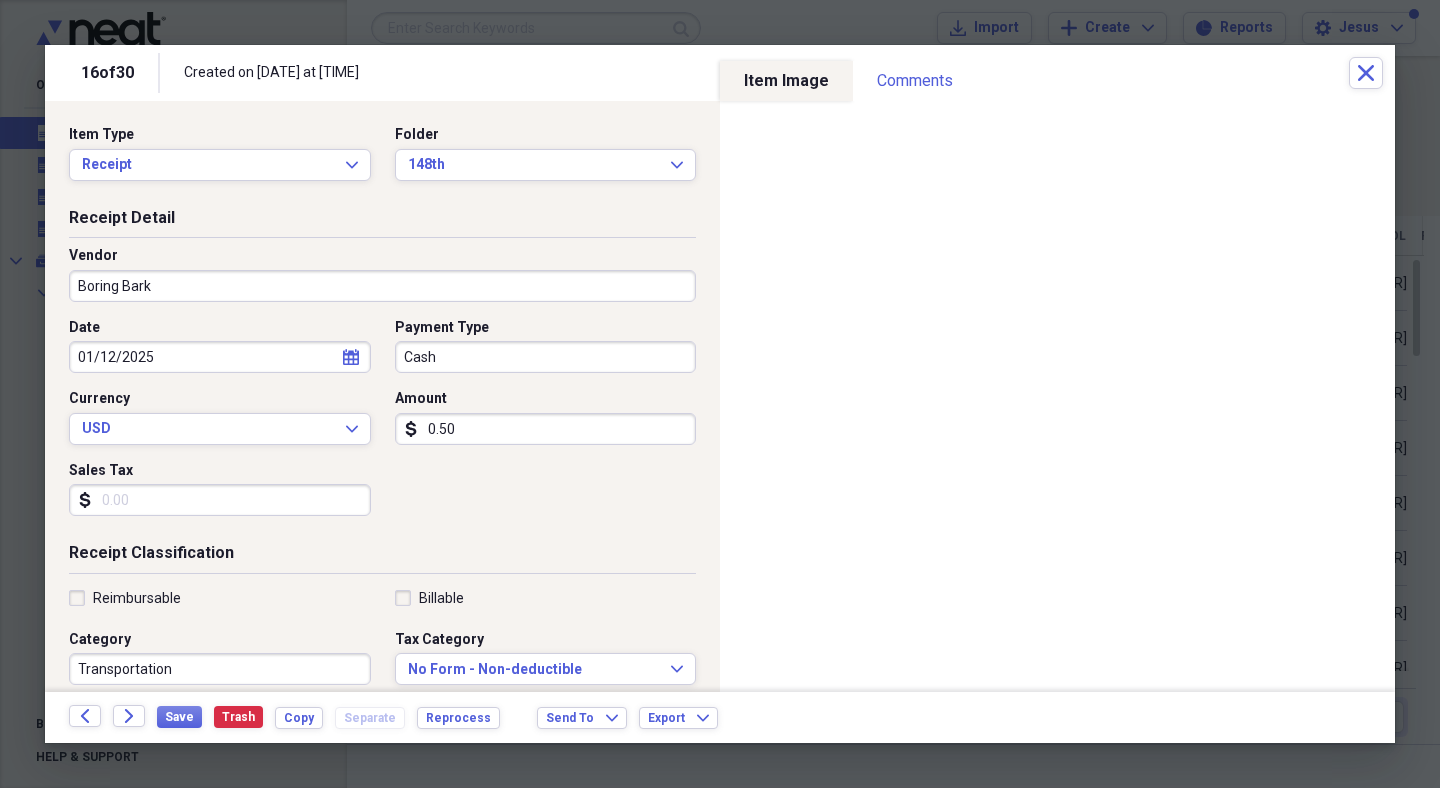 type on "Boring Bark" 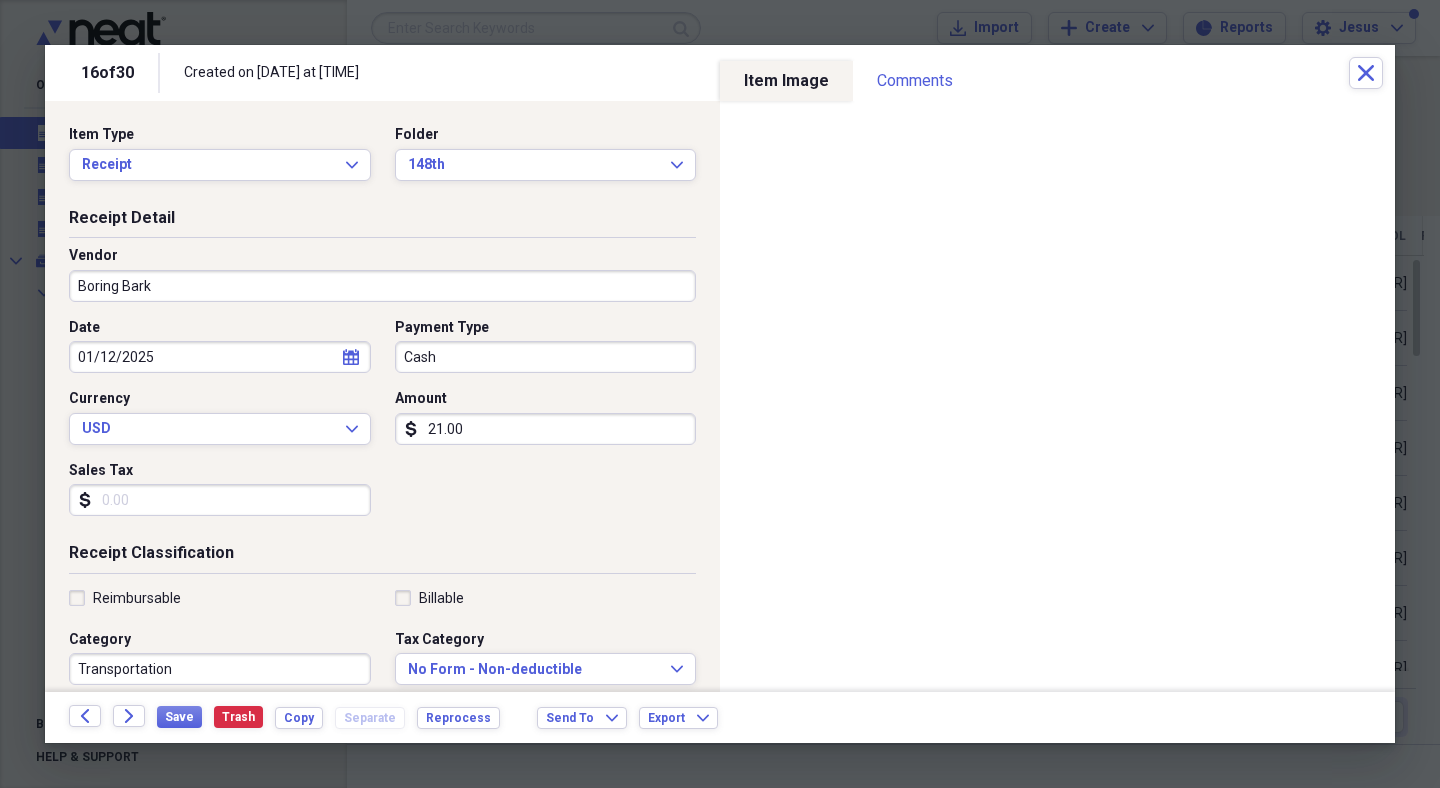 type on "21.00" 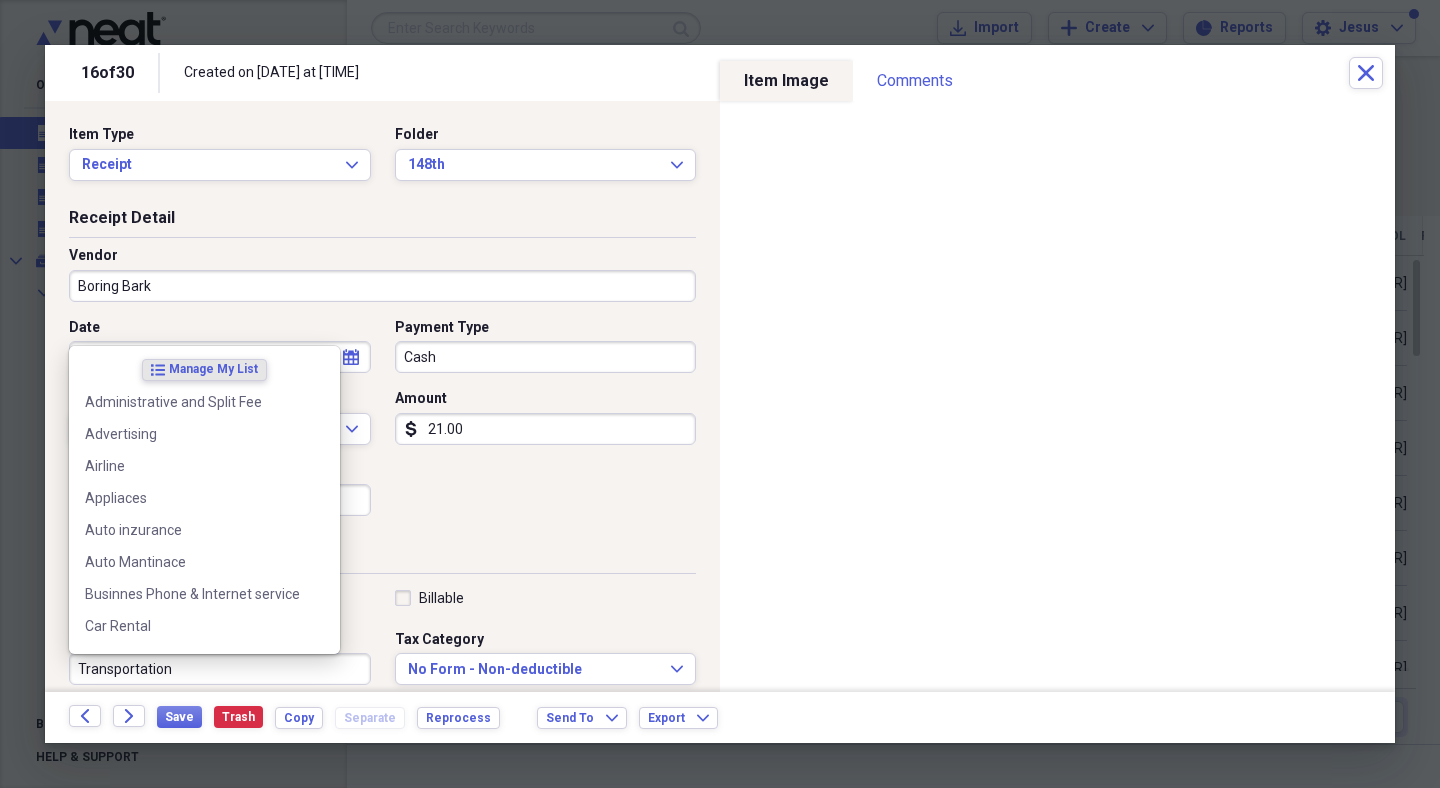 click on "Transportation" at bounding box center (220, 669) 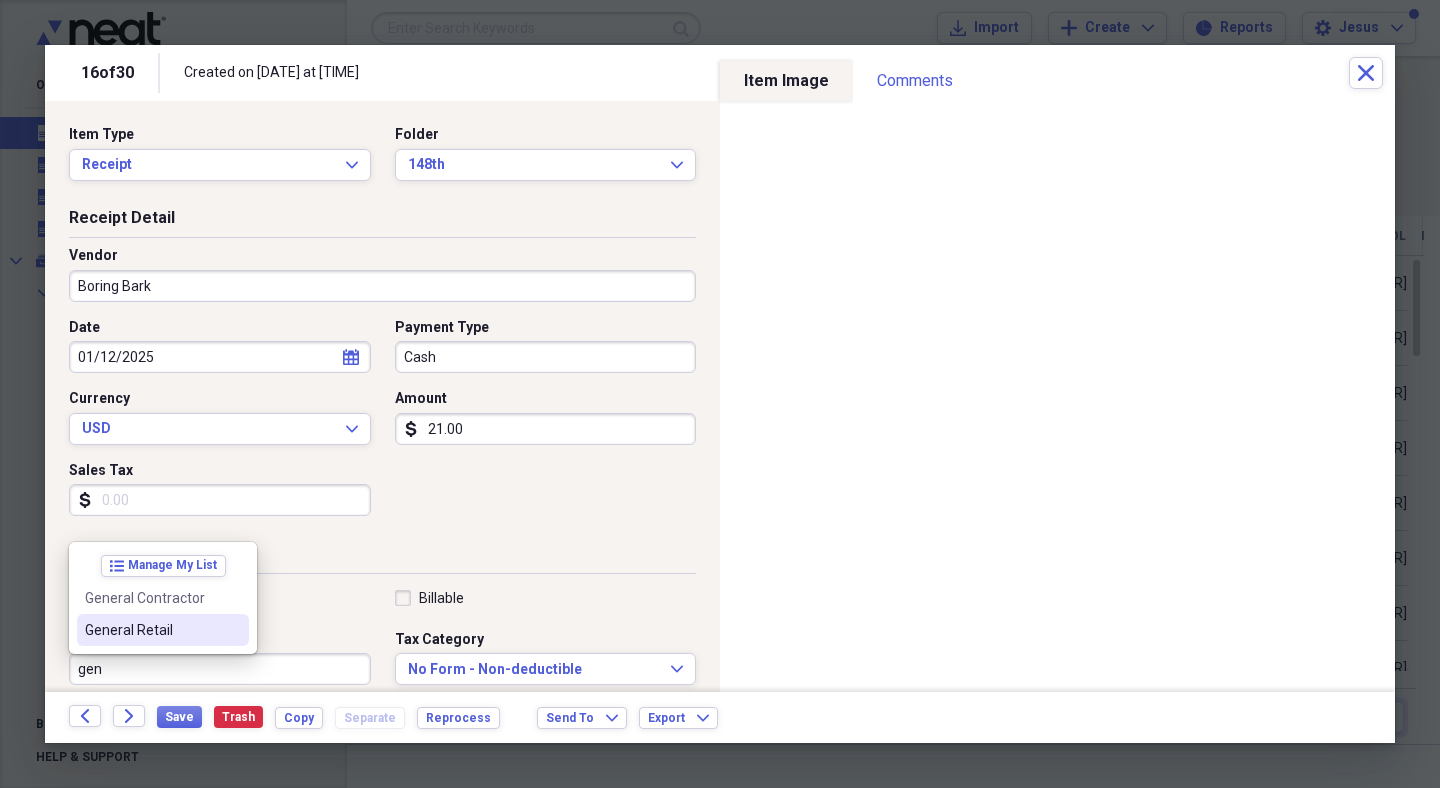 click on "General Retail" at bounding box center (151, 630) 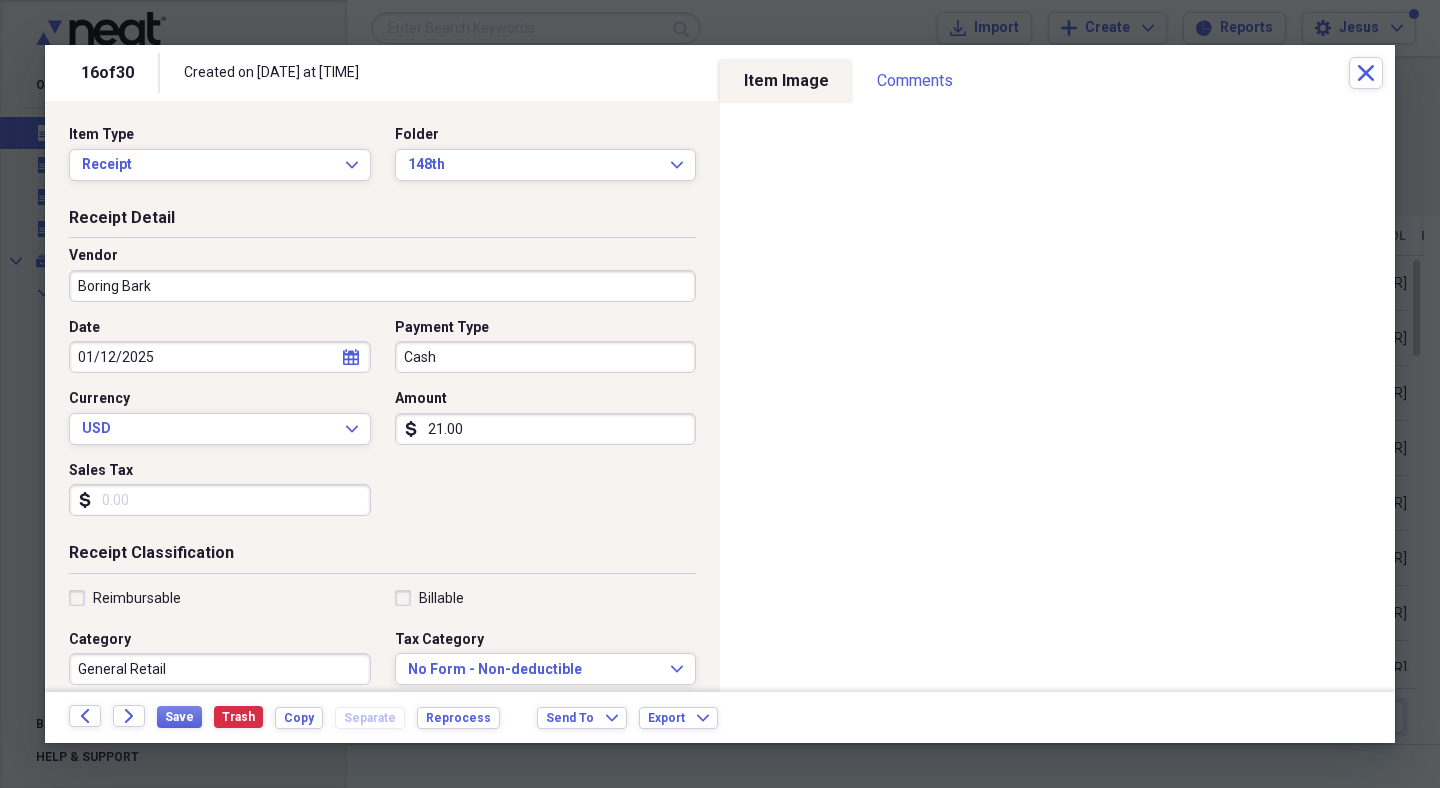click on "Save Trash Copy Separate Reprocess" at bounding box center [334, 717] 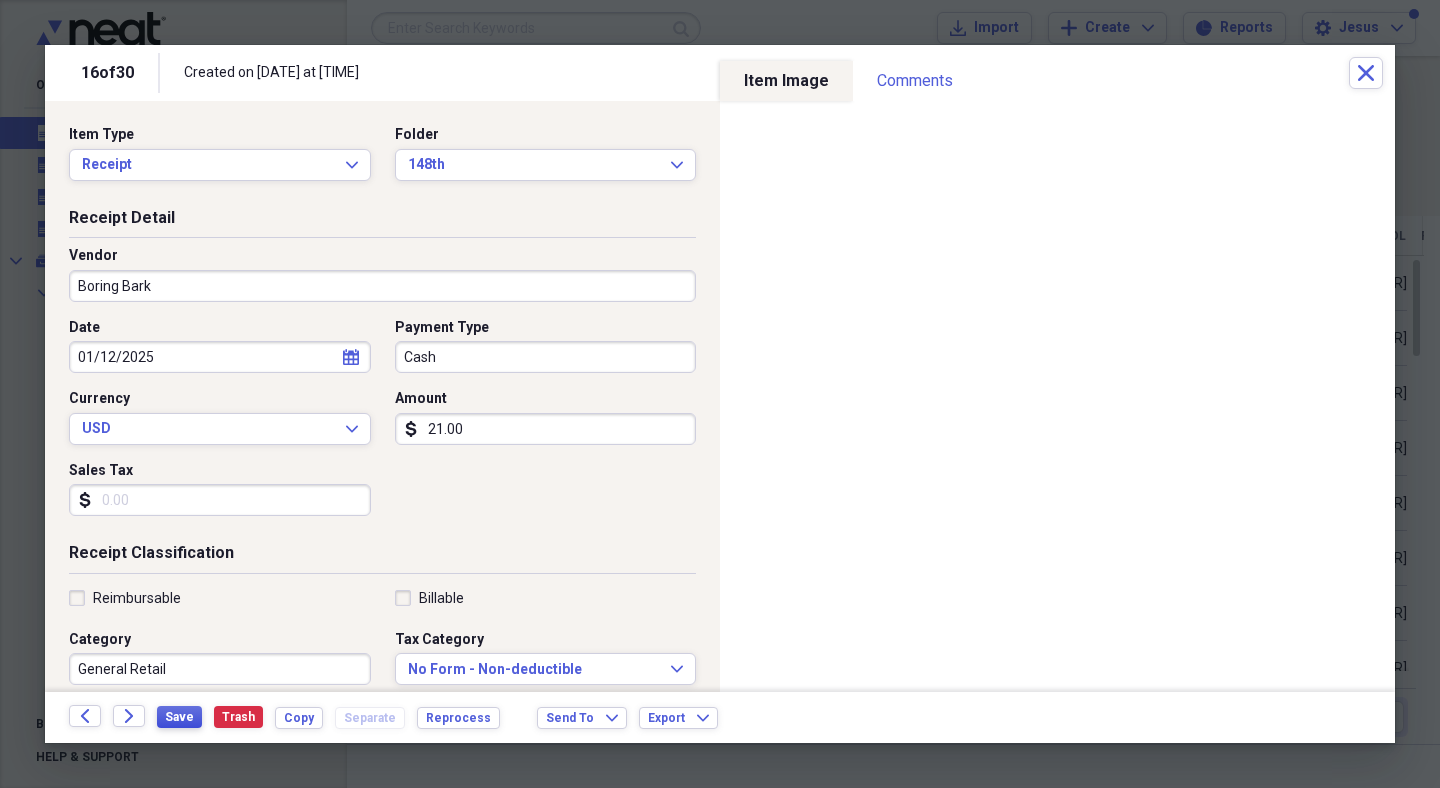 click on "Save" at bounding box center (179, 717) 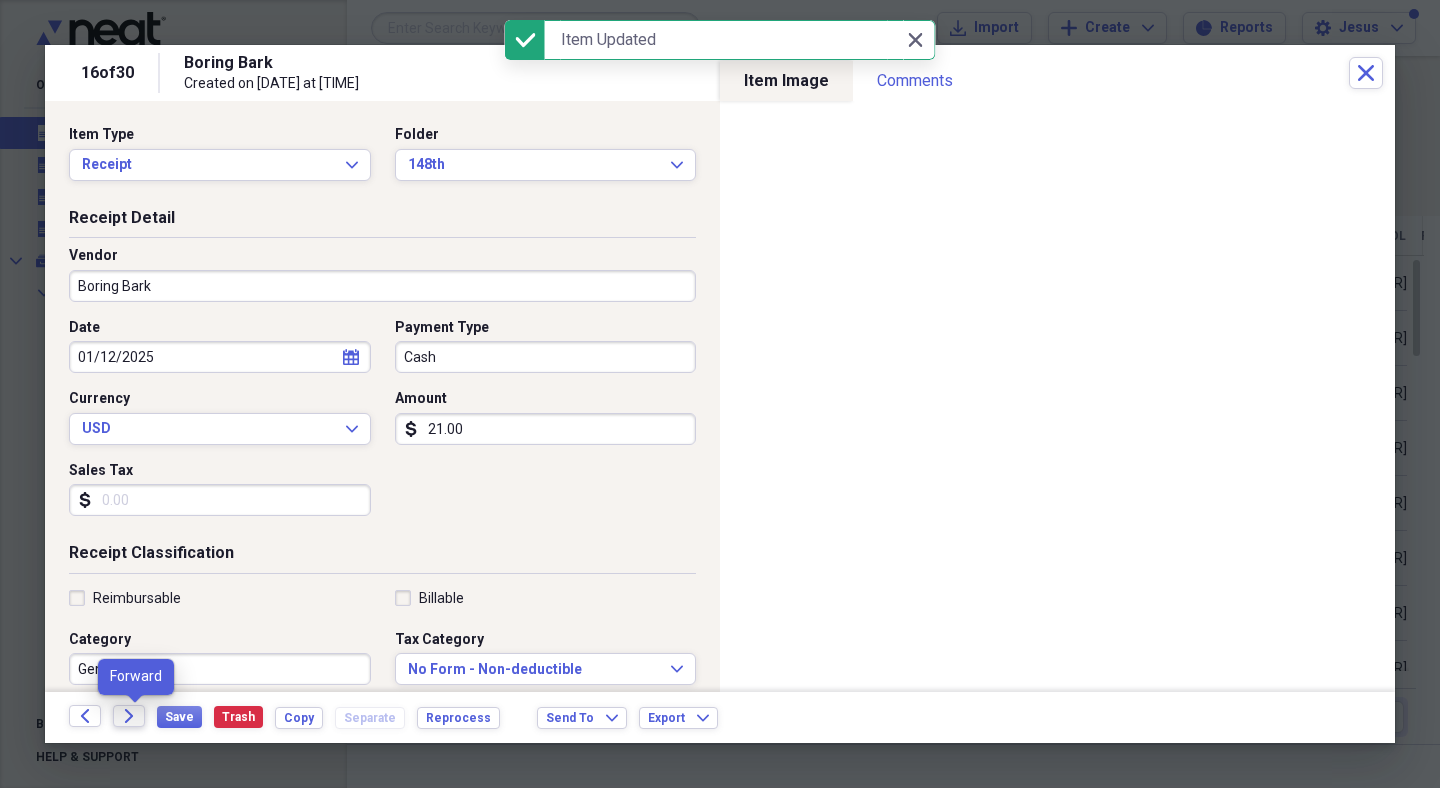 click on "Forward" 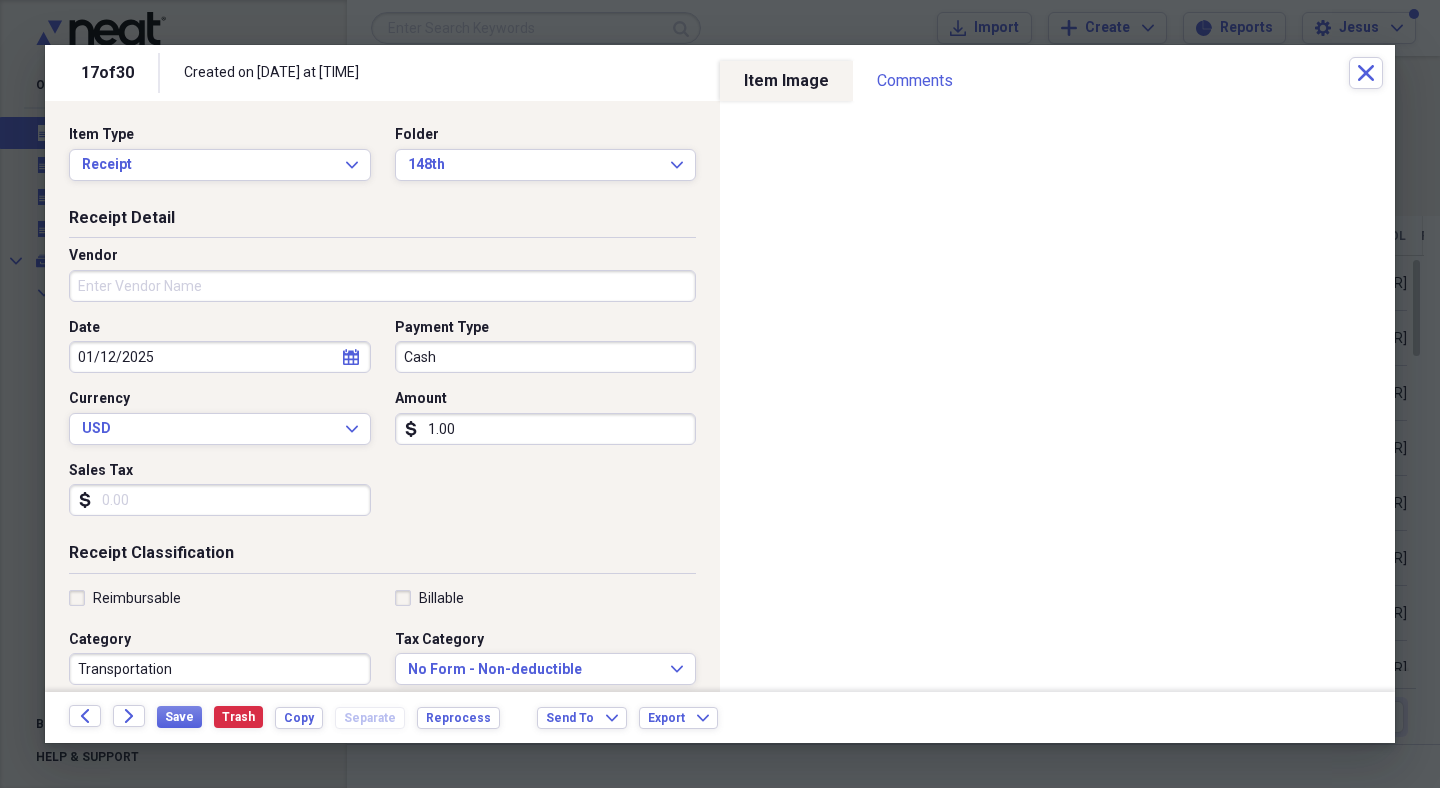 click on "1.00" at bounding box center (546, 429) 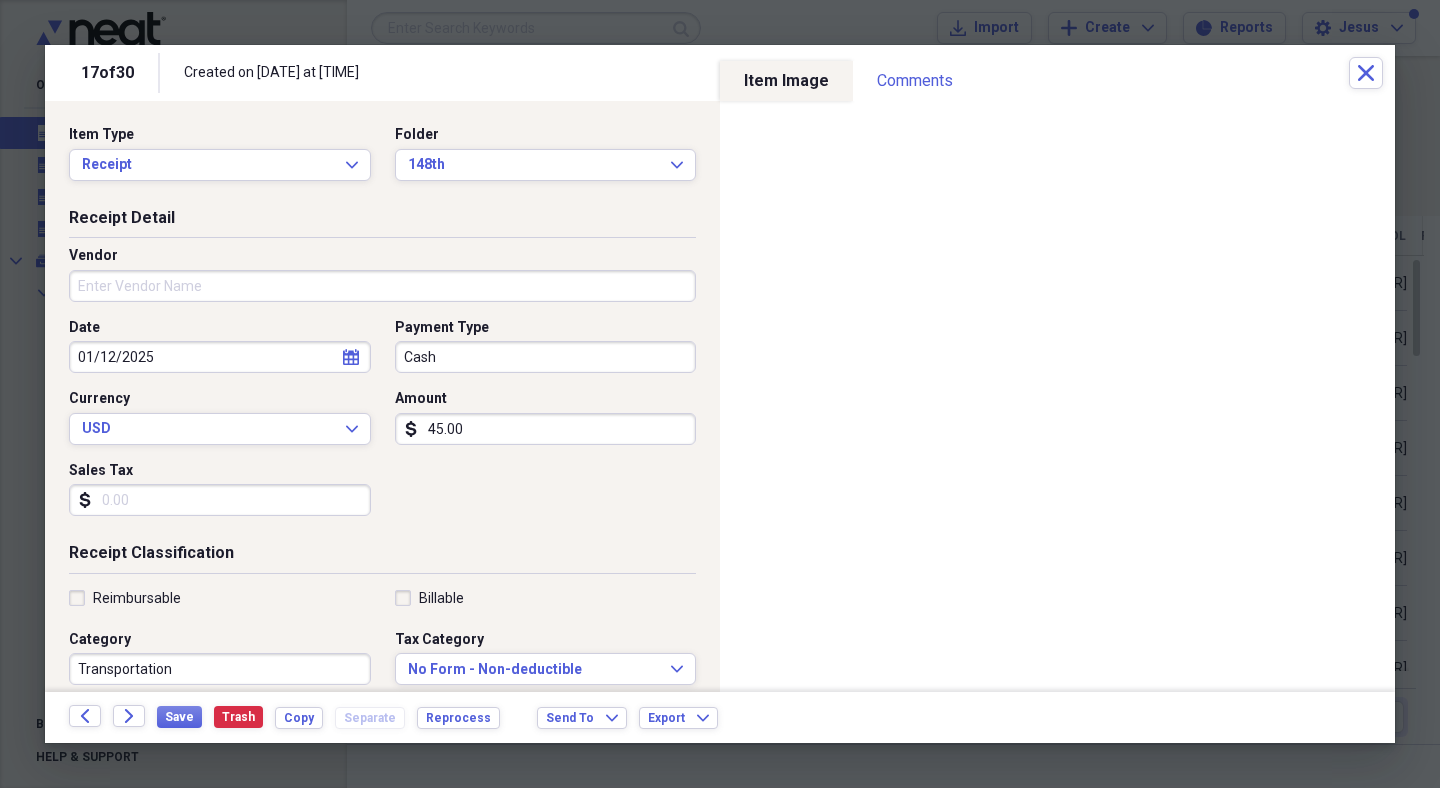 type on "45.00" 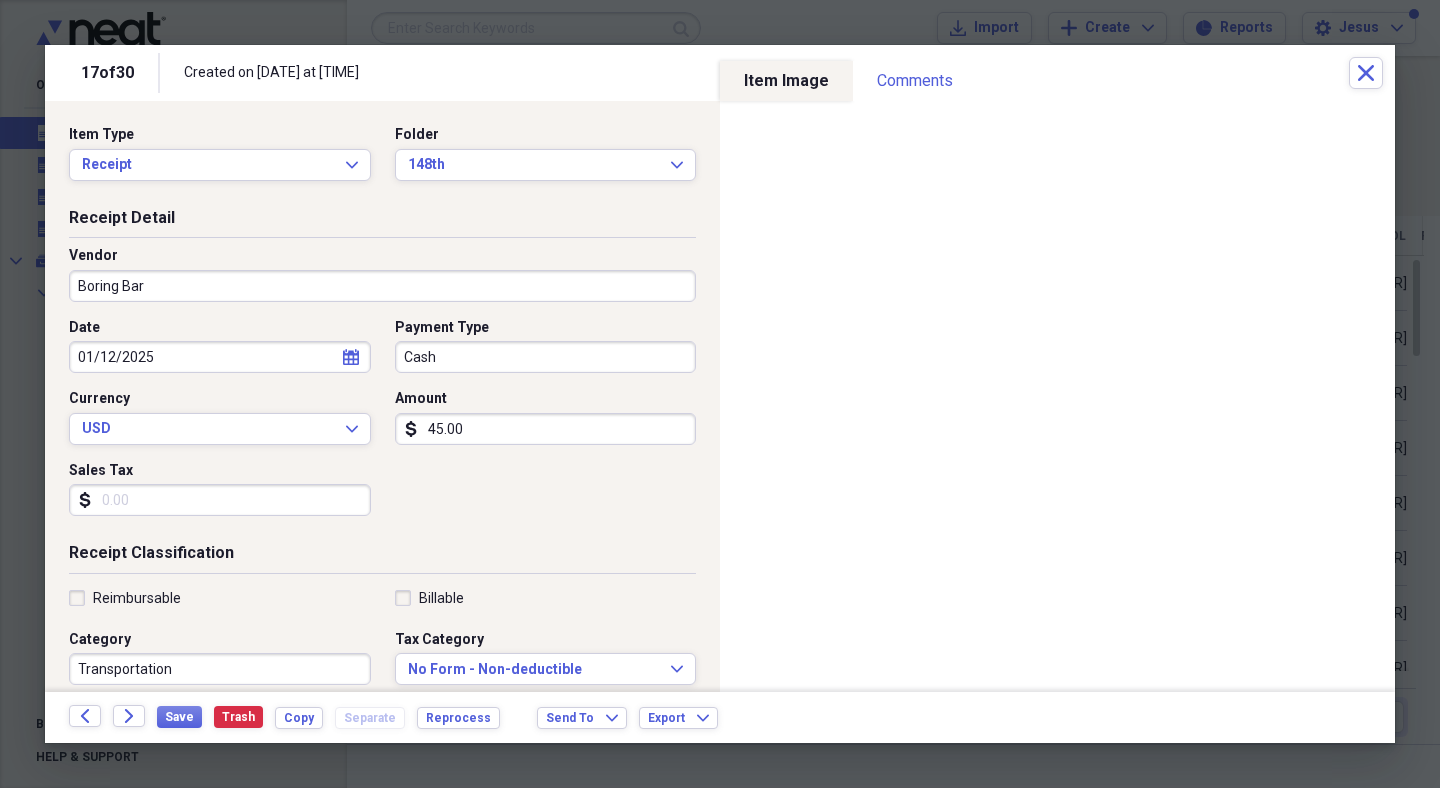 type on "Boring Bark" 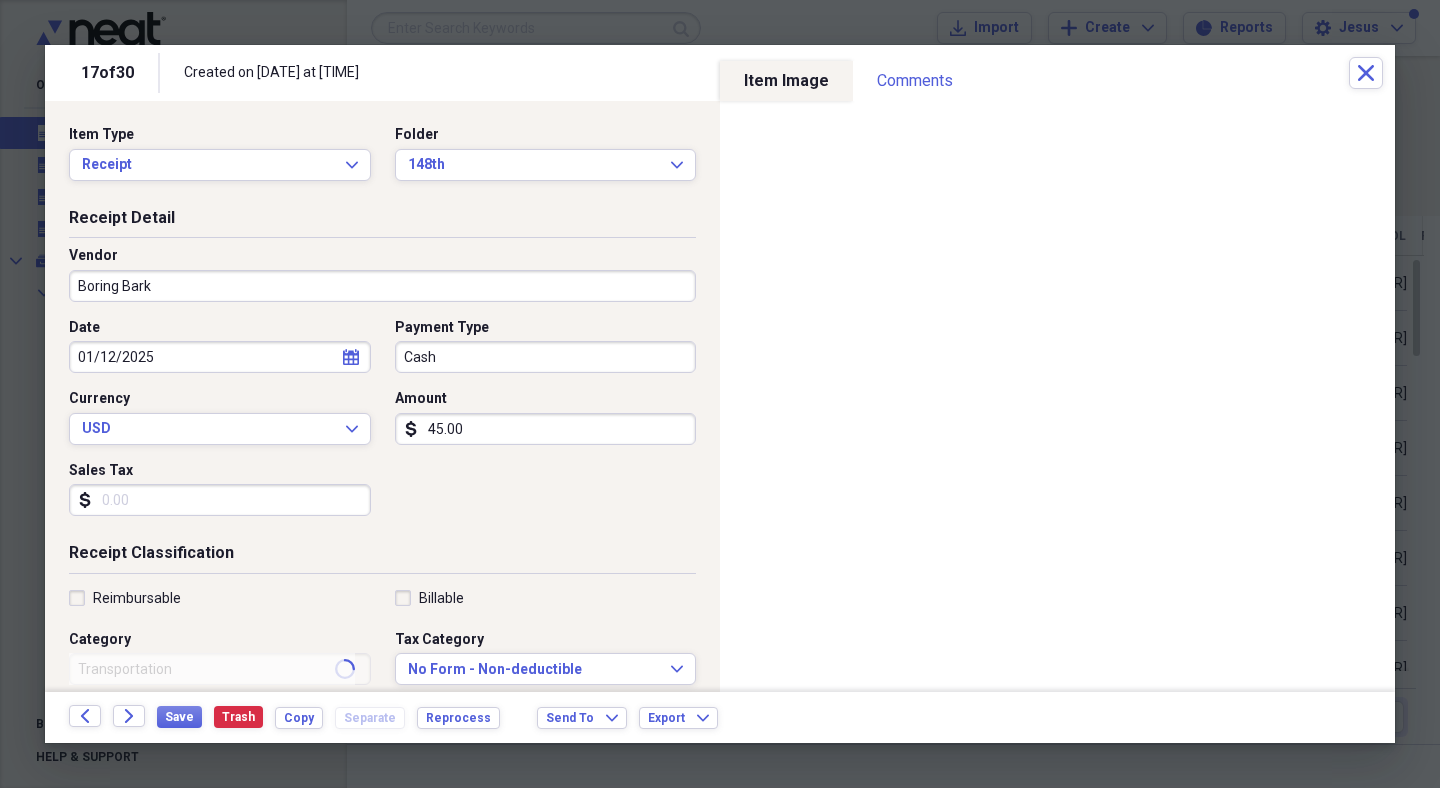 type on "General Retail" 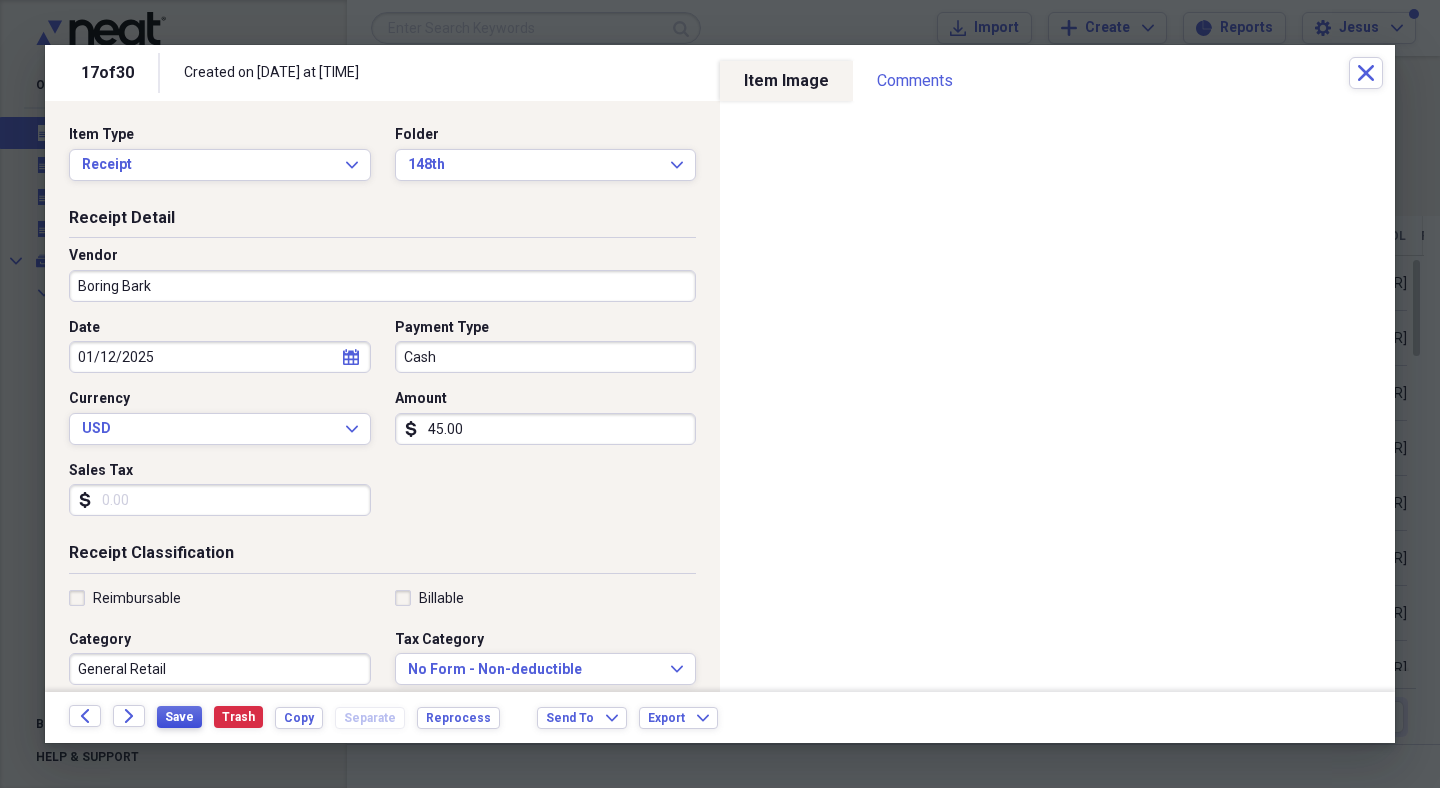 type on "Boring Bark" 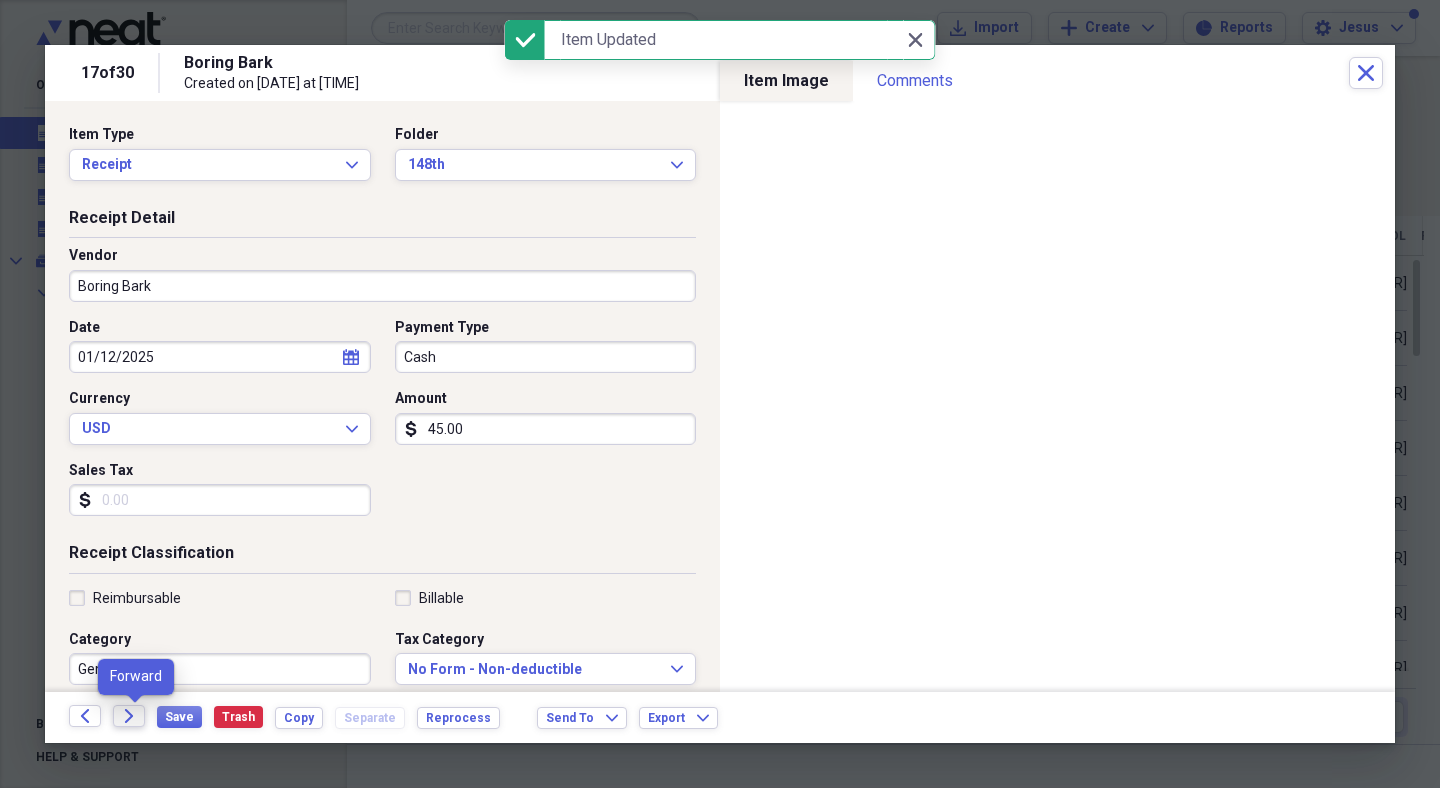 click on "Forward" 